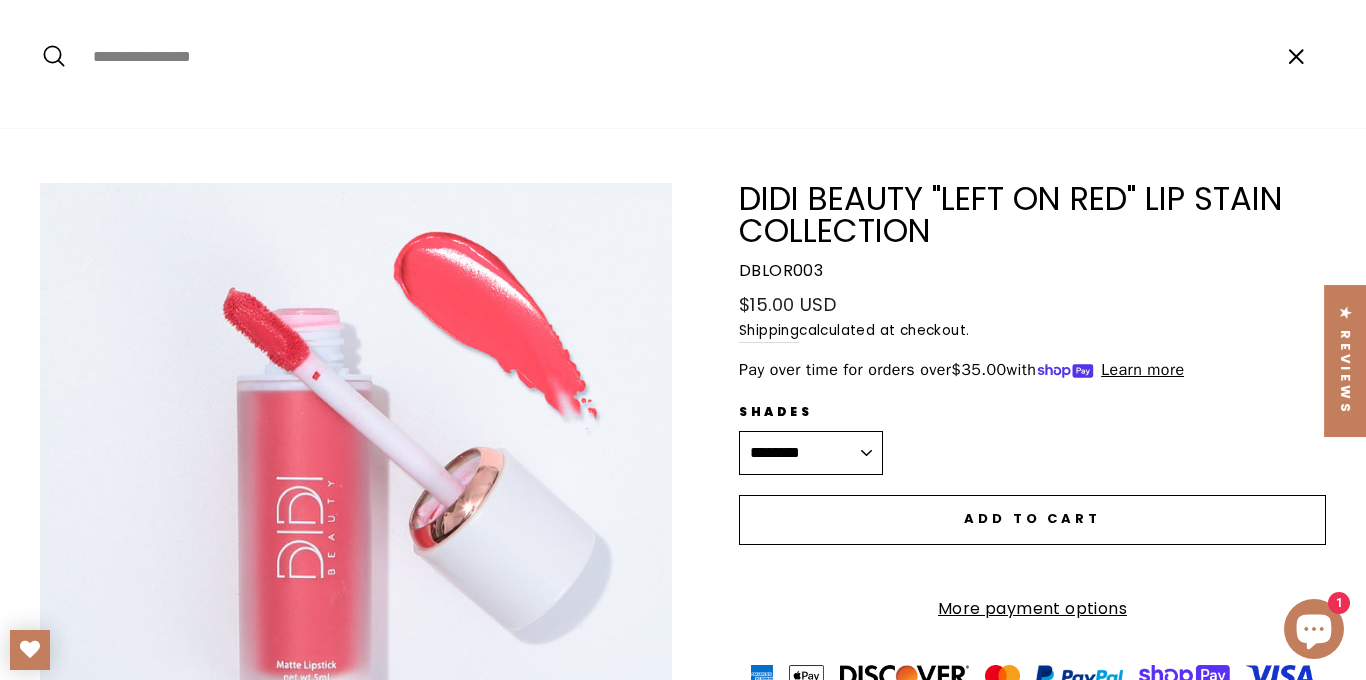 scroll, scrollTop: 0, scrollLeft: 0, axis: both 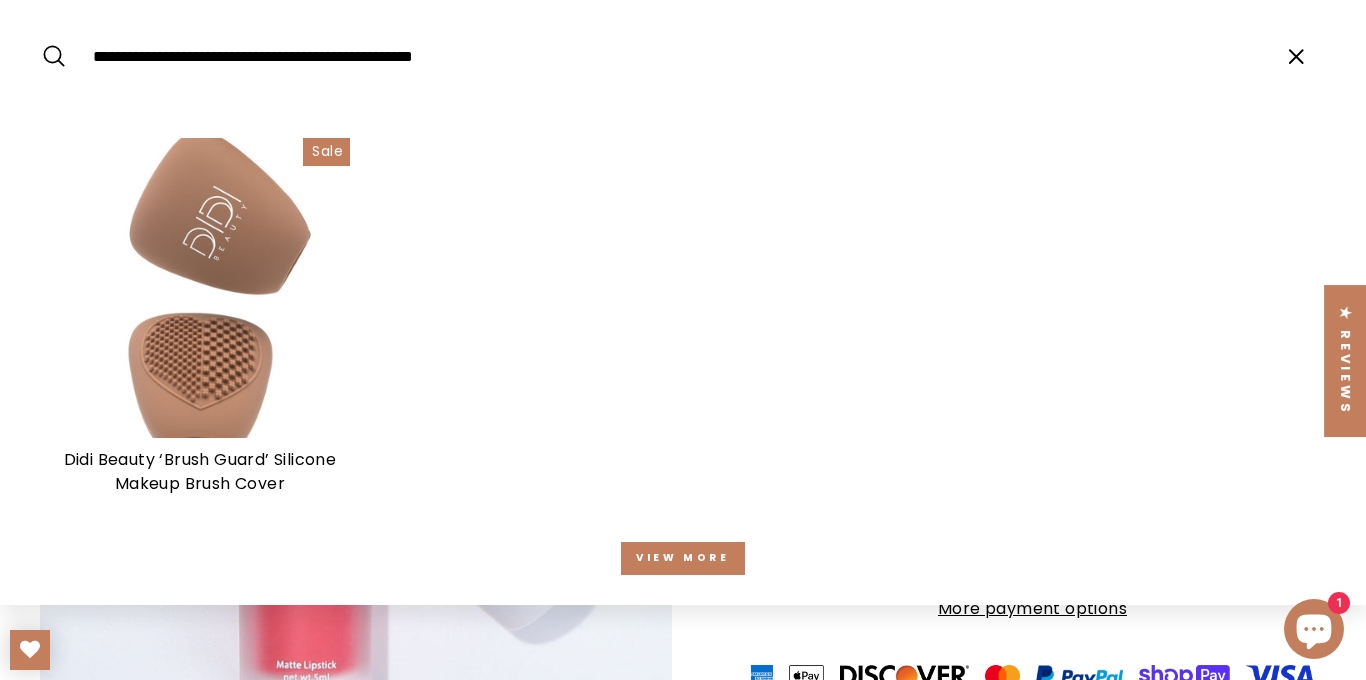 type on "**********" 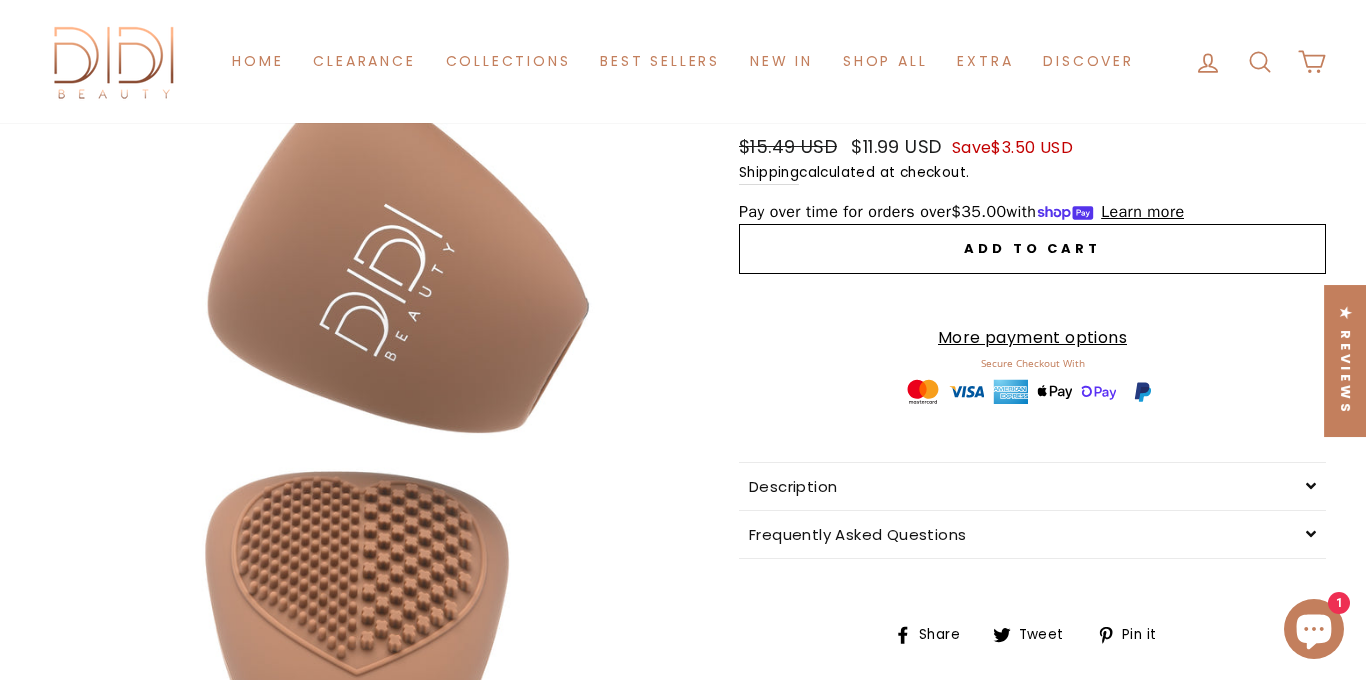 scroll, scrollTop: 0, scrollLeft: 0, axis: both 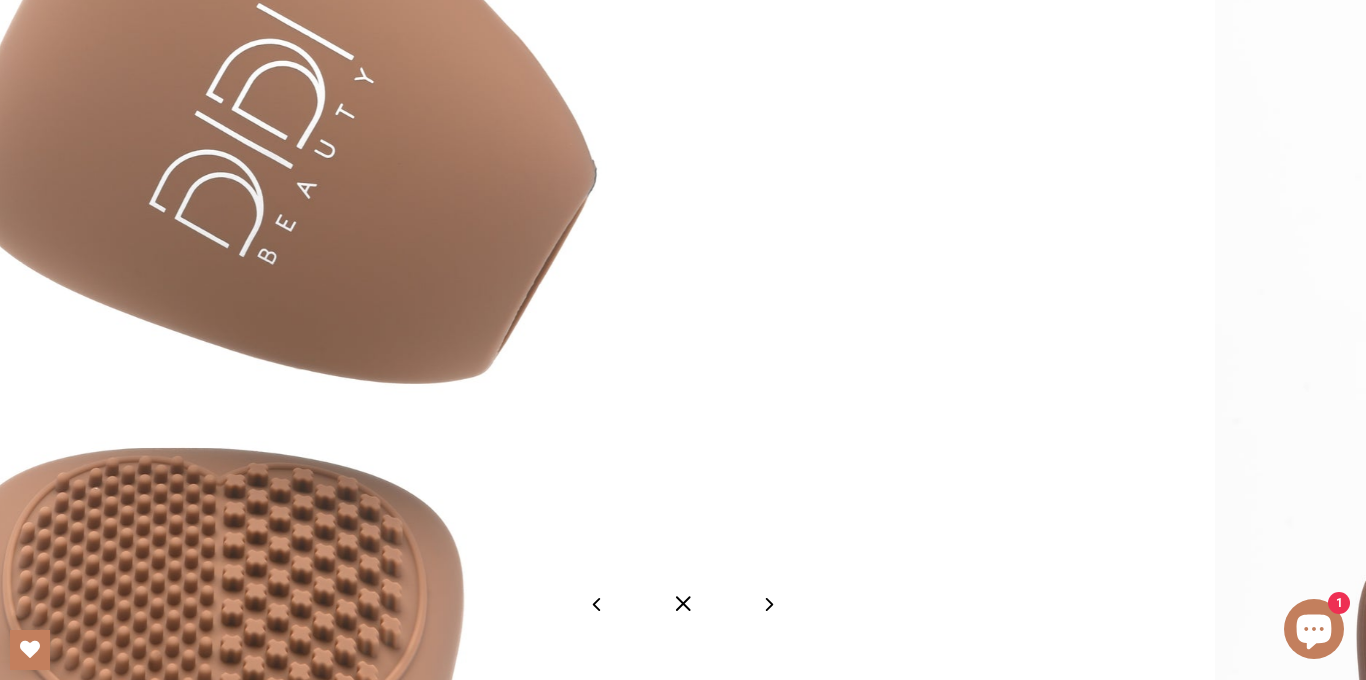 click at bounding box center (683, 604) 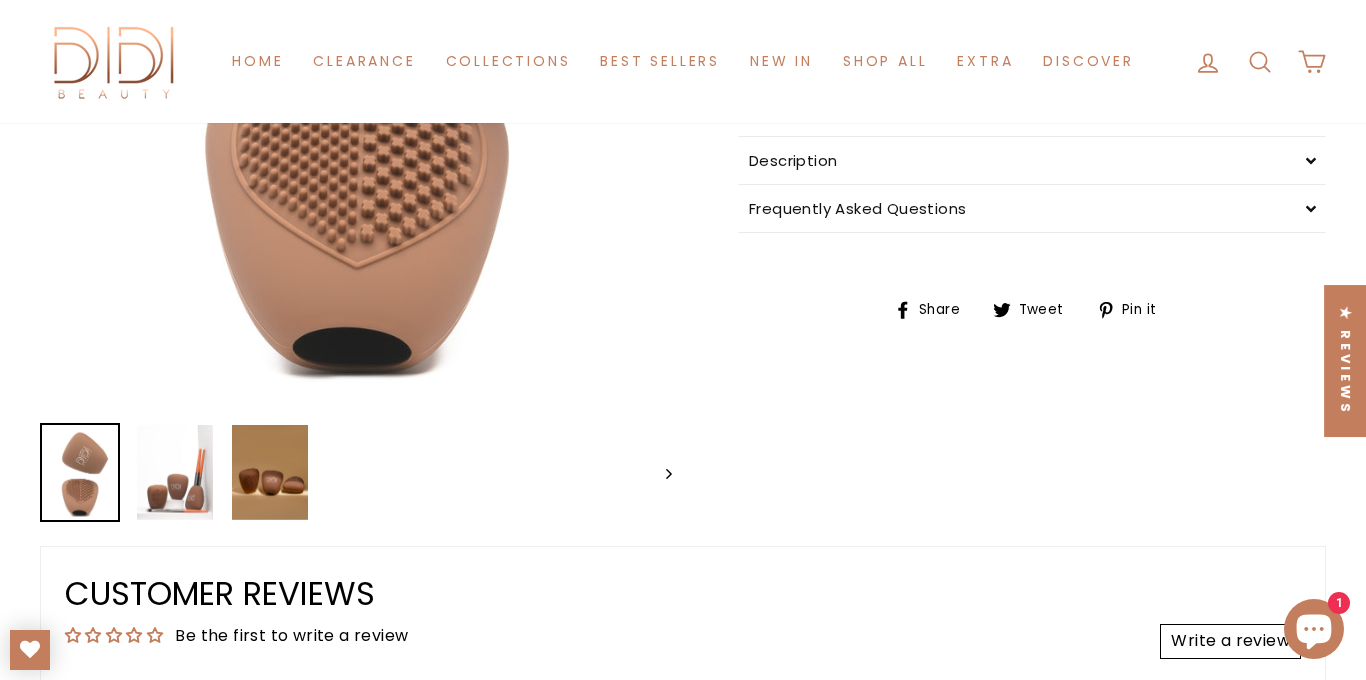 scroll, scrollTop: 678, scrollLeft: 0, axis: vertical 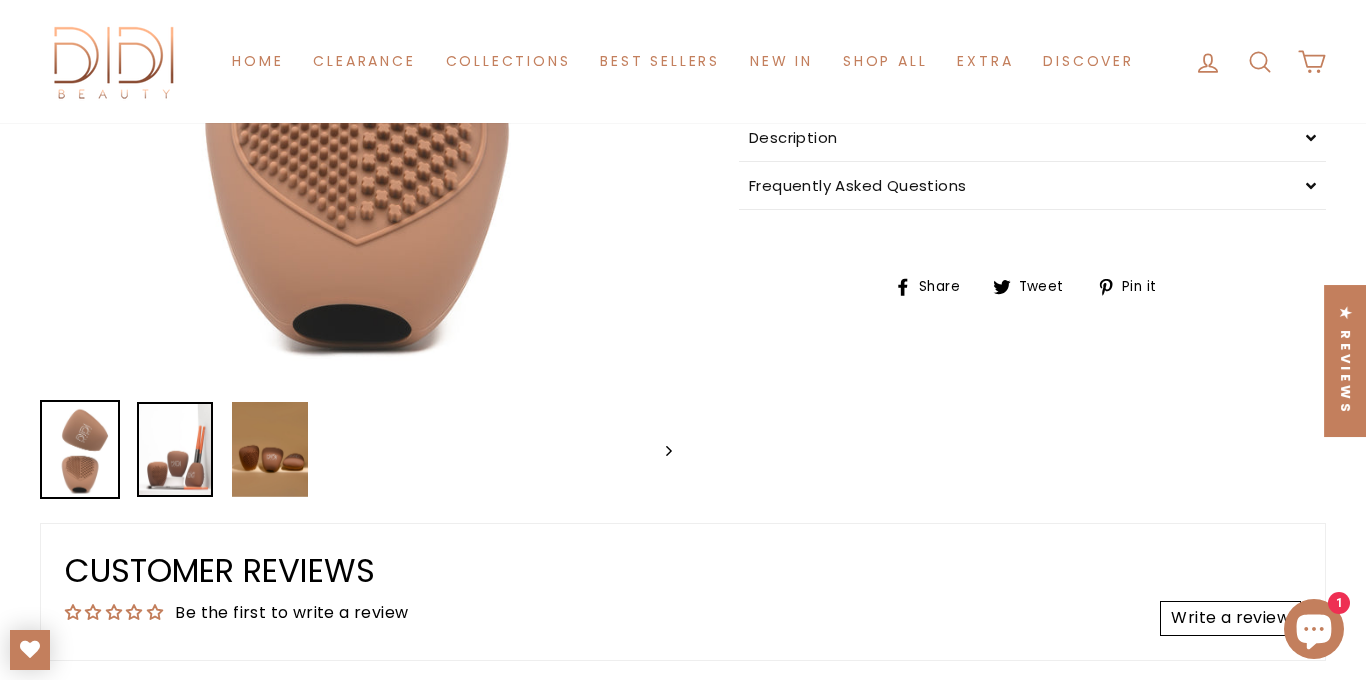 click at bounding box center [175, 449] 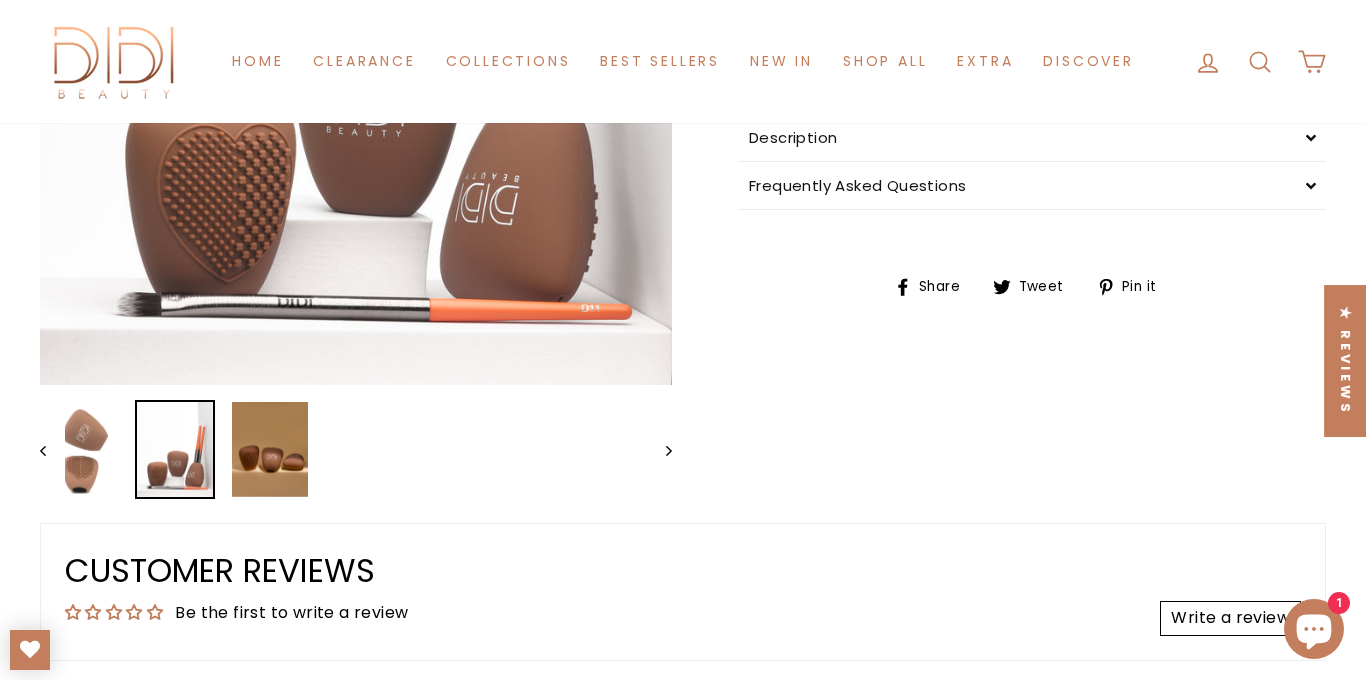 click on "Close (esc)" at bounding box center (356, -10) 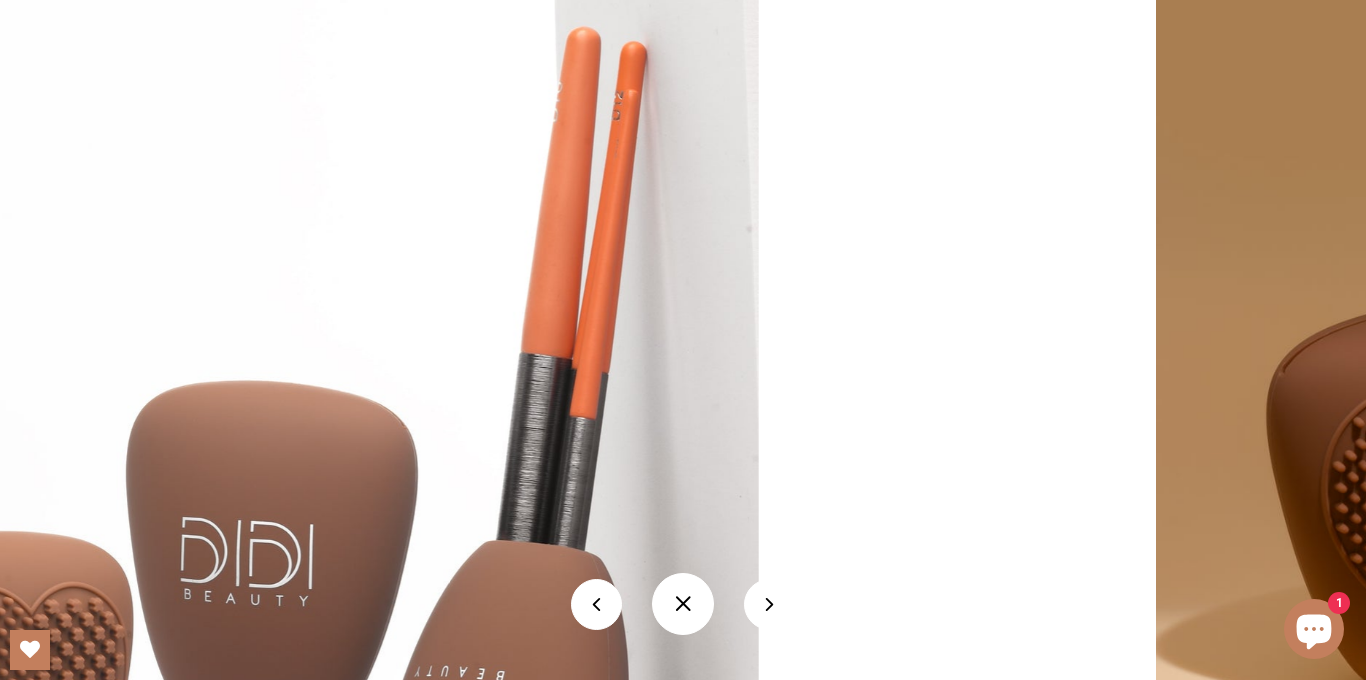 click at bounding box center [683, 604] 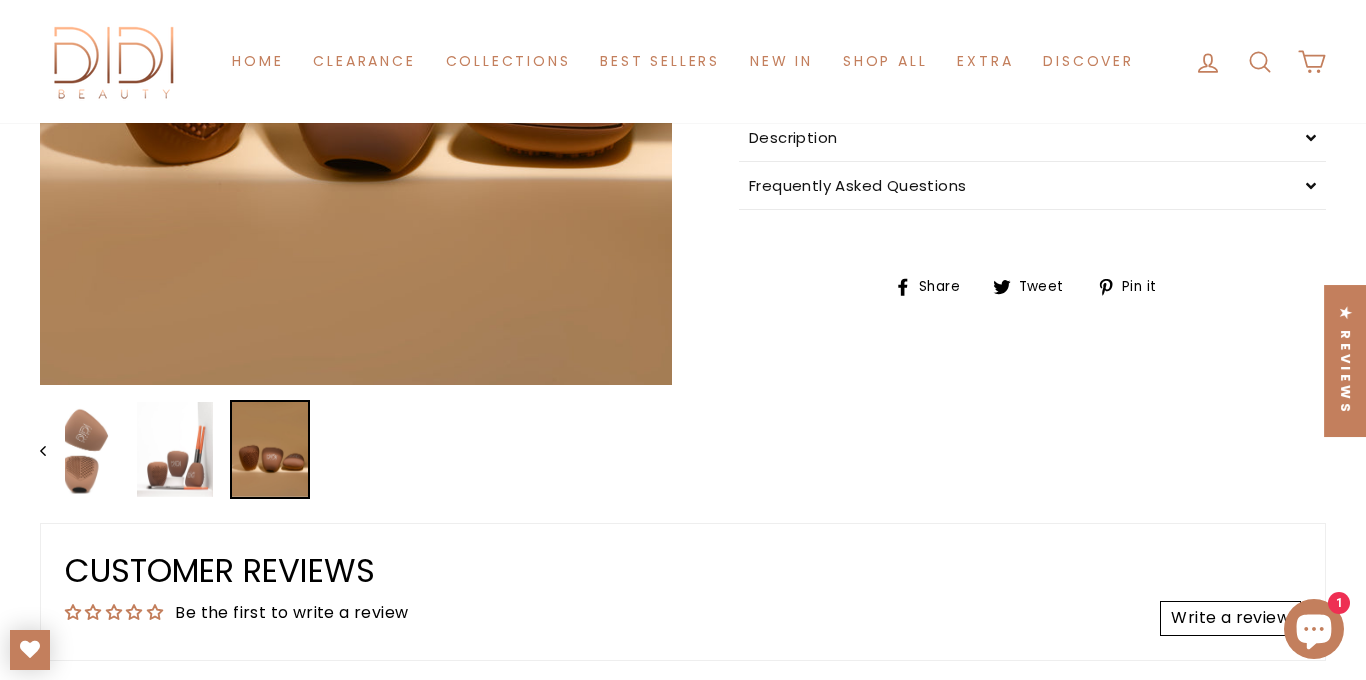 click at bounding box center [270, 449] 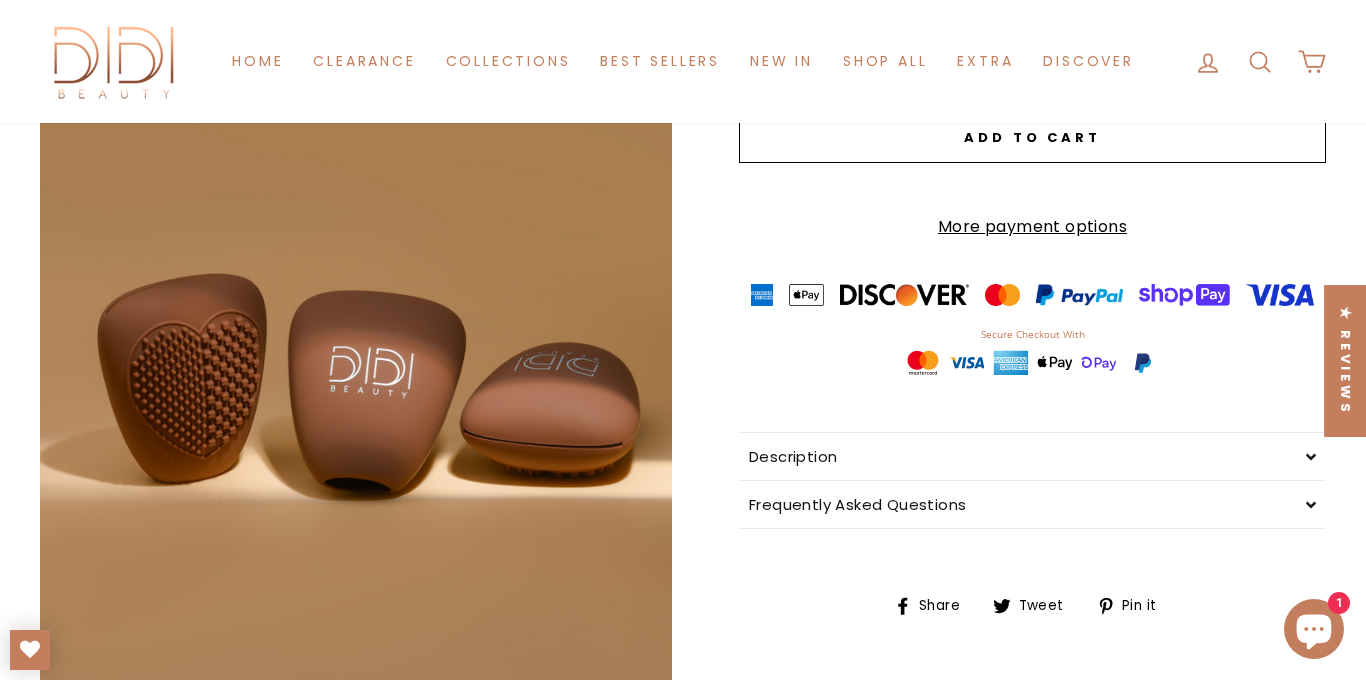scroll, scrollTop: 347, scrollLeft: 0, axis: vertical 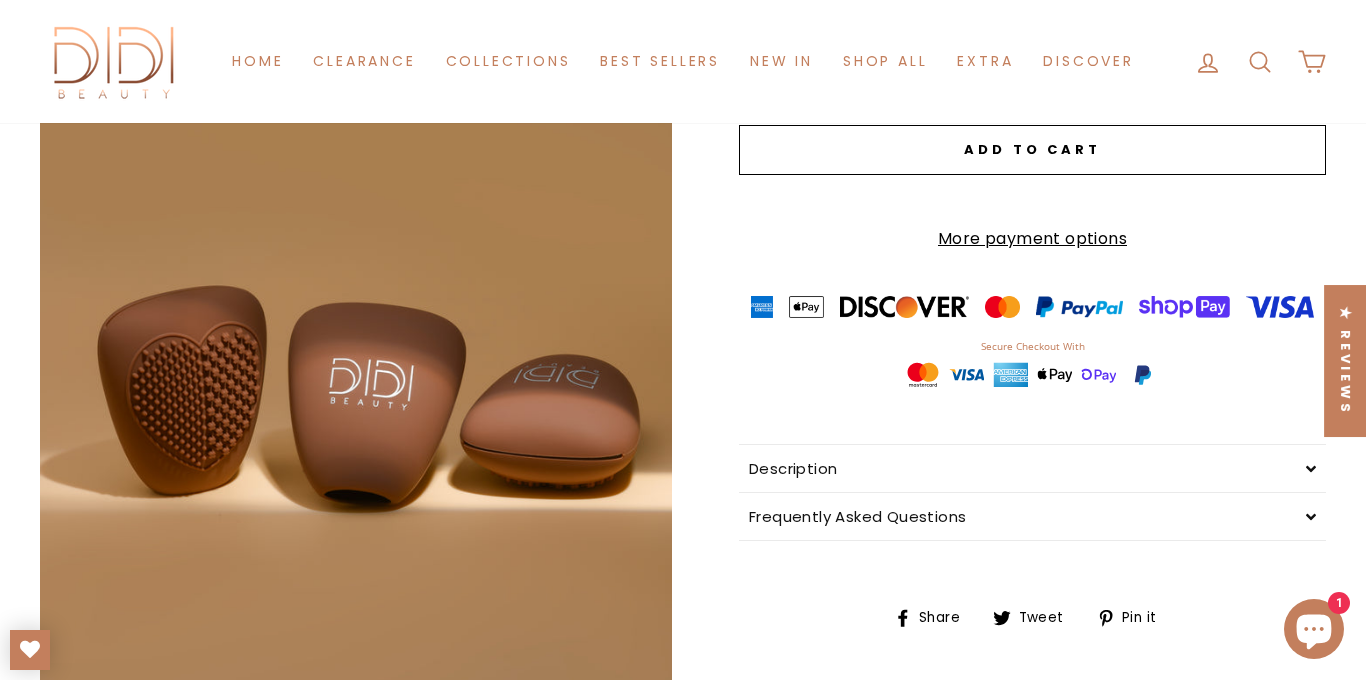 click on "Close (esc)" at bounding box center (356, 321) 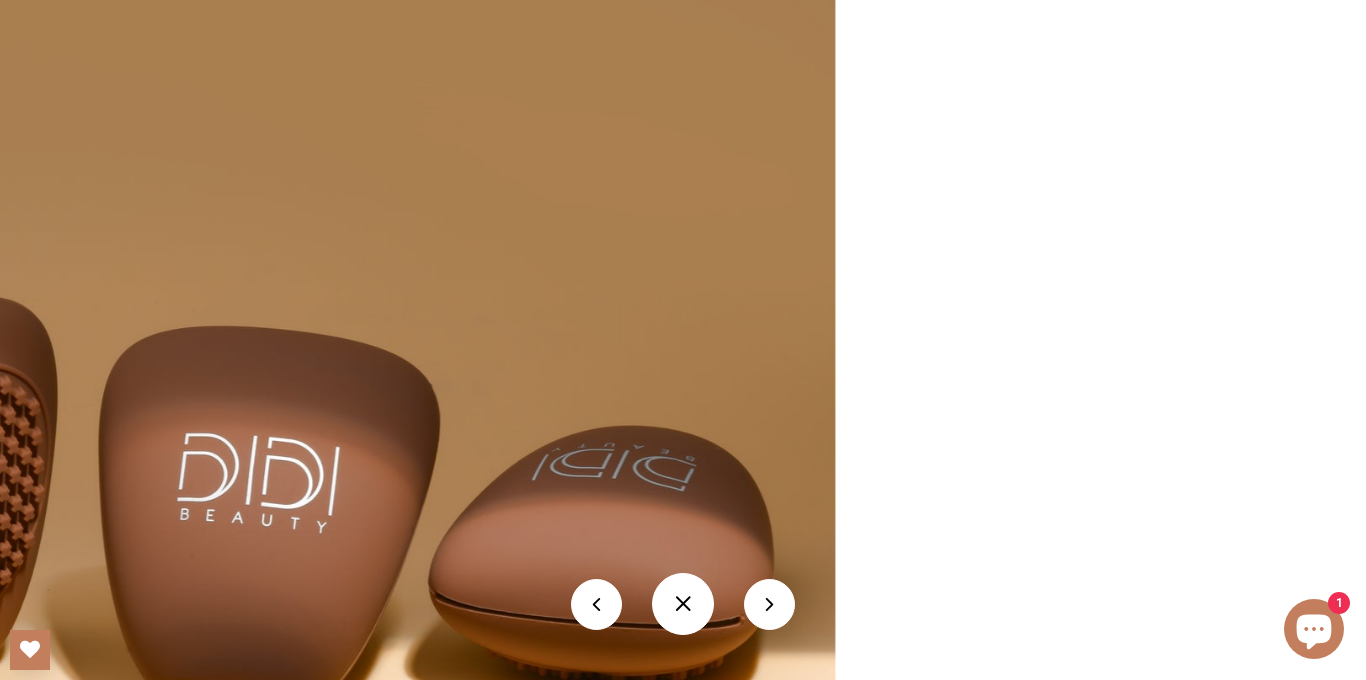 click at bounding box center [683, 604] 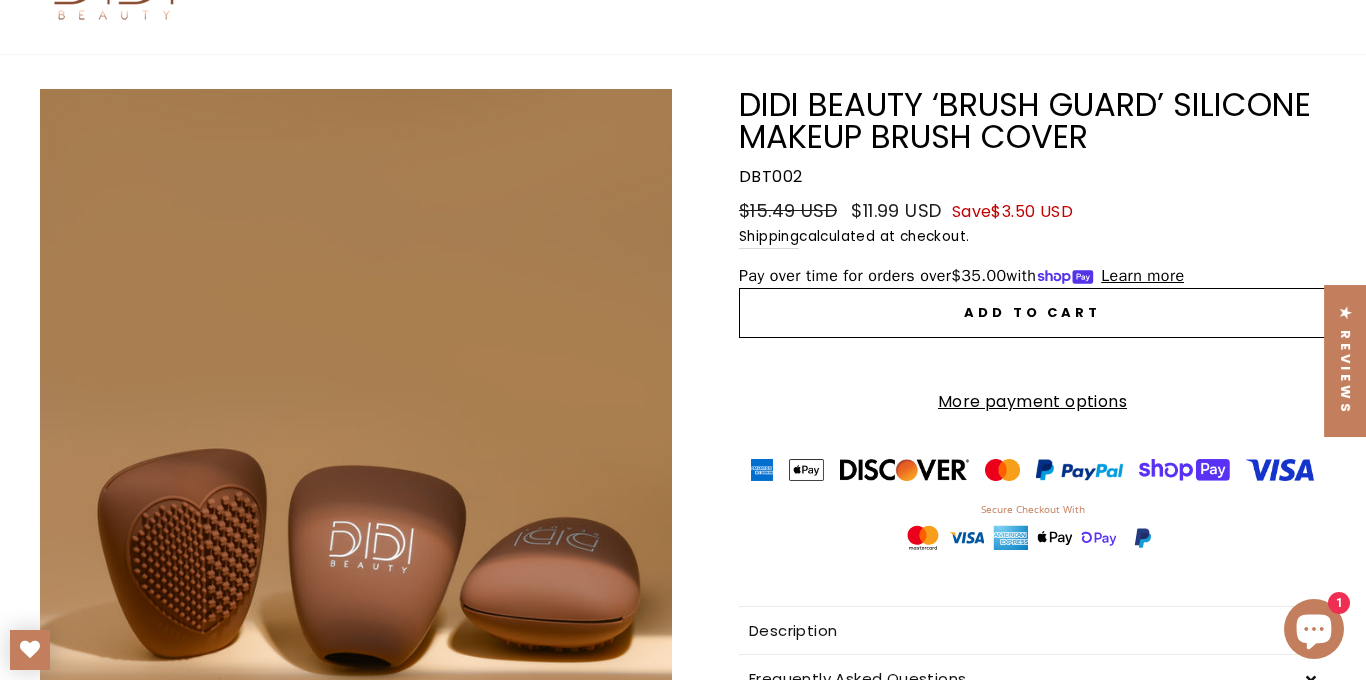 scroll, scrollTop: 0, scrollLeft: 0, axis: both 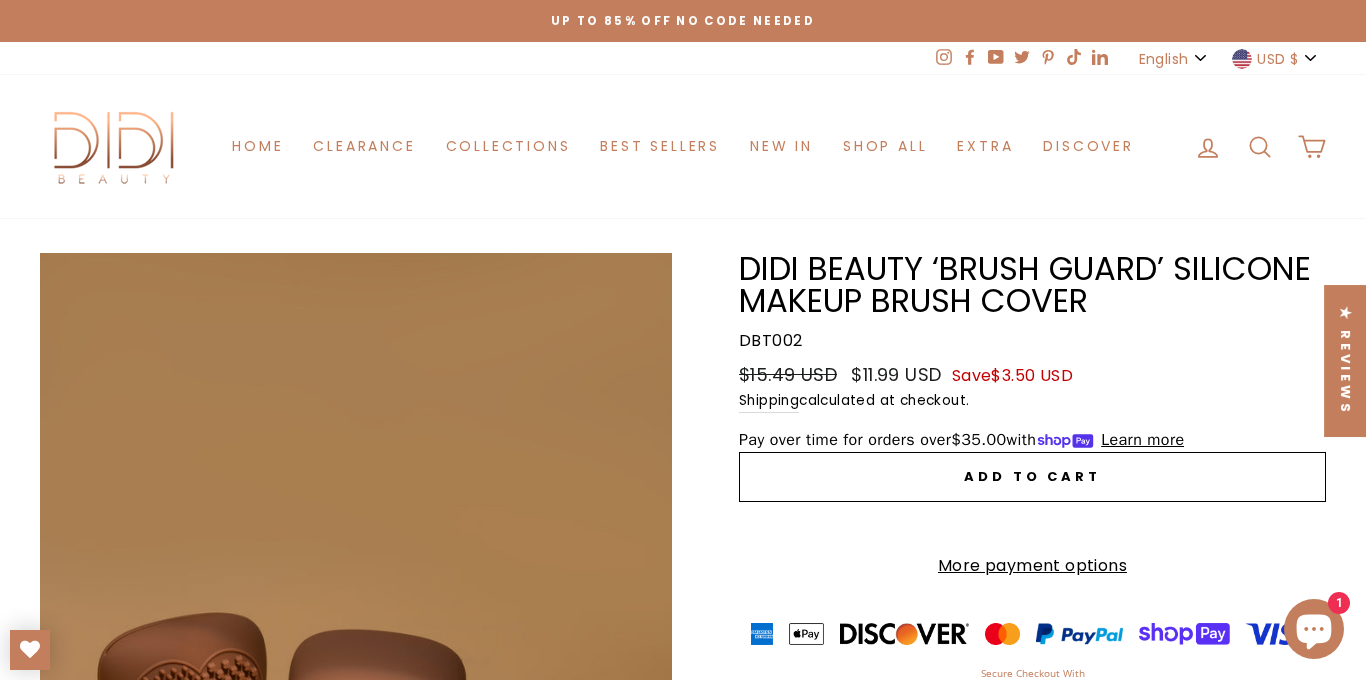 click 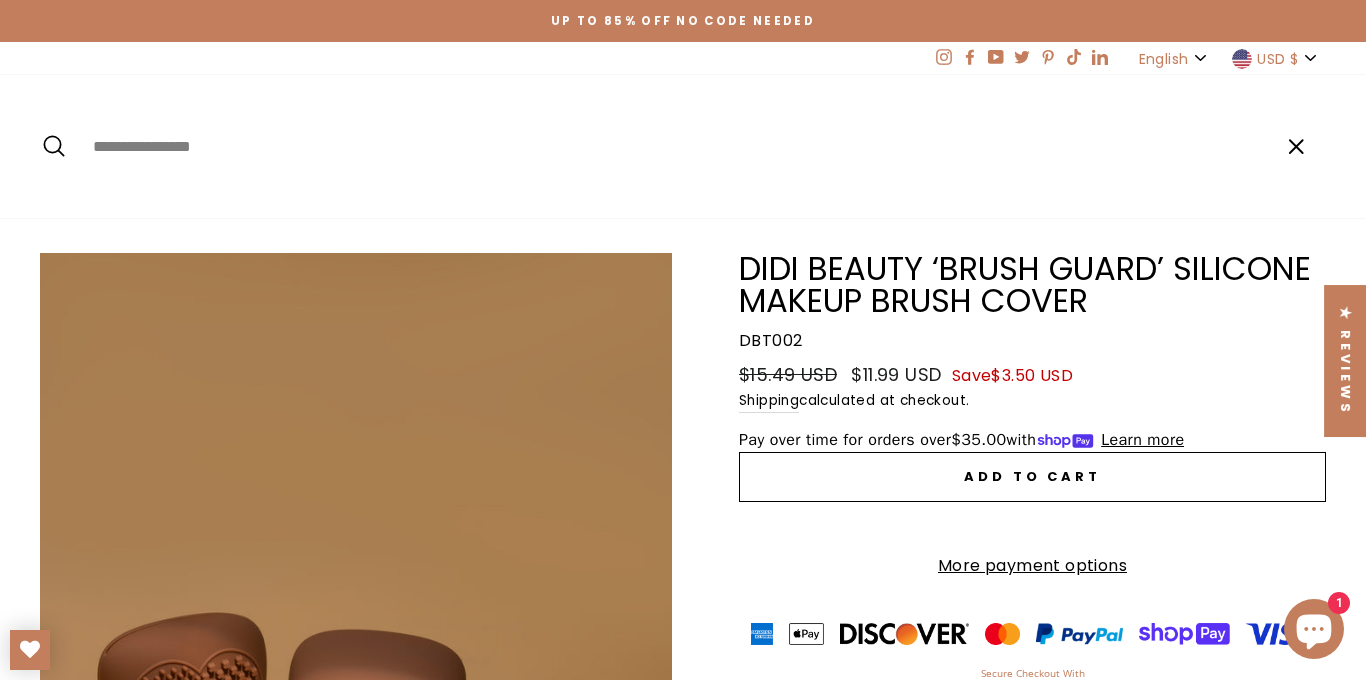 paste on "**********" 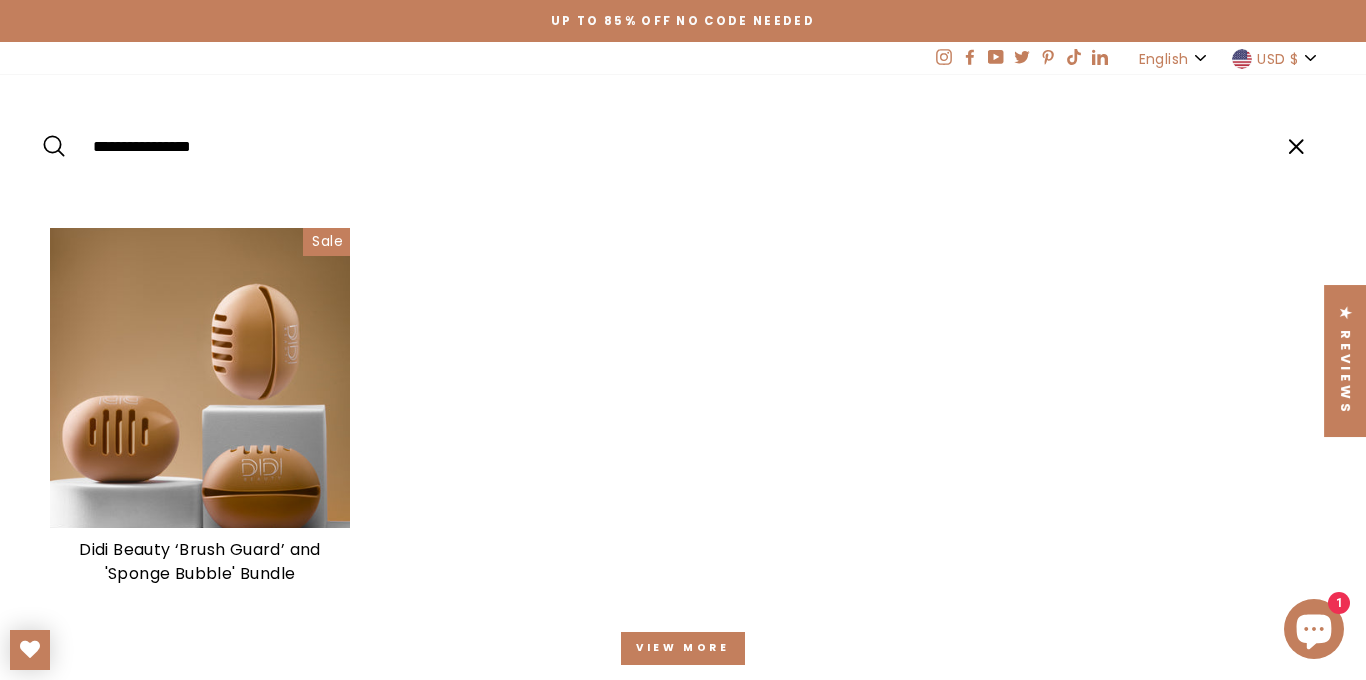 type on "**********" 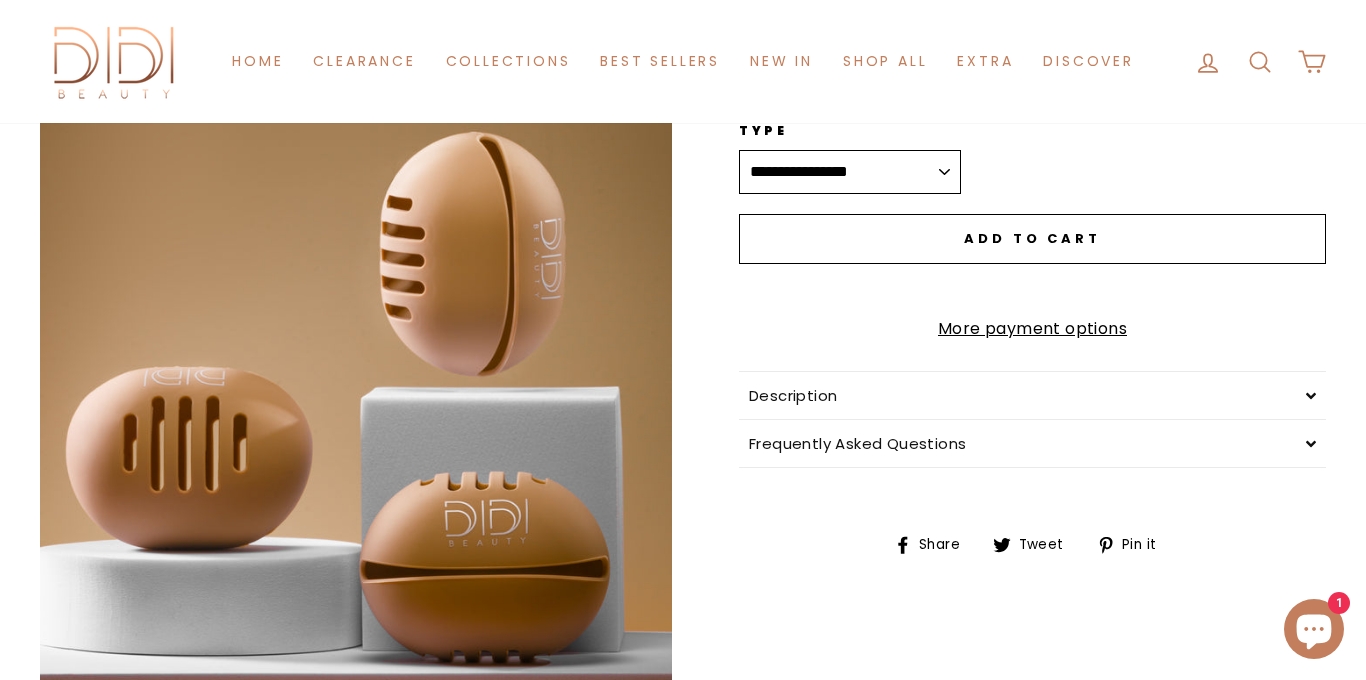 scroll, scrollTop: 337, scrollLeft: 0, axis: vertical 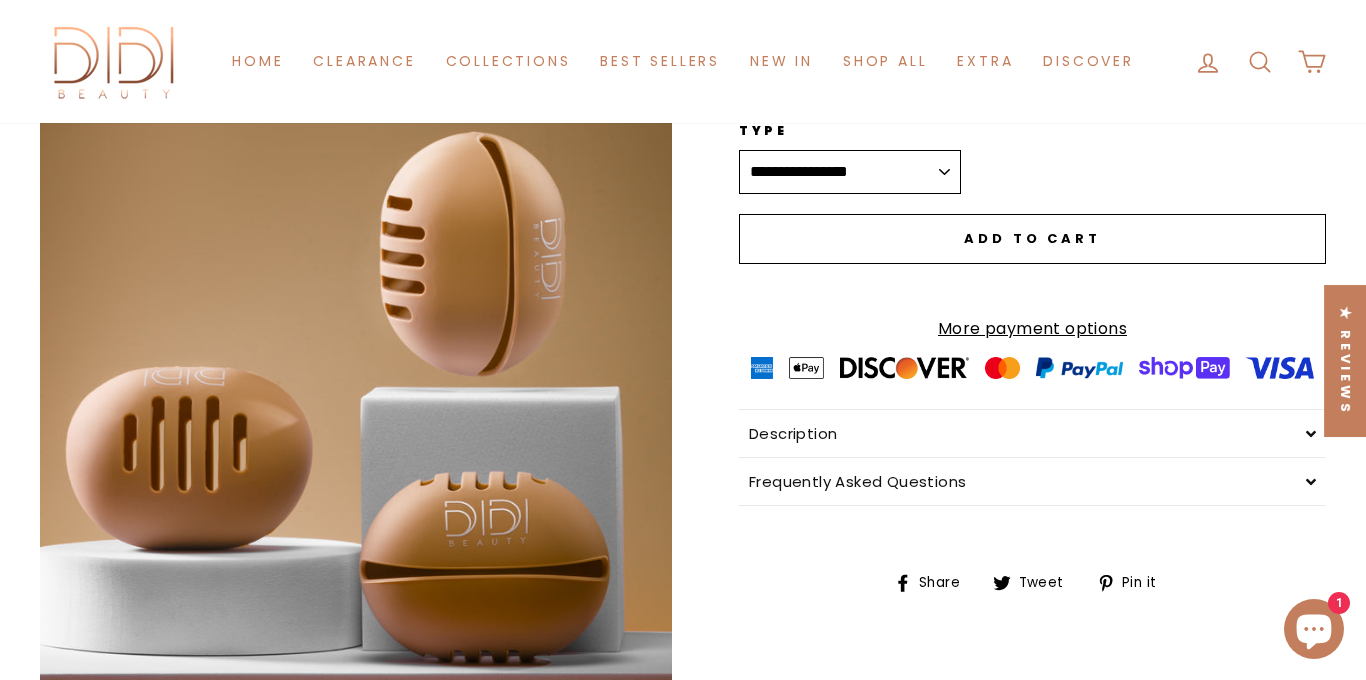 click on "Close (esc)" at bounding box center [356, 331] 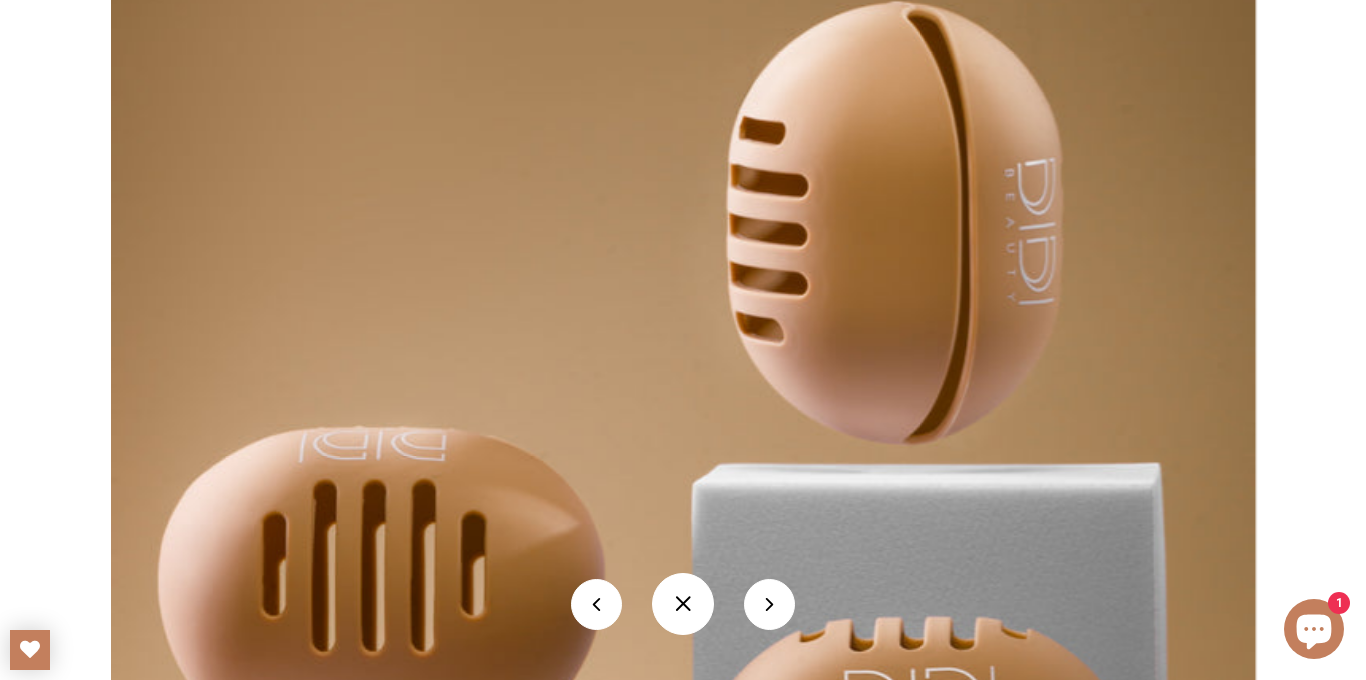 scroll, scrollTop: 0, scrollLeft: 0, axis: both 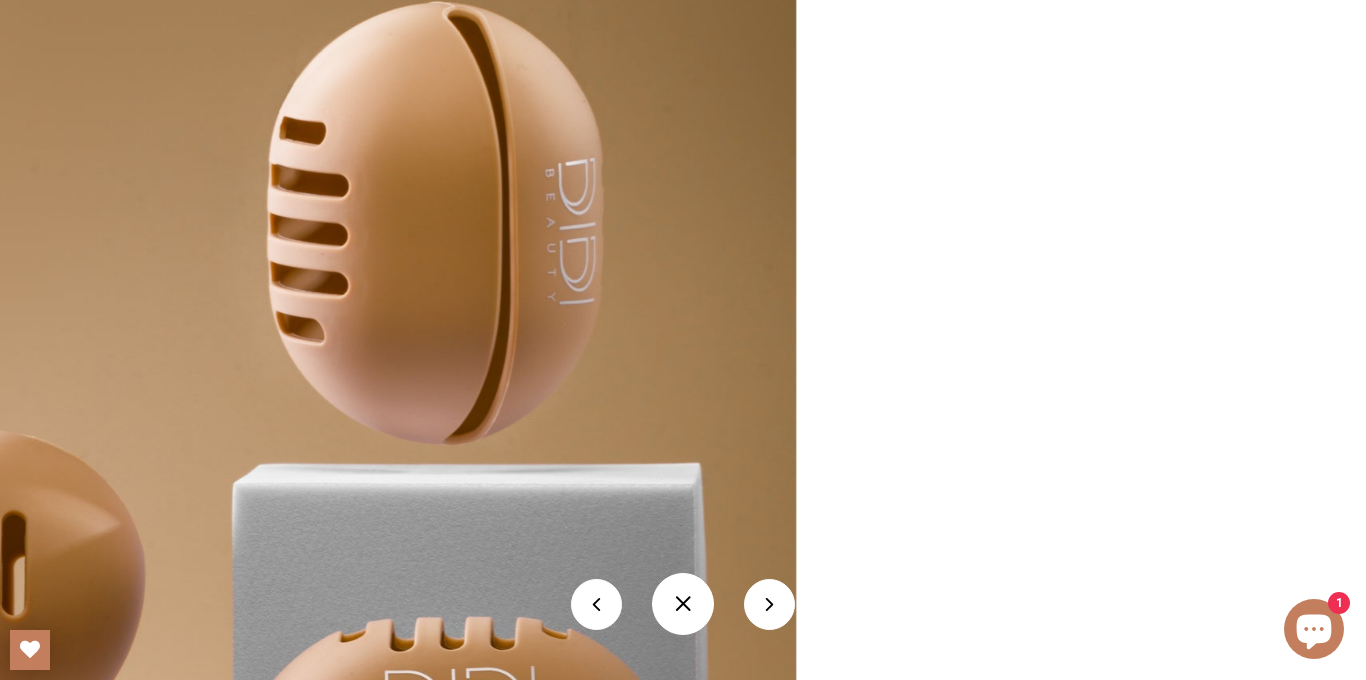 click at bounding box center [683, 604] 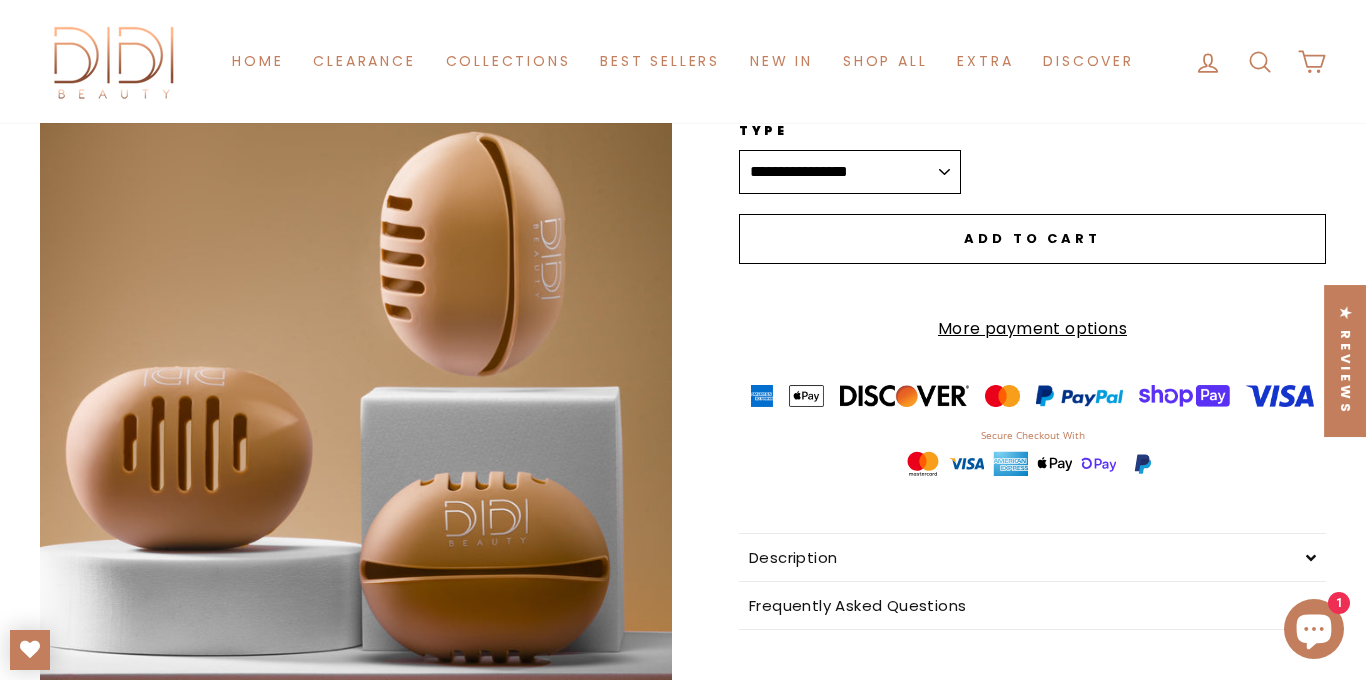 click on "**********" at bounding box center (850, 172) 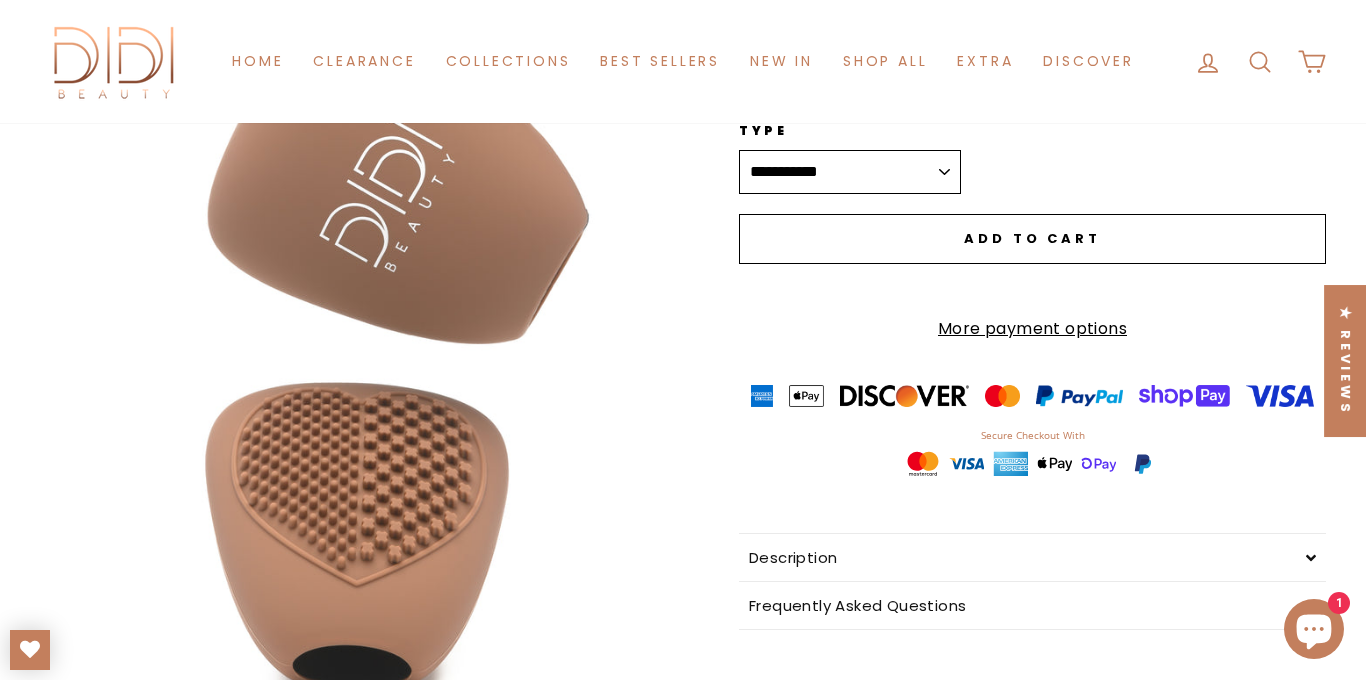 drag, startPoint x: 727, startPoint y: 171, endPoint x: 862, endPoint y: 172, distance: 135.00371 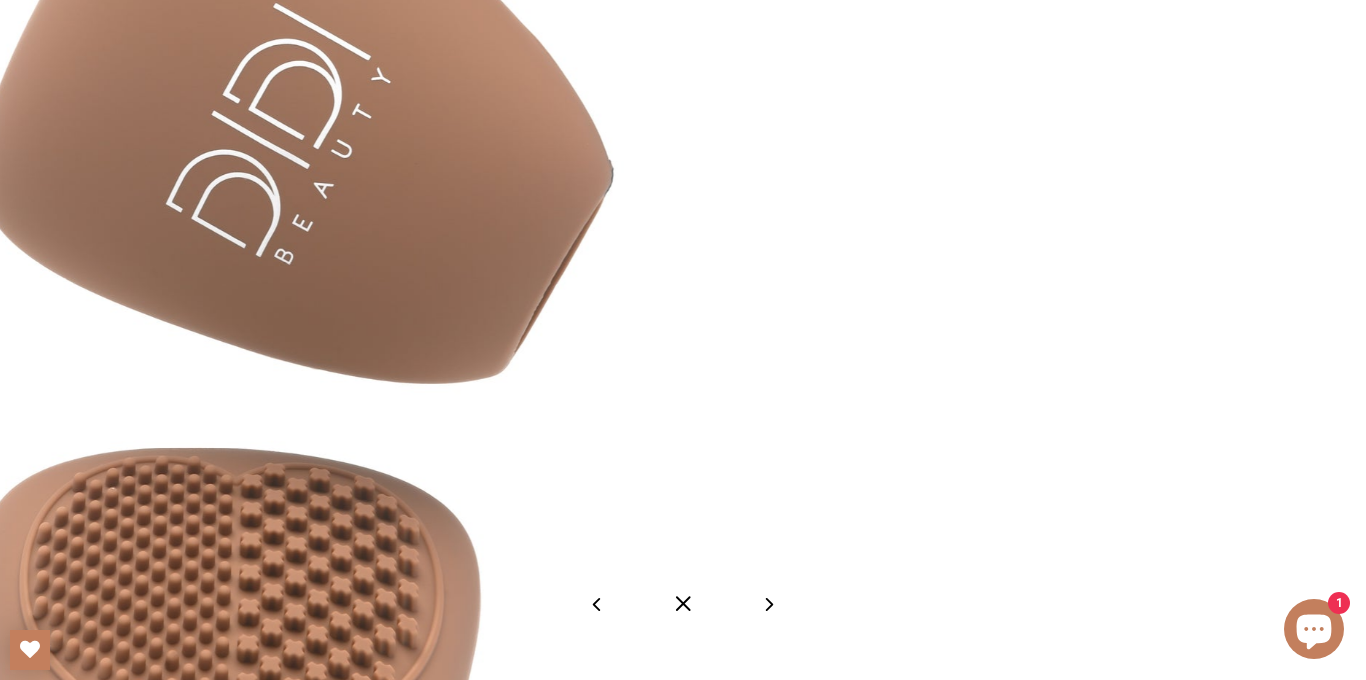 click at bounding box center [683, 604] 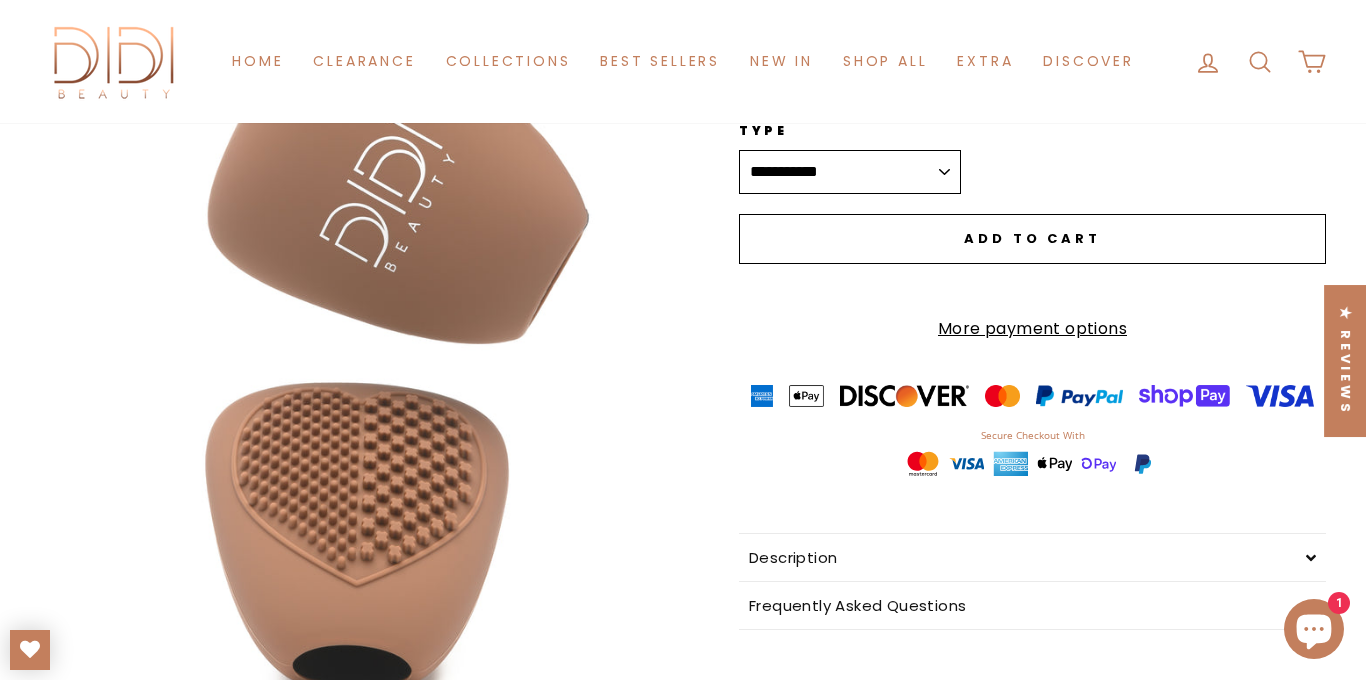 click on "**********" at bounding box center (850, 167) 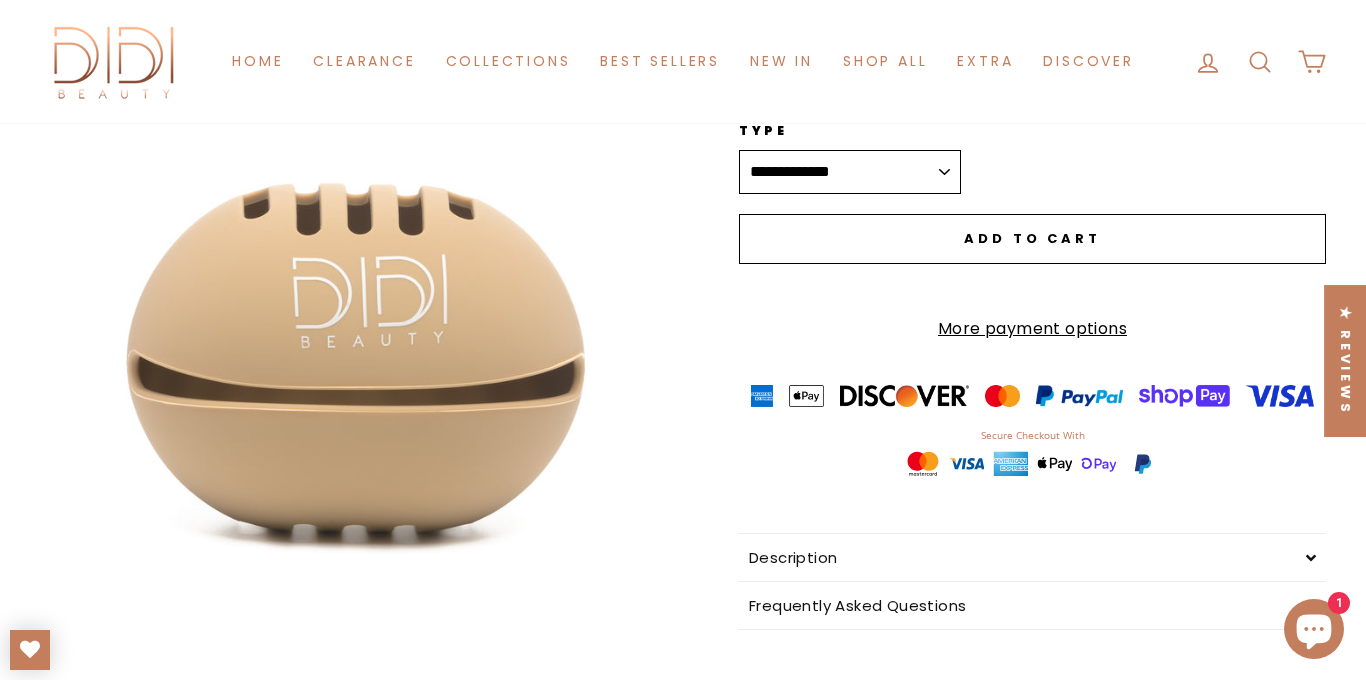 click on "Close (esc)" at bounding box center [356, 331] 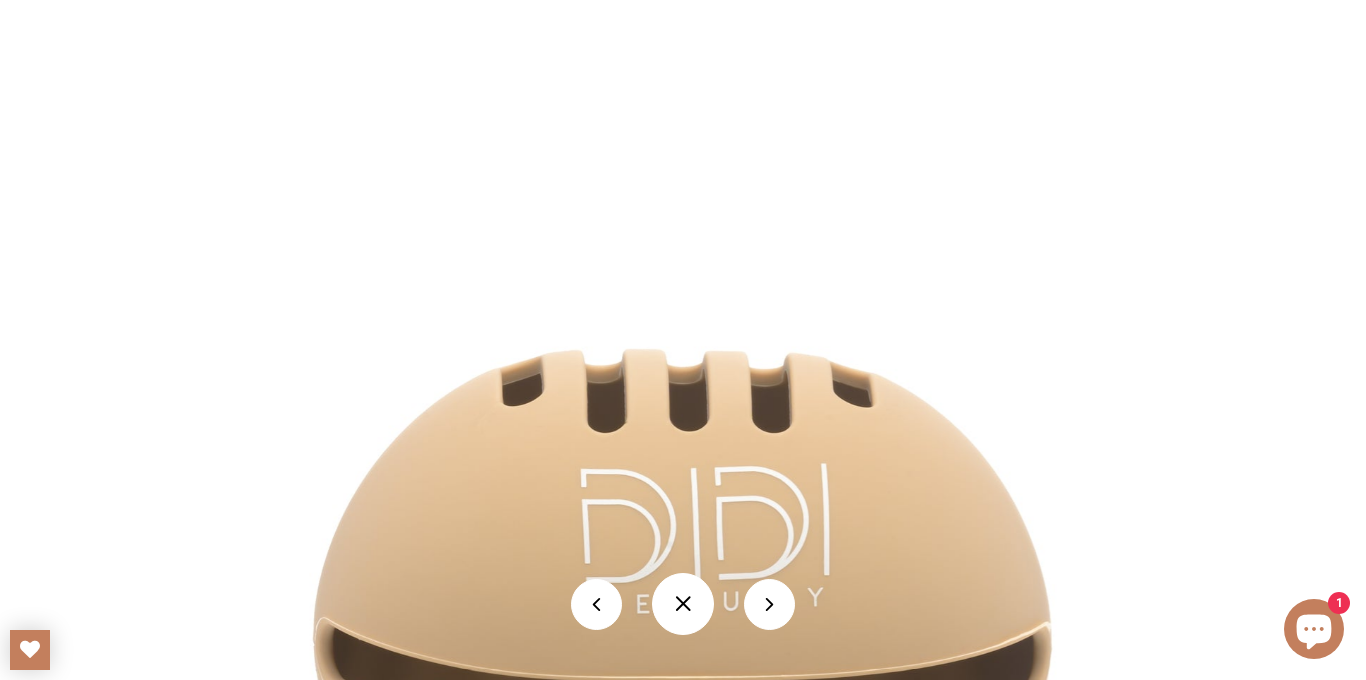 click at bounding box center (683, 604) 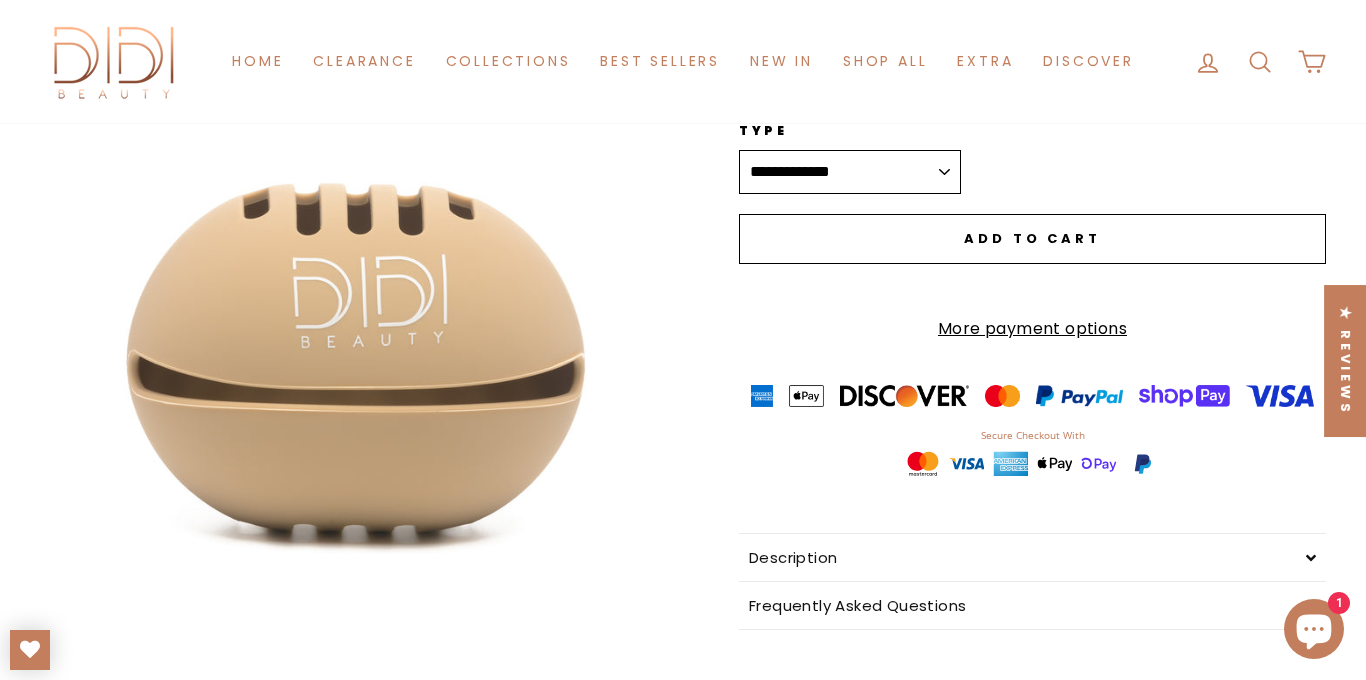 click 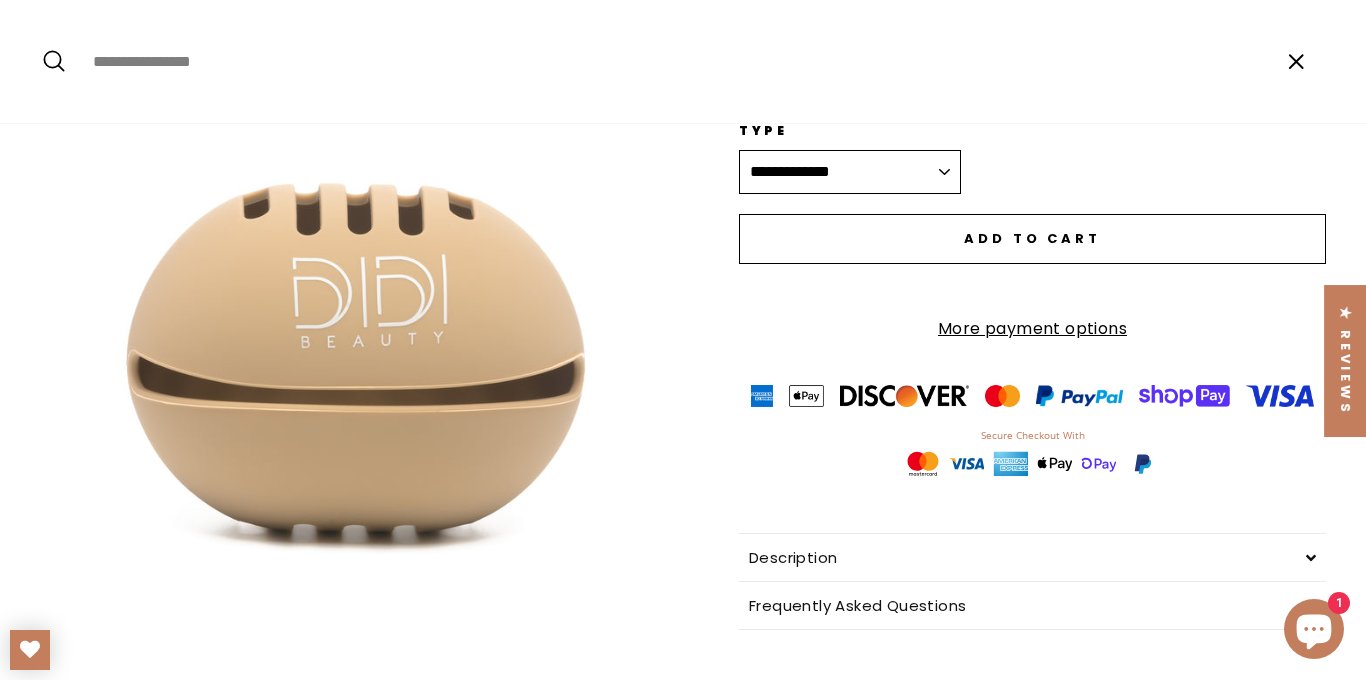 paste on "**********" 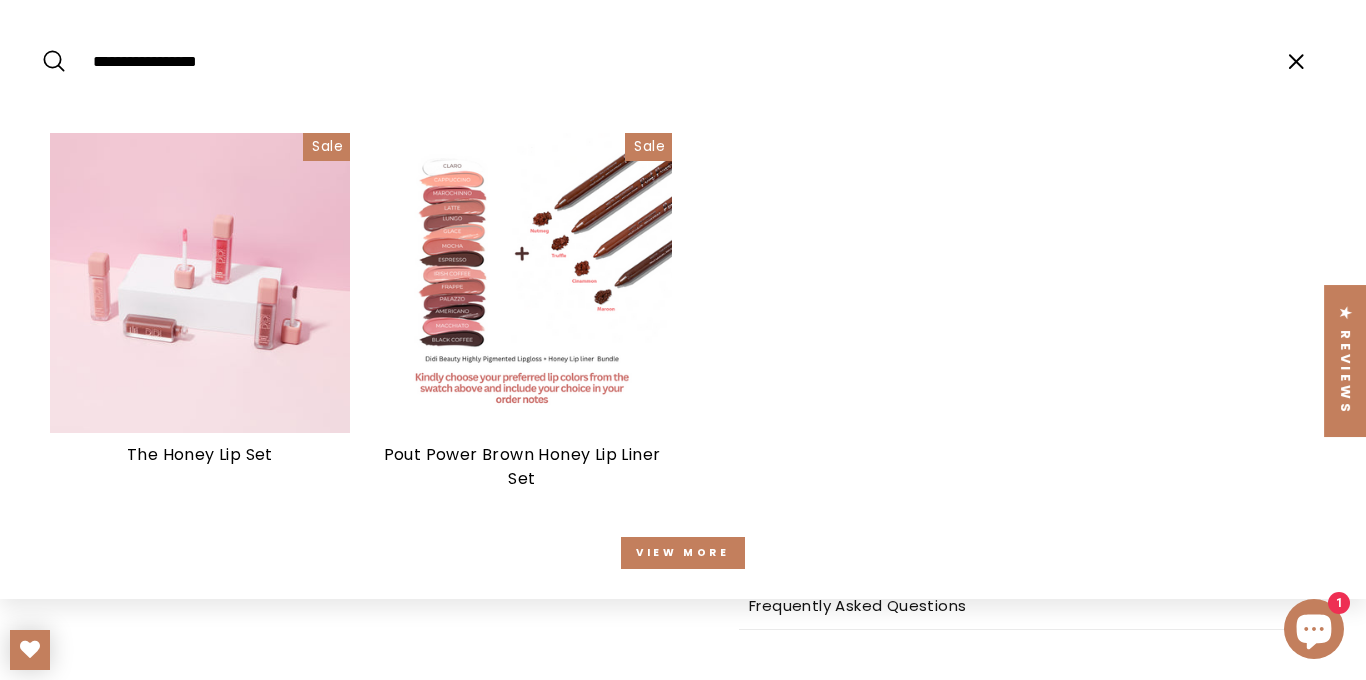 type on "**********" 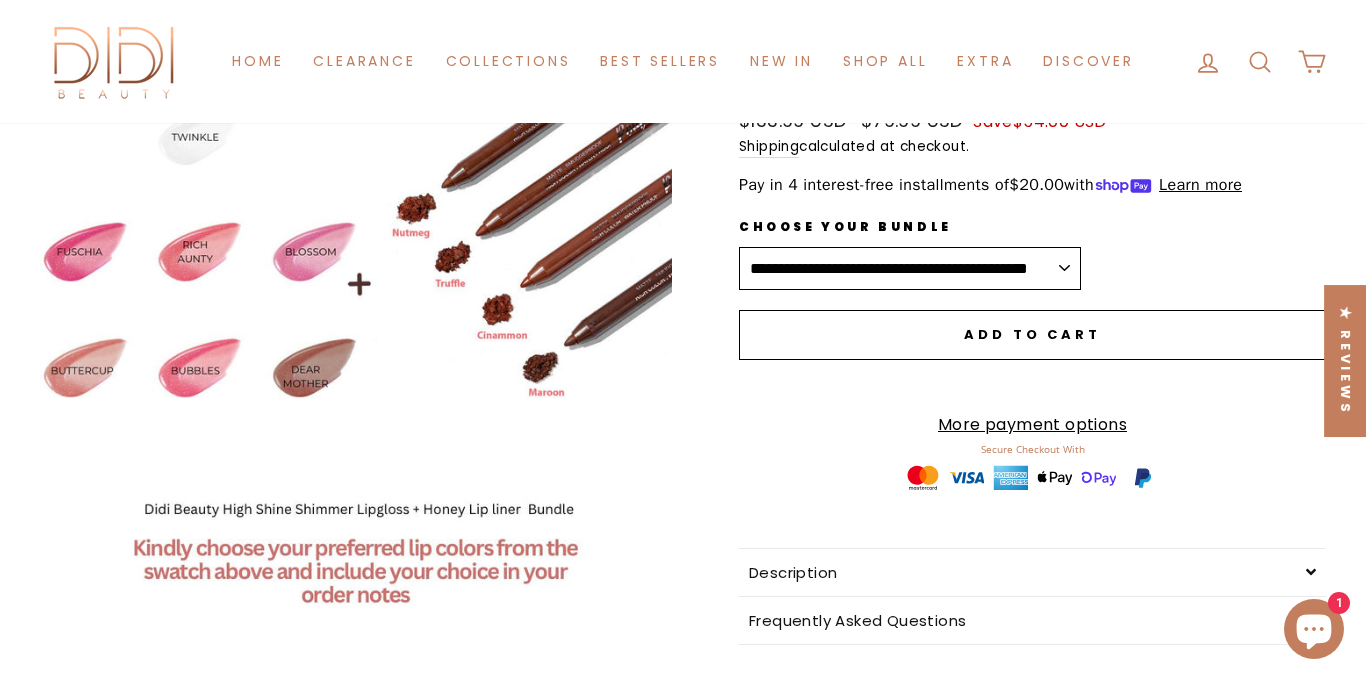 scroll, scrollTop: 181, scrollLeft: 0, axis: vertical 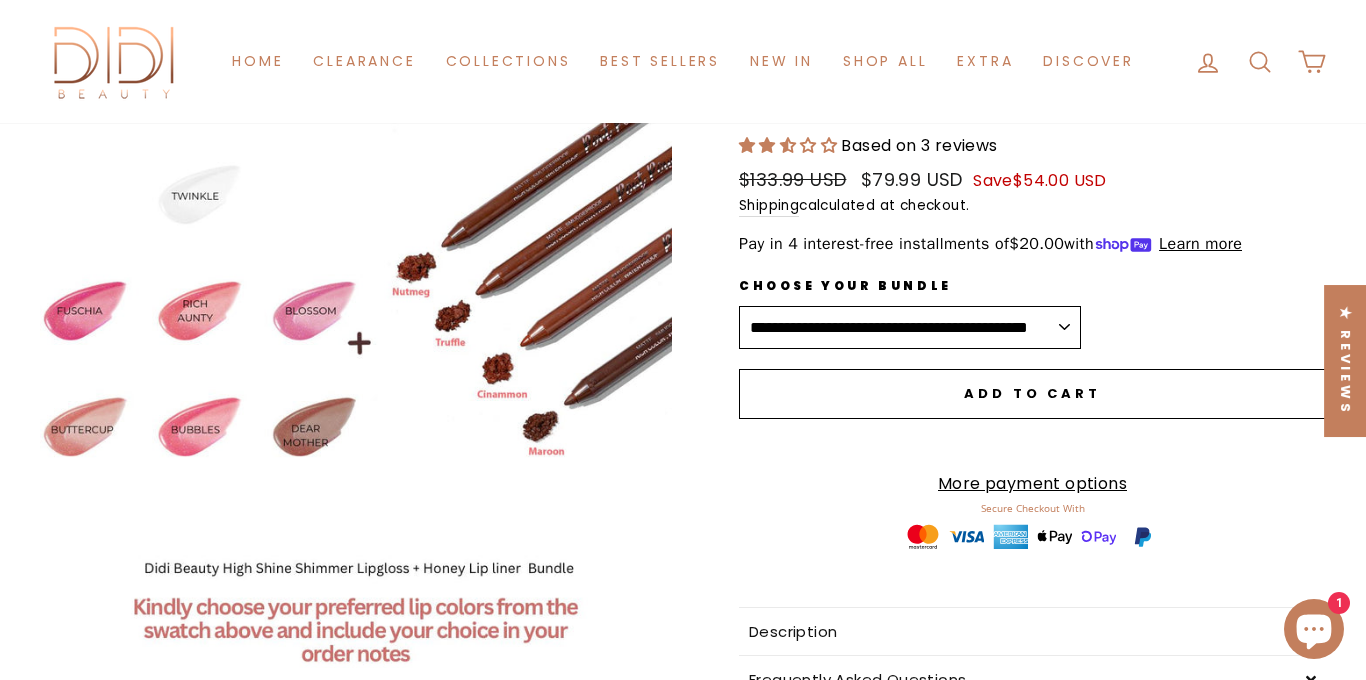 click on "**********" at bounding box center (910, 328) 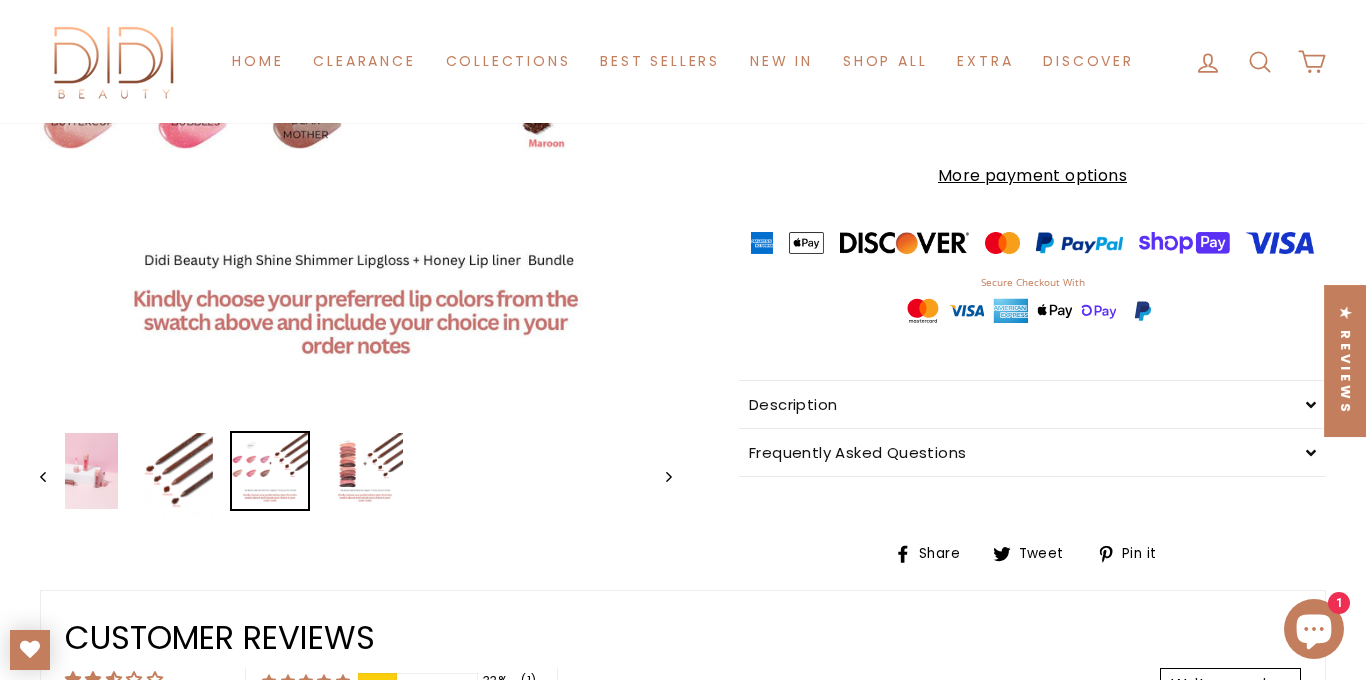 scroll, scrollTop: 494, scrollLeft: 0, axis: vertical 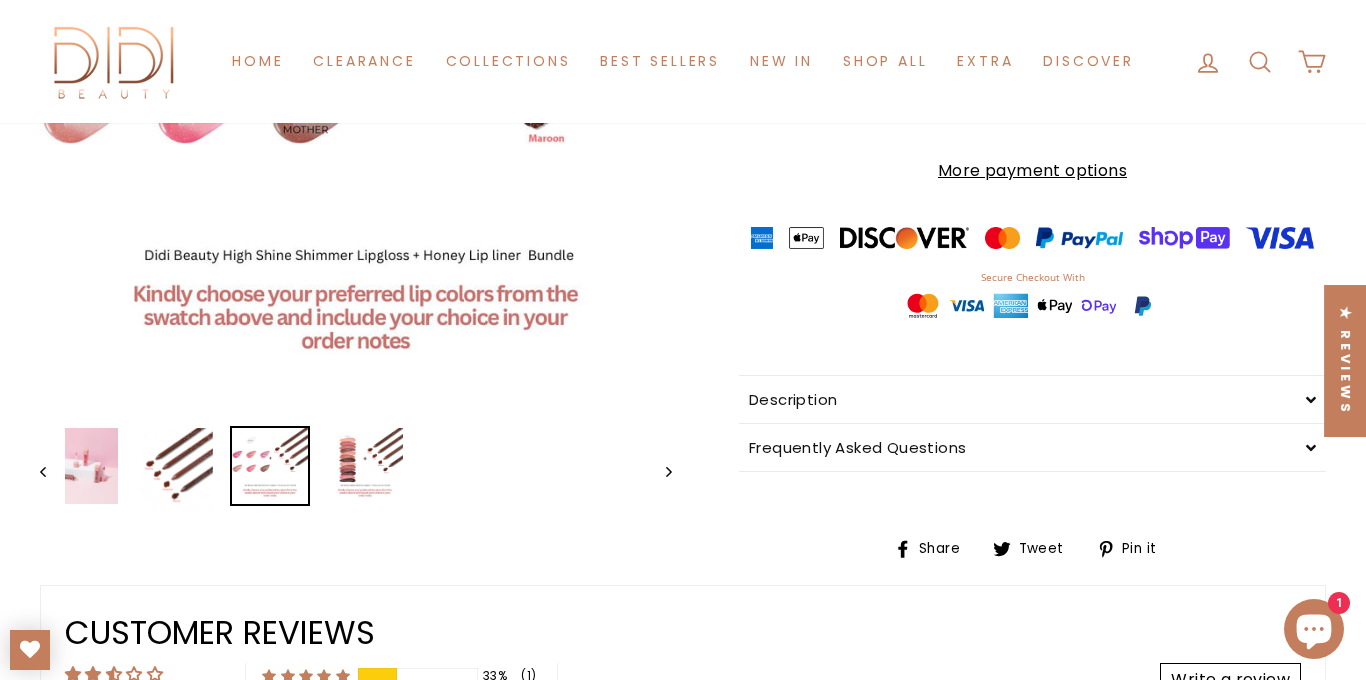 click 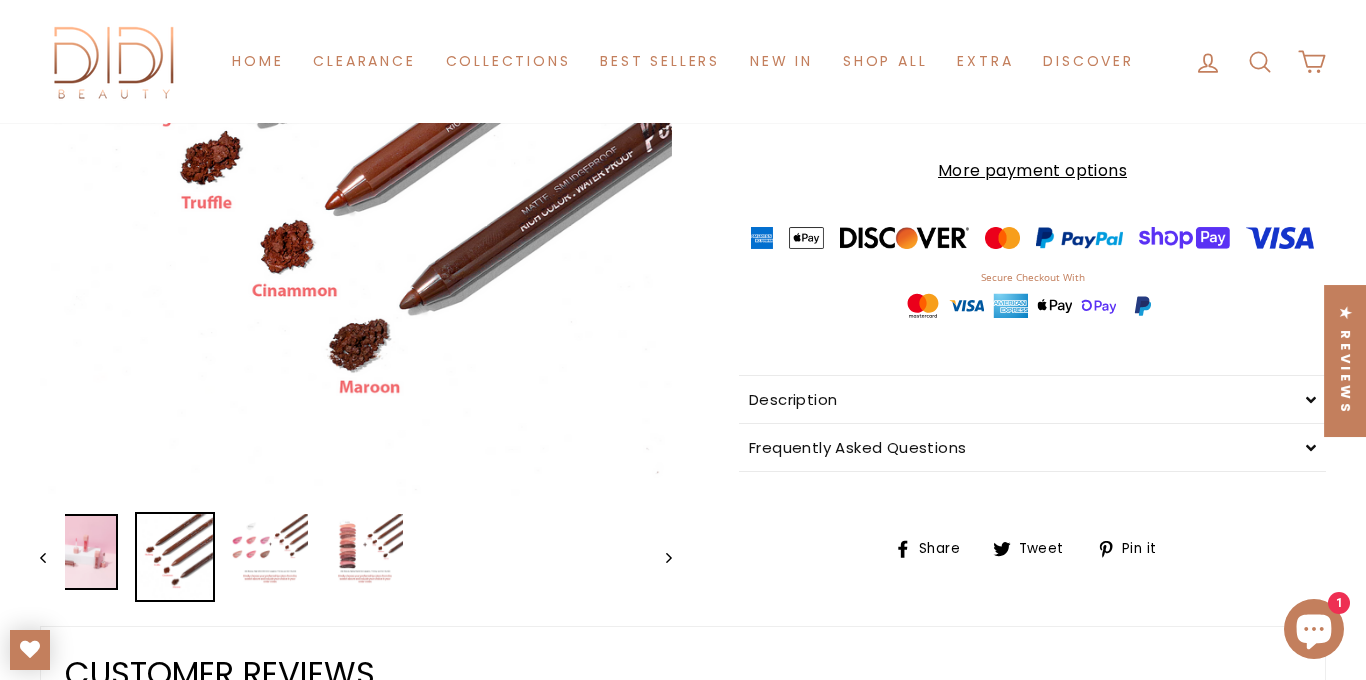 click at bounding box center (80, 552) 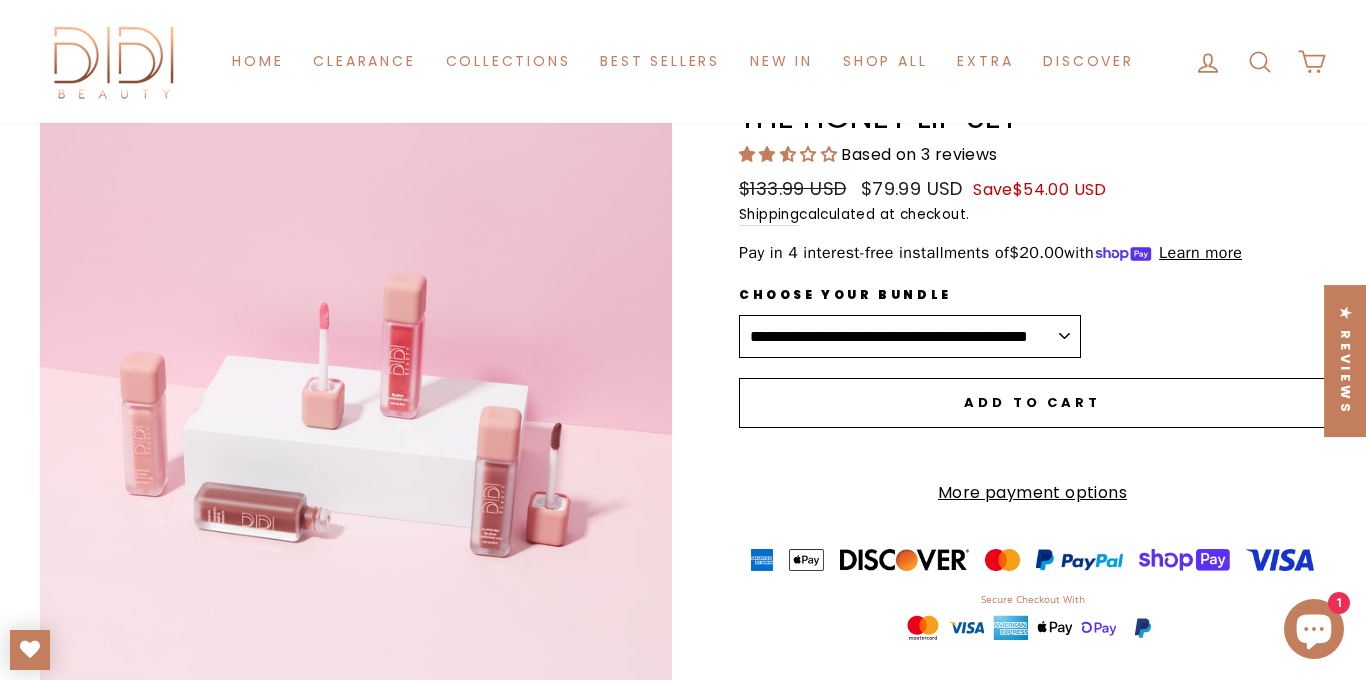 scroll, scrollTop: 184, scrollLeft: 0, axis: vertical 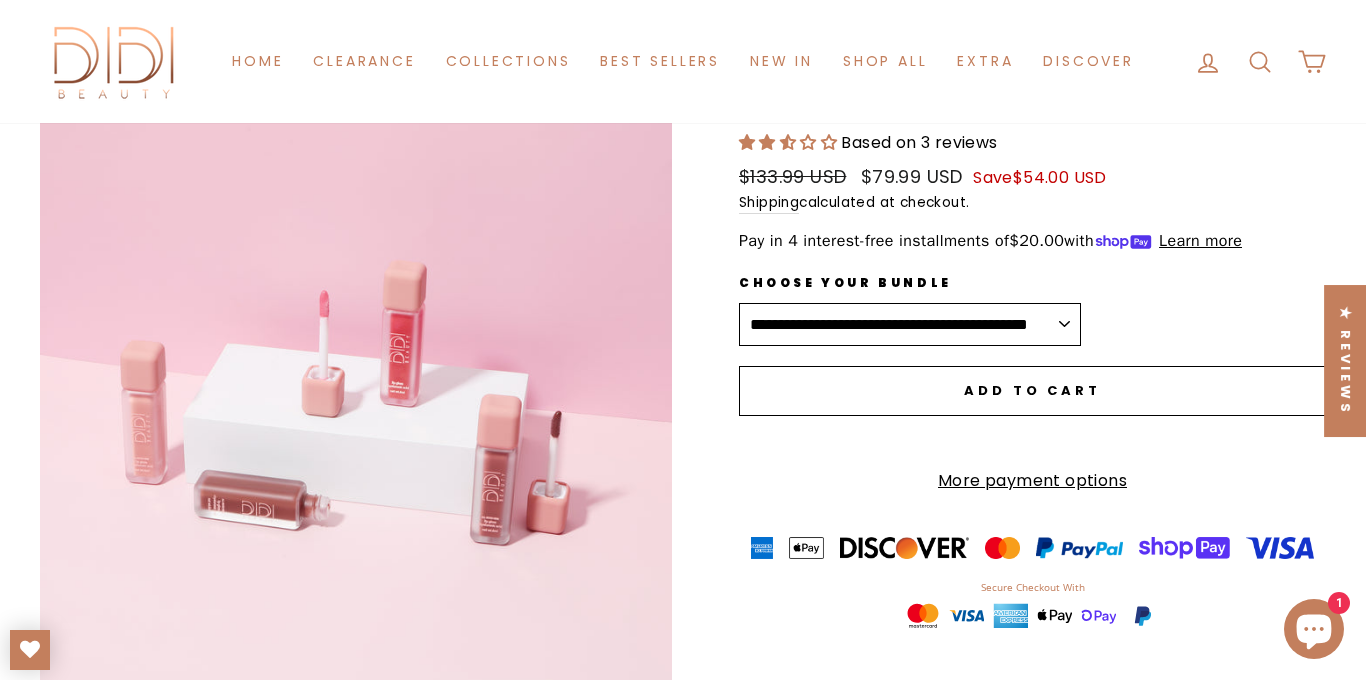 click on "Close (esc)" at bounding box center (356, 405) 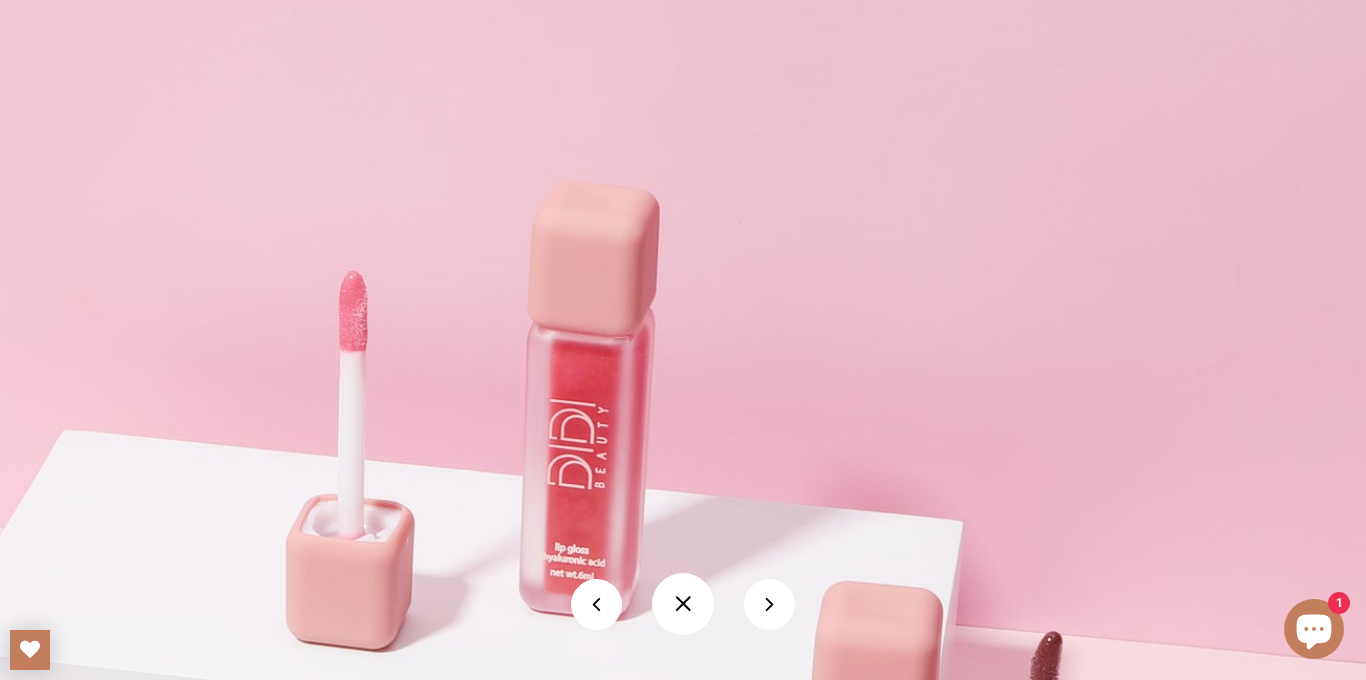 click at bounding box center [683, 604] 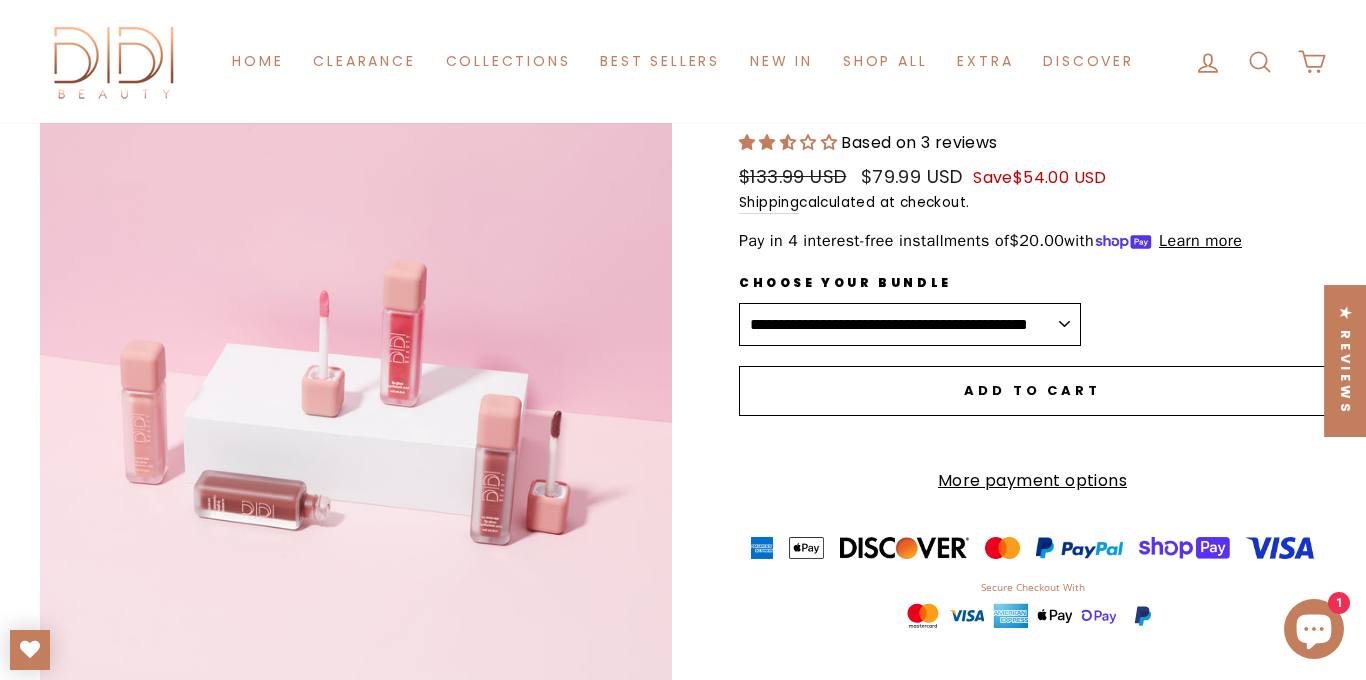 click on "**********" at bounding box center [910, 325] 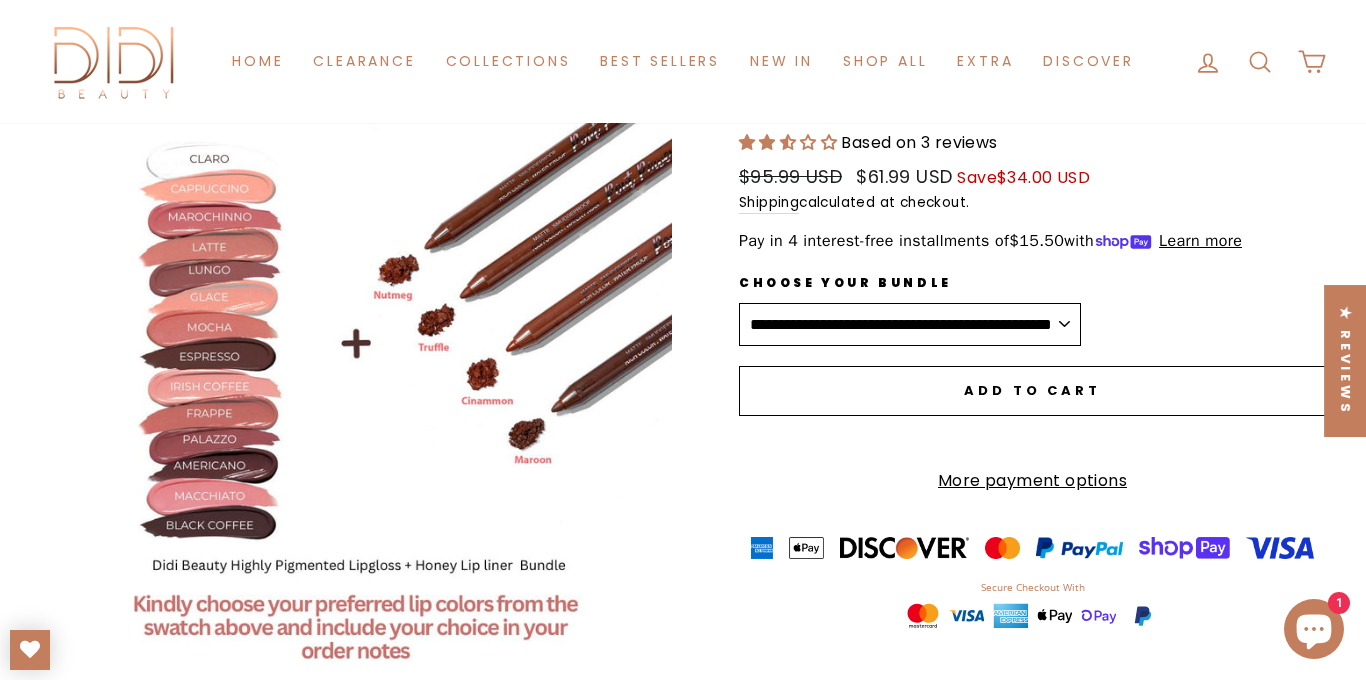 click on "**********" at bounding box center [910, 325] 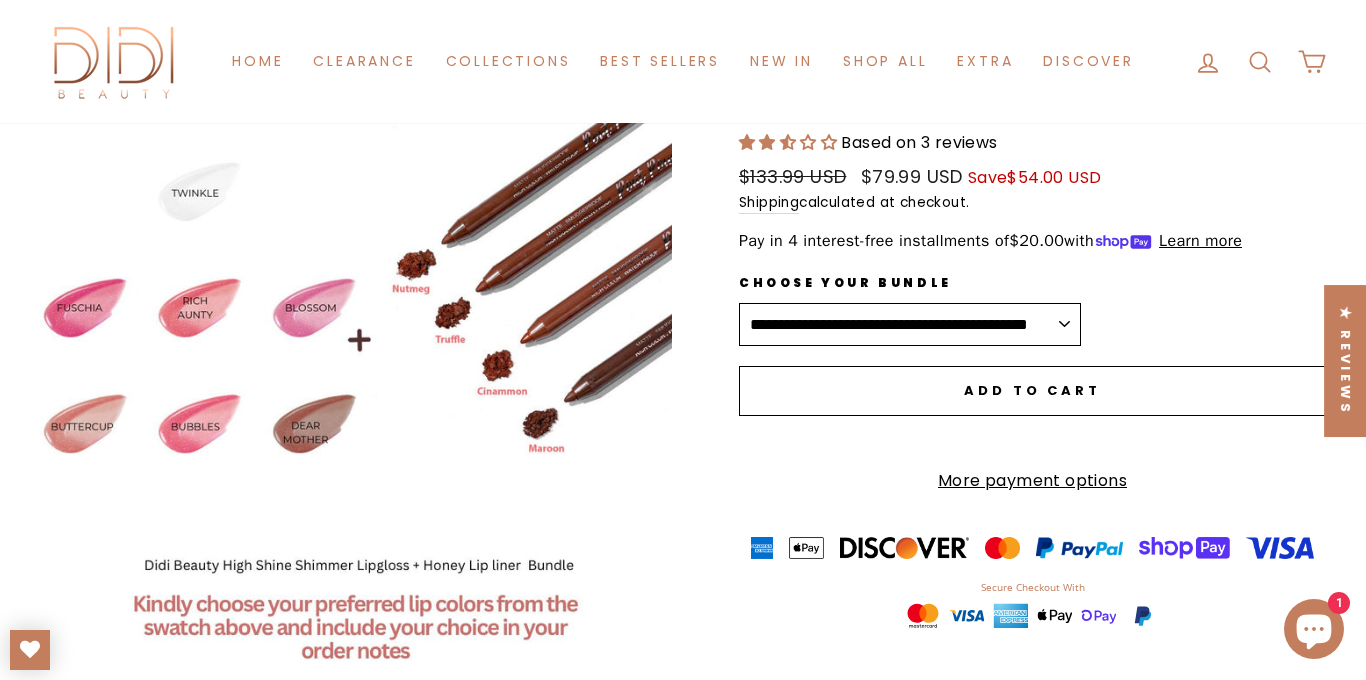 click on "Close (esc)" at bounding box center [356, 405] 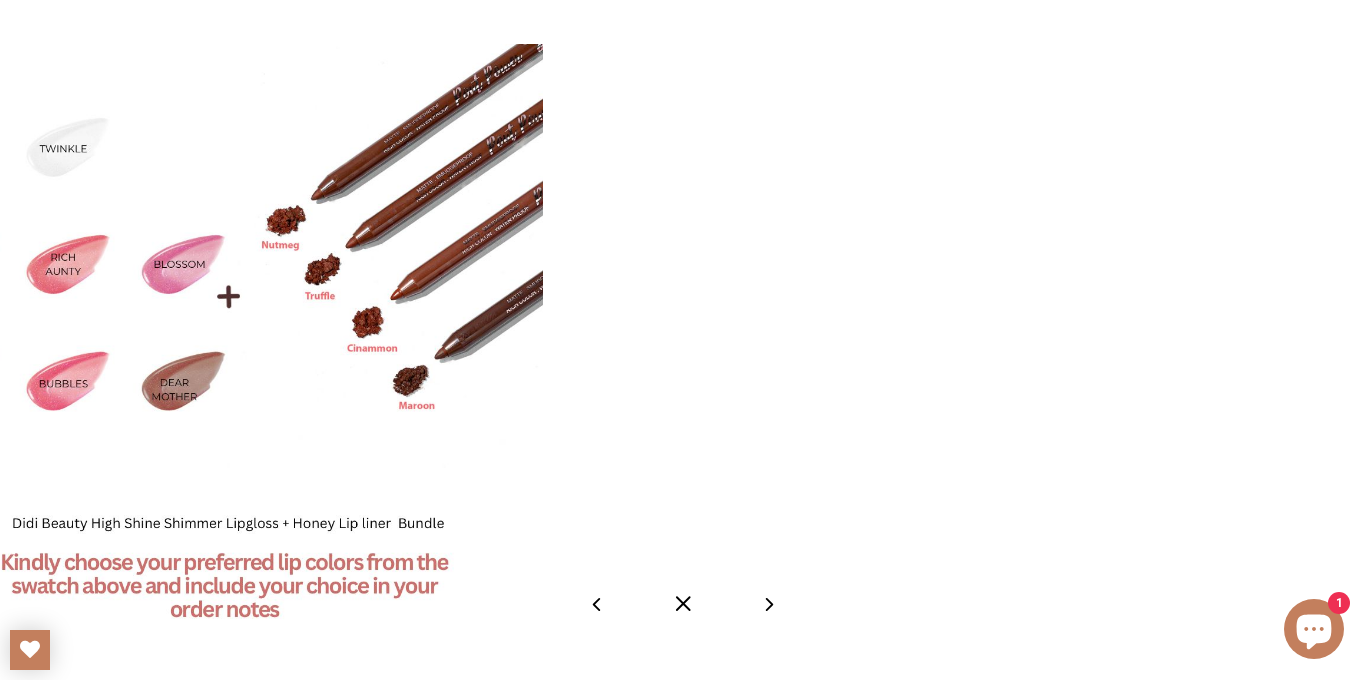 click at bounding box center [683, 604] 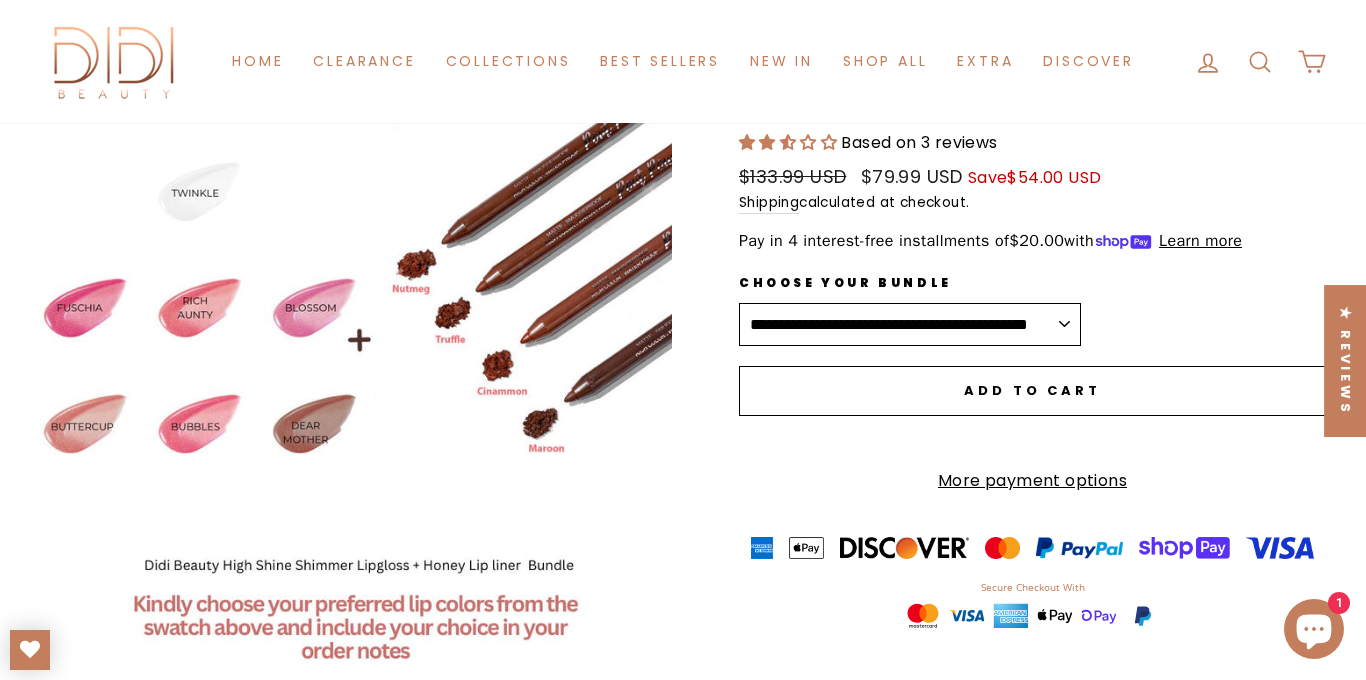 click on "**********" at bounding box center (910, 325) 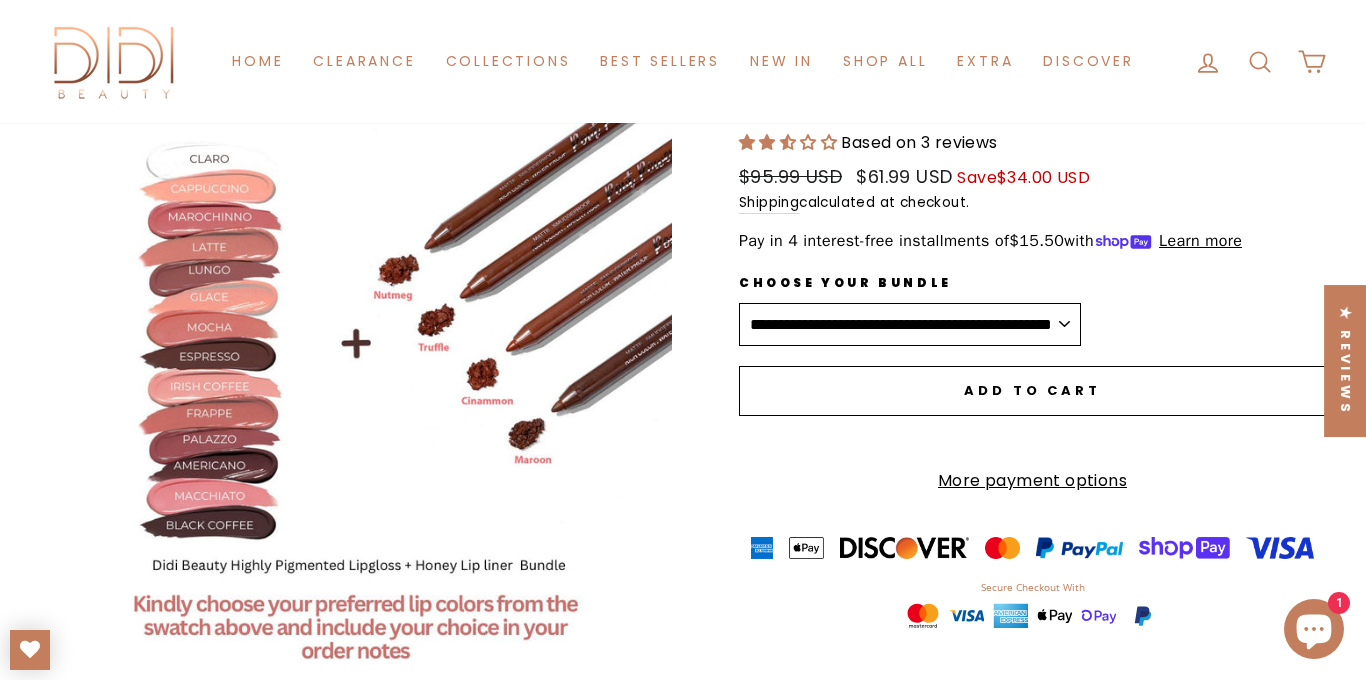 click on "**********" at bounding box center [910, 325] 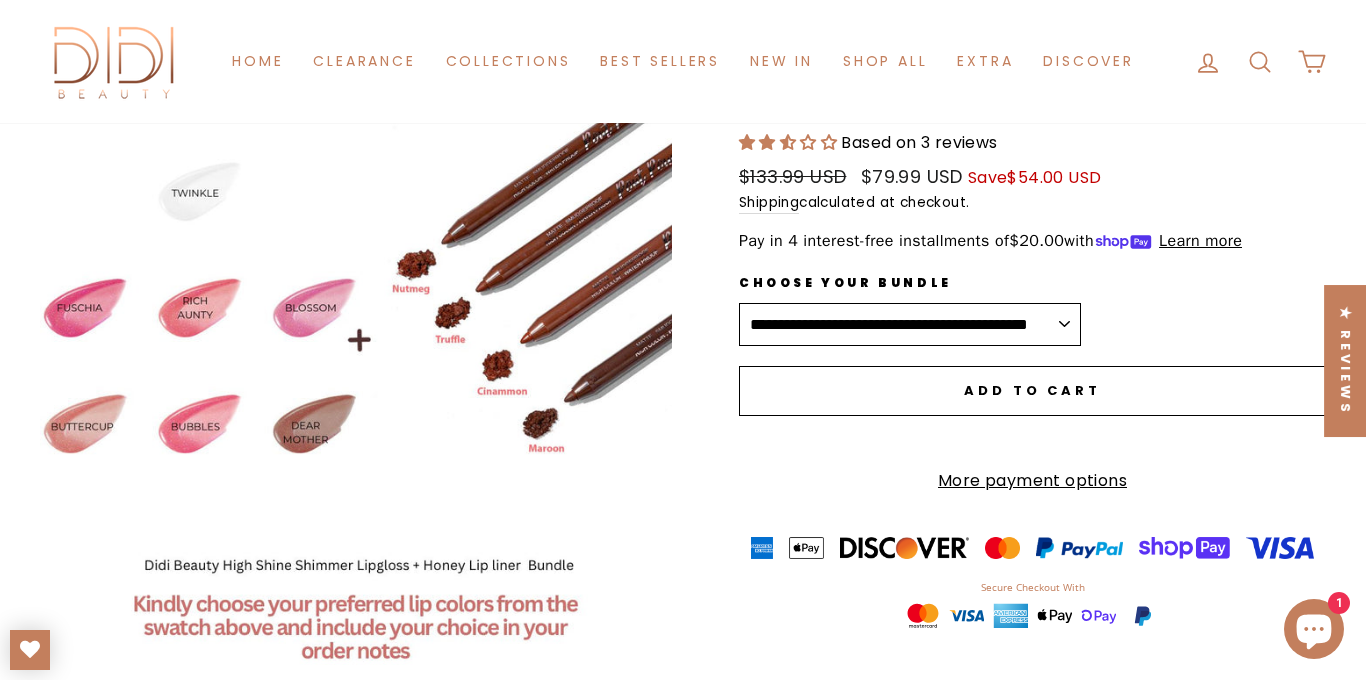 click on "**********" at bounding box center [910, 325] 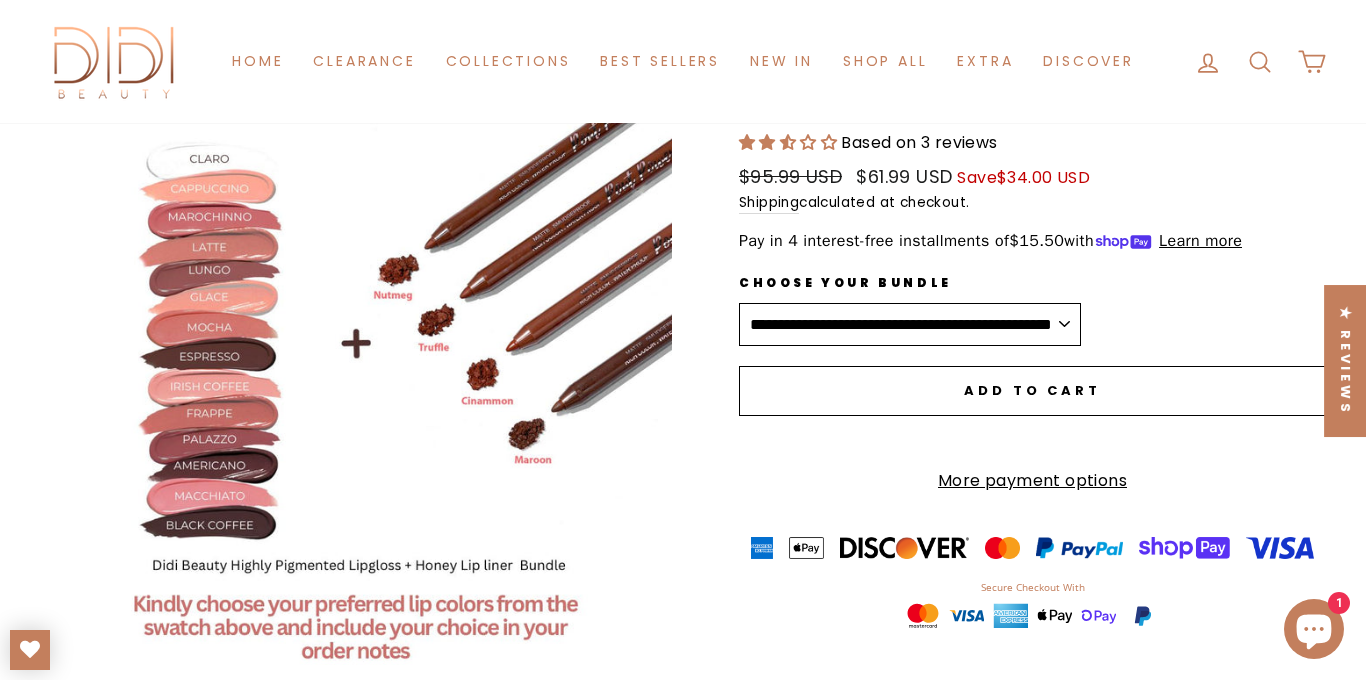 click on "Close (esc)" at bounding box center (356, 405) 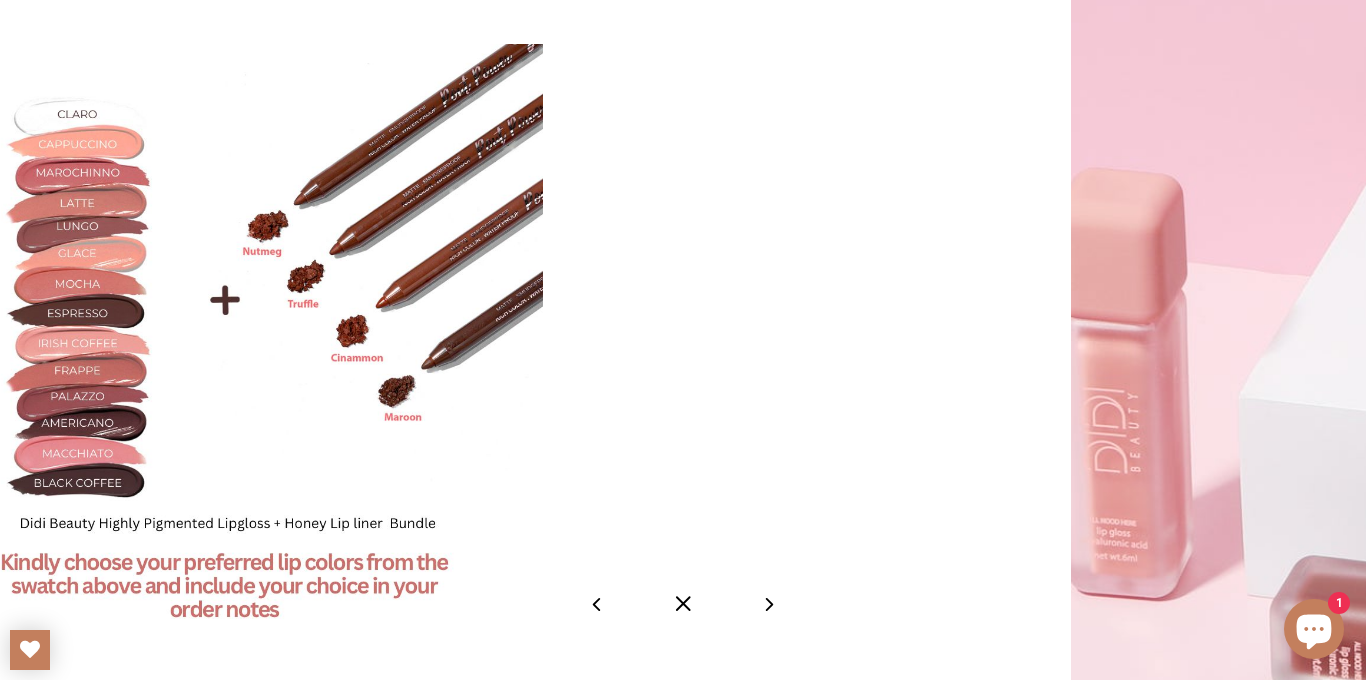 click at bounding box center (683, 604) 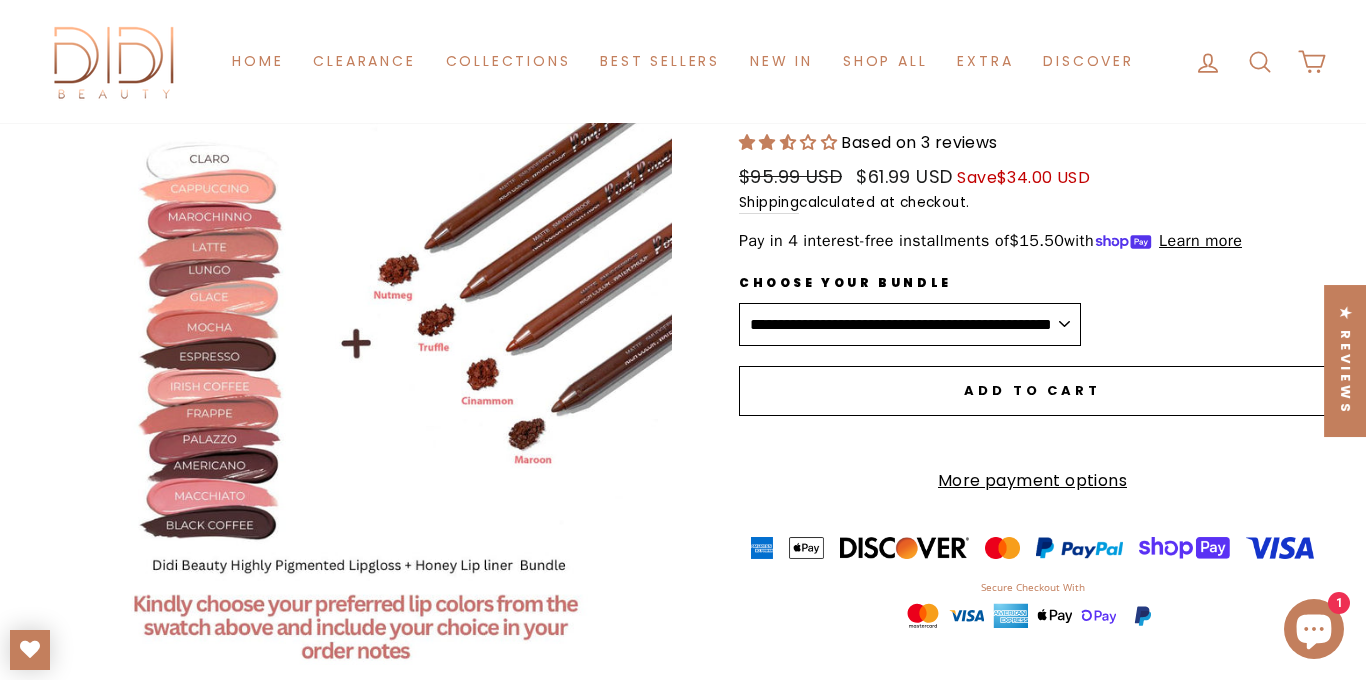 click on "**********" at bounding box center [910, 325] 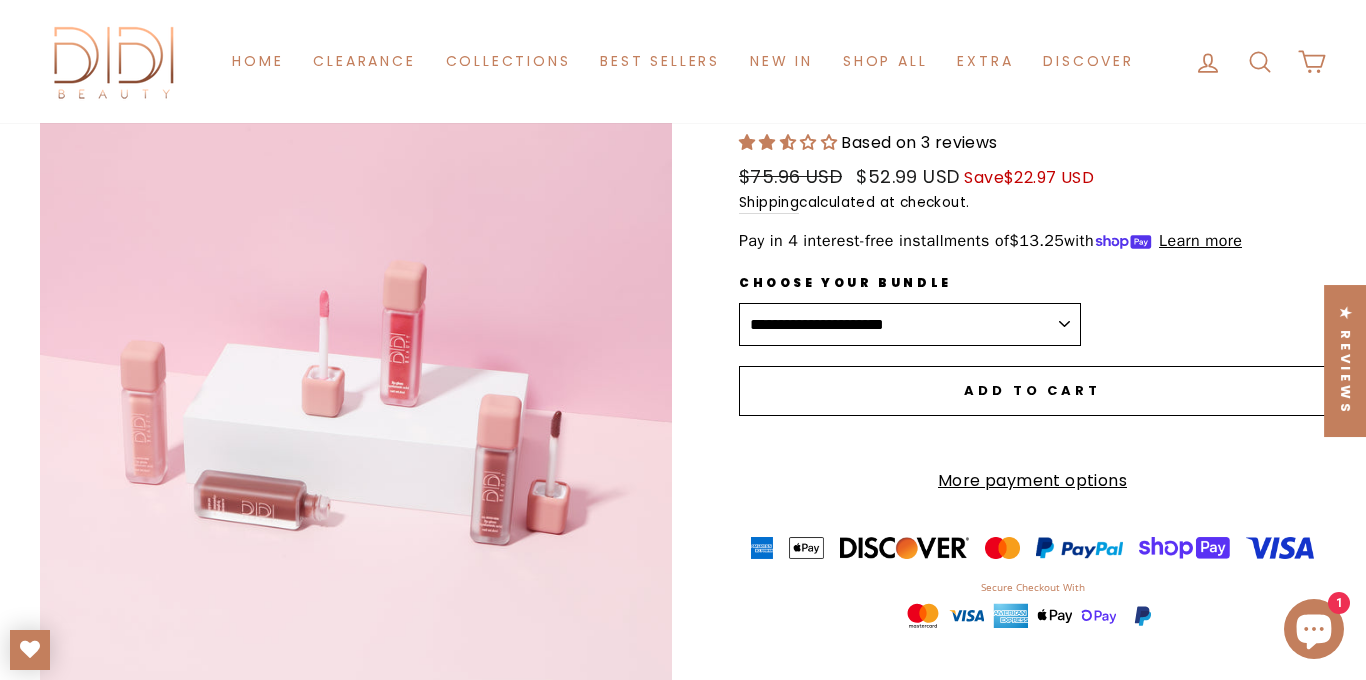 click on "**********" at bounding box center (910, 325) 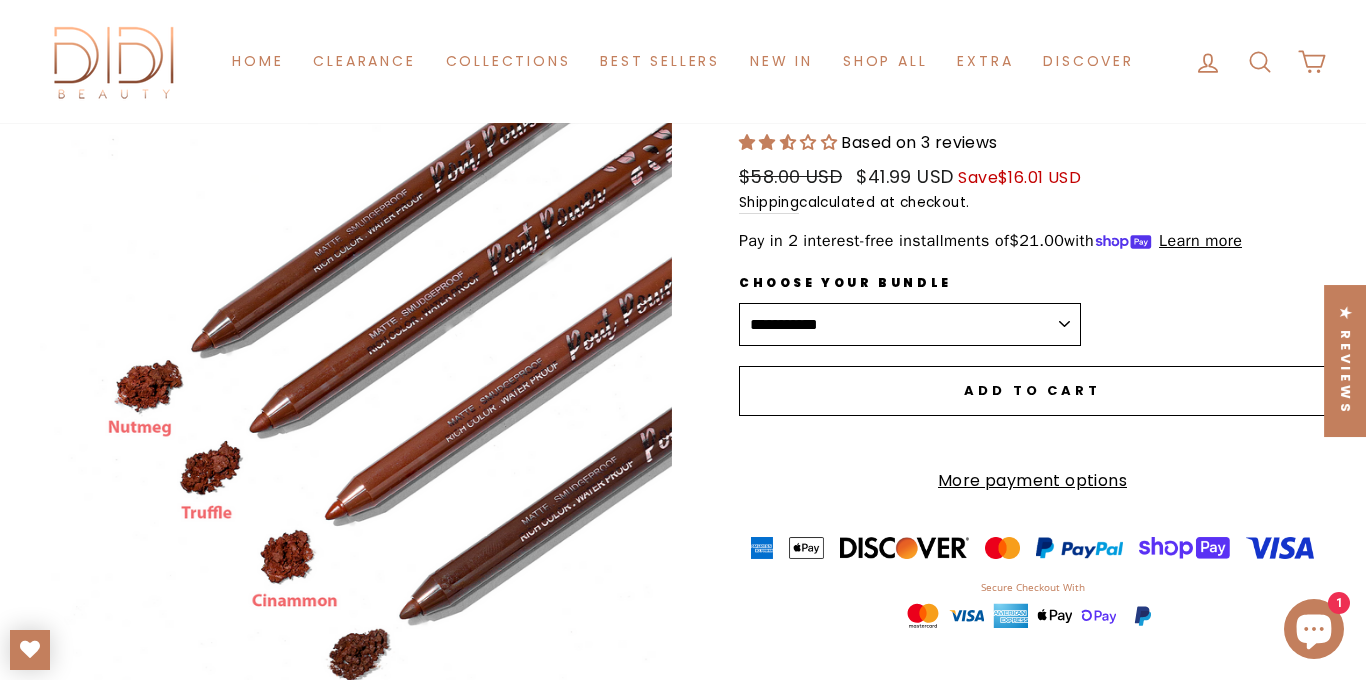 click on "Close (esc)" at bounding box center [356, 447] 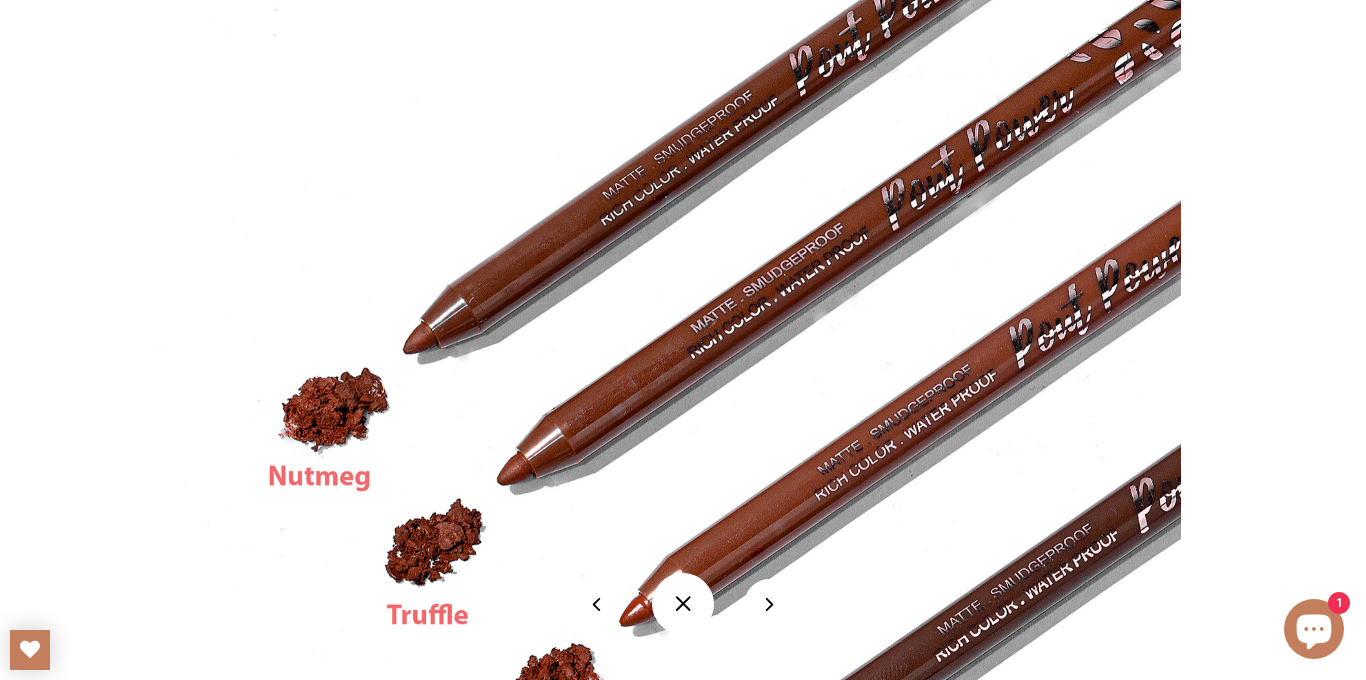 click at bounding box center [683, 604] 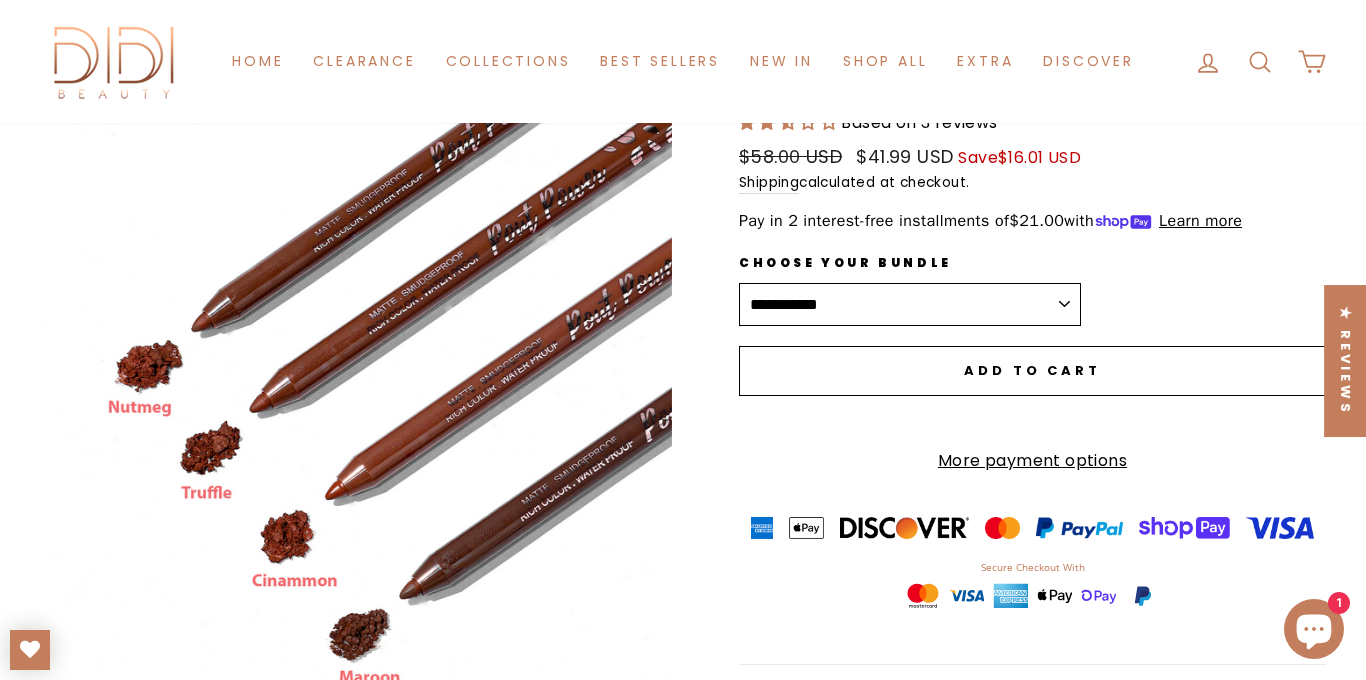 click on "Search" at bounding box center [1260, 61] 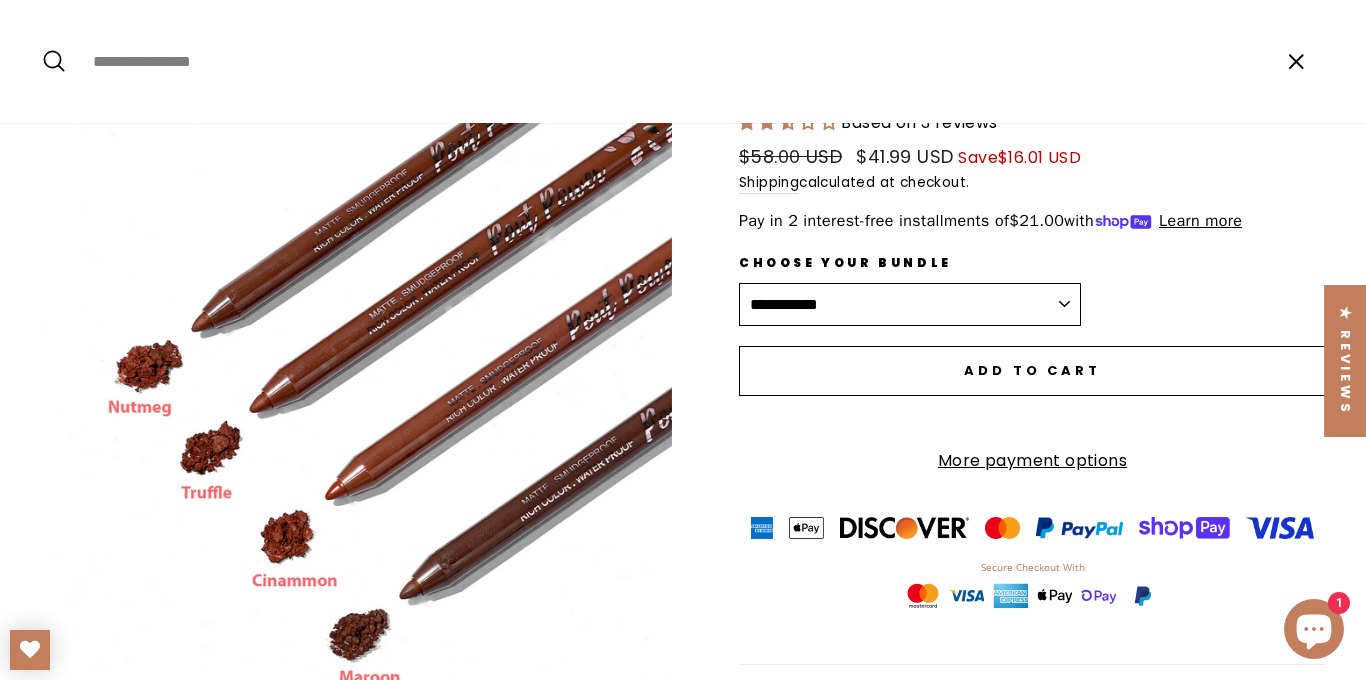 paste on "**********" 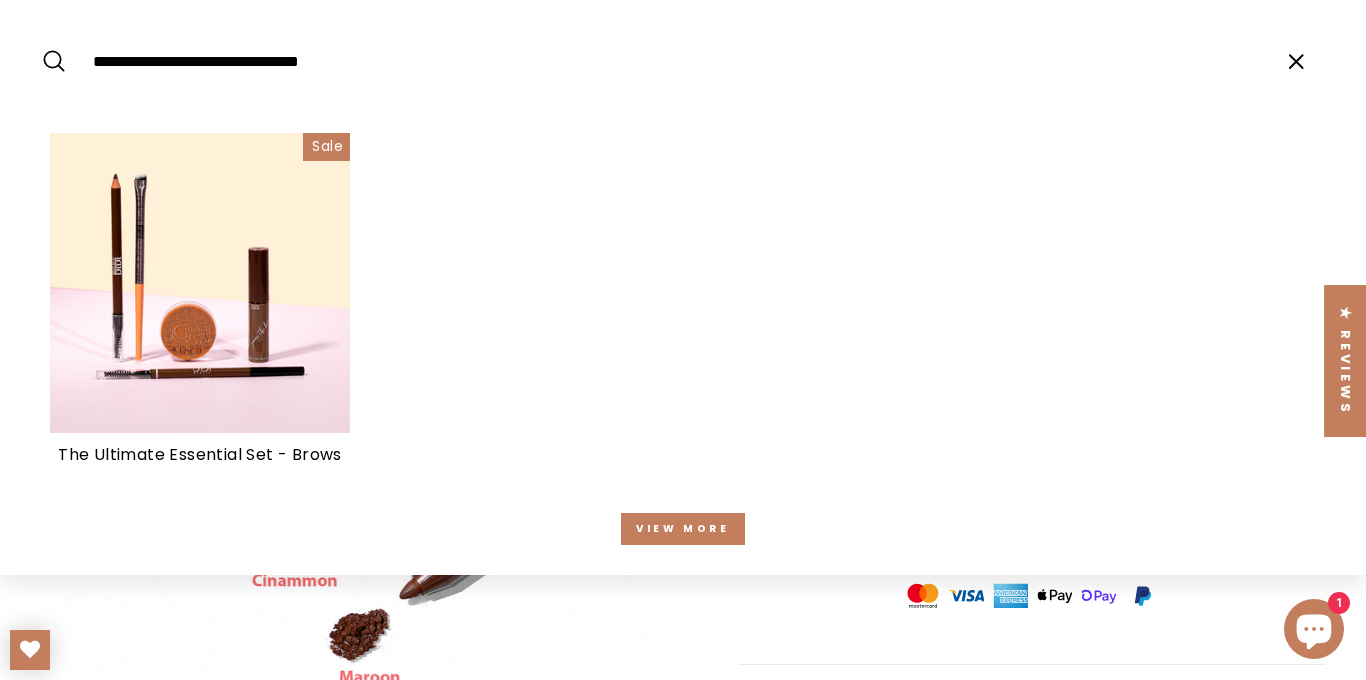 type on "**********" 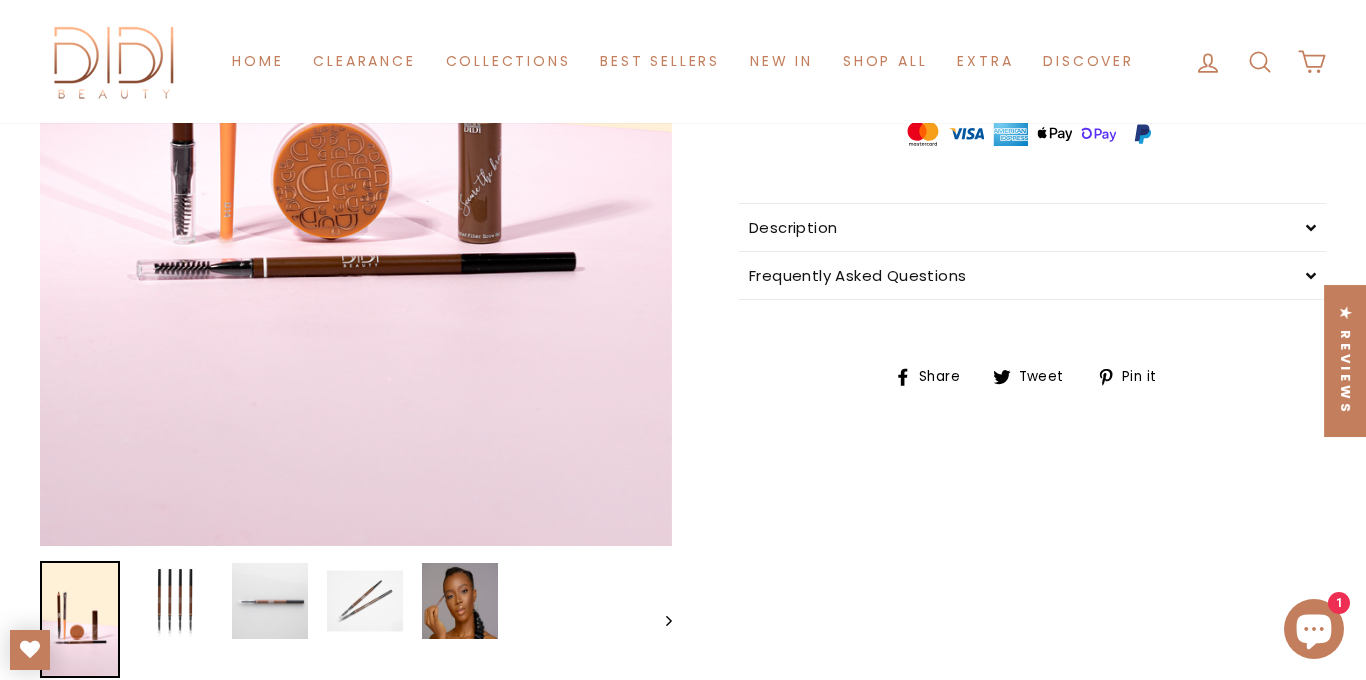scroll, scrollTop: 660, scrollLeft: 0, axis: vertical 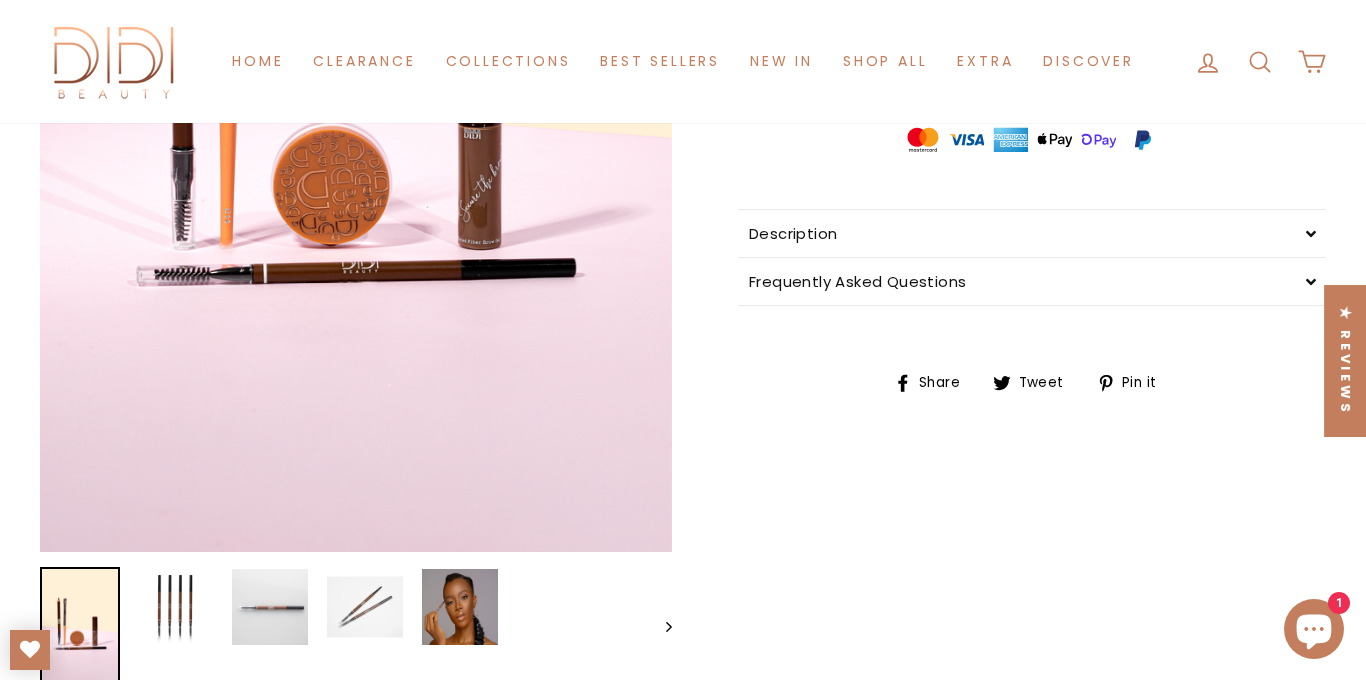 click on "Close (esc)" at bounding box center [356, 82] 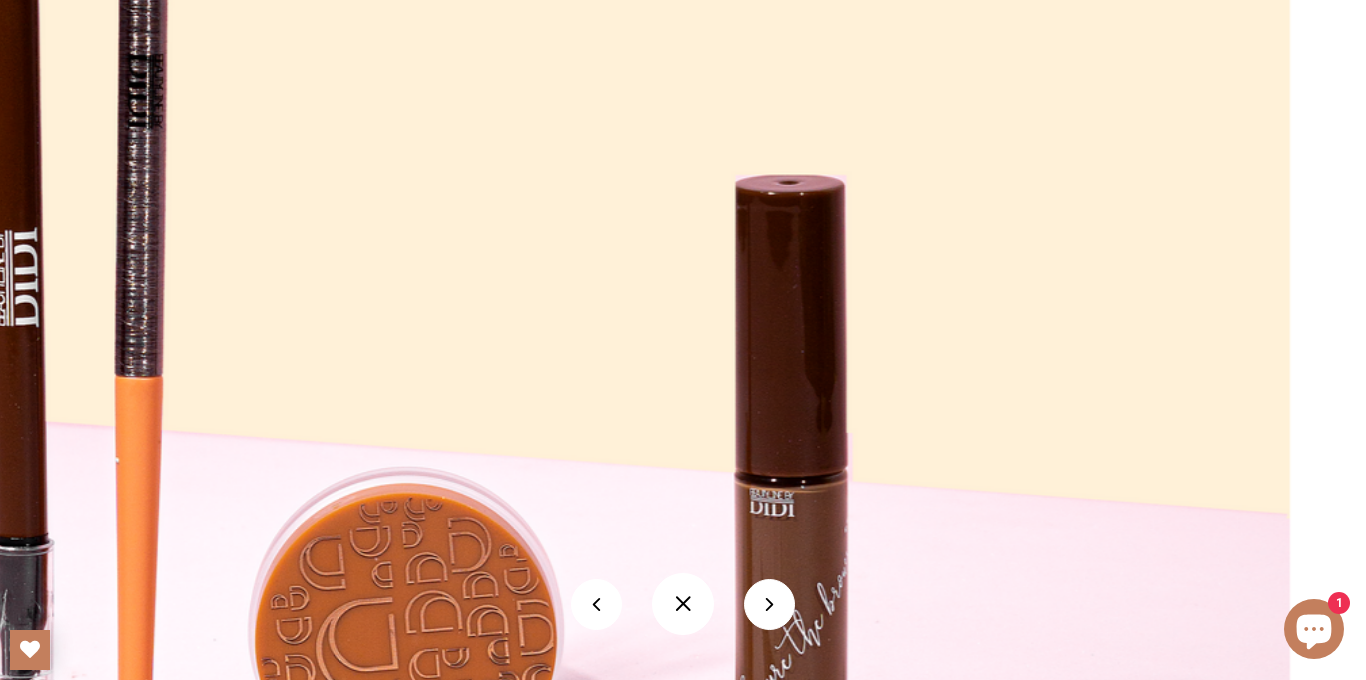 click at bounding box center (683, 604) 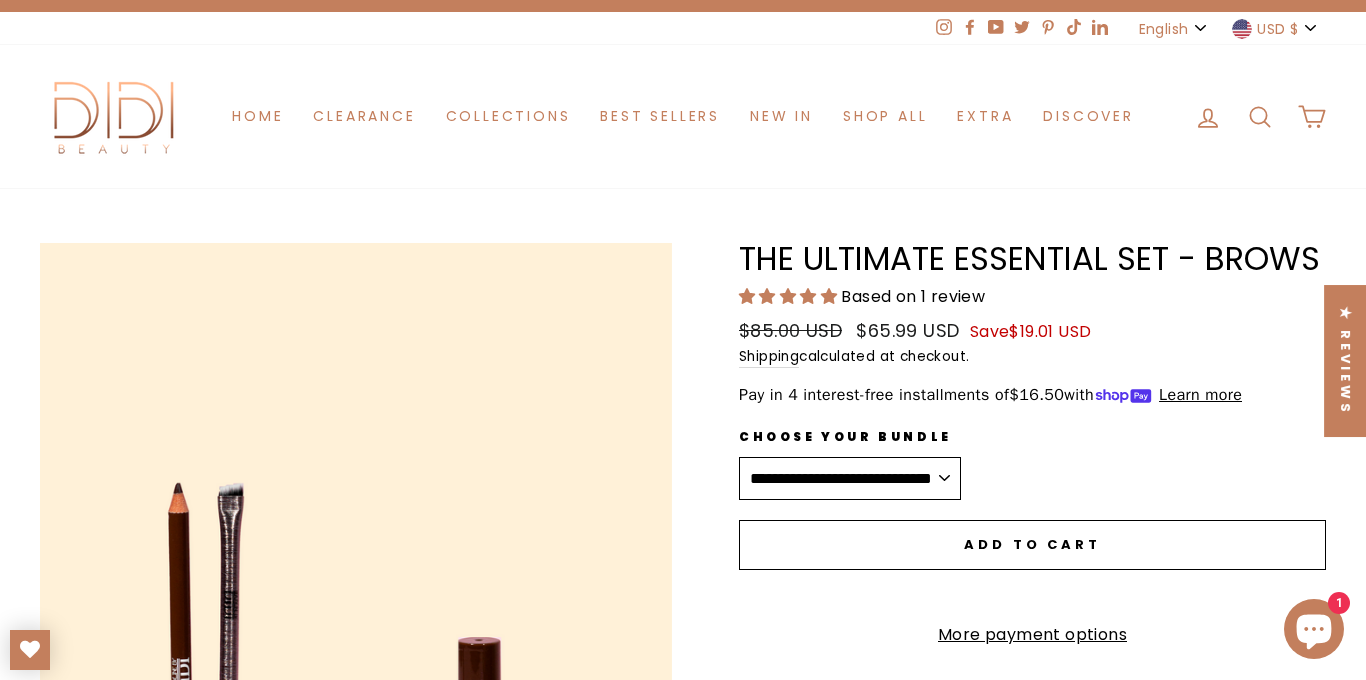 scroll, scrollTop: 20, scrollLeft: 0, axis: vertical 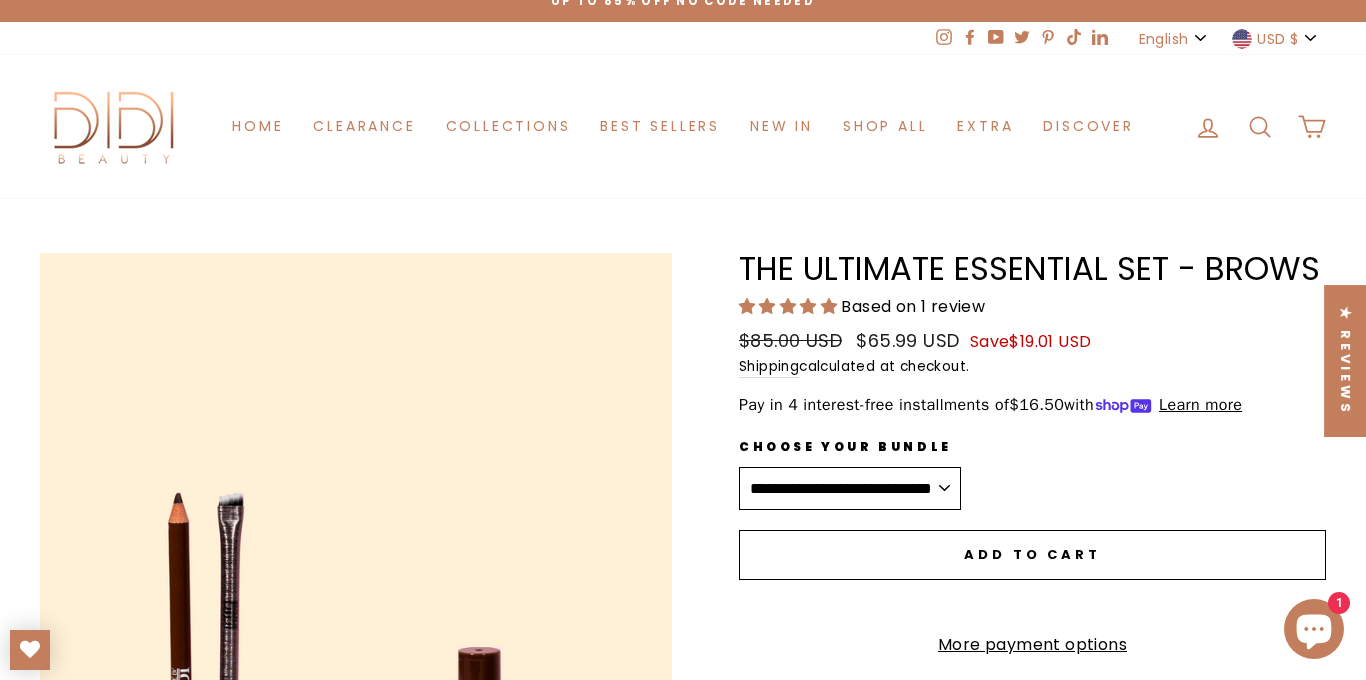 drag, startPoint x: 742, startPoint y: 271, endPoint x: 1321, endPoint y: 274, distance: 579.00775 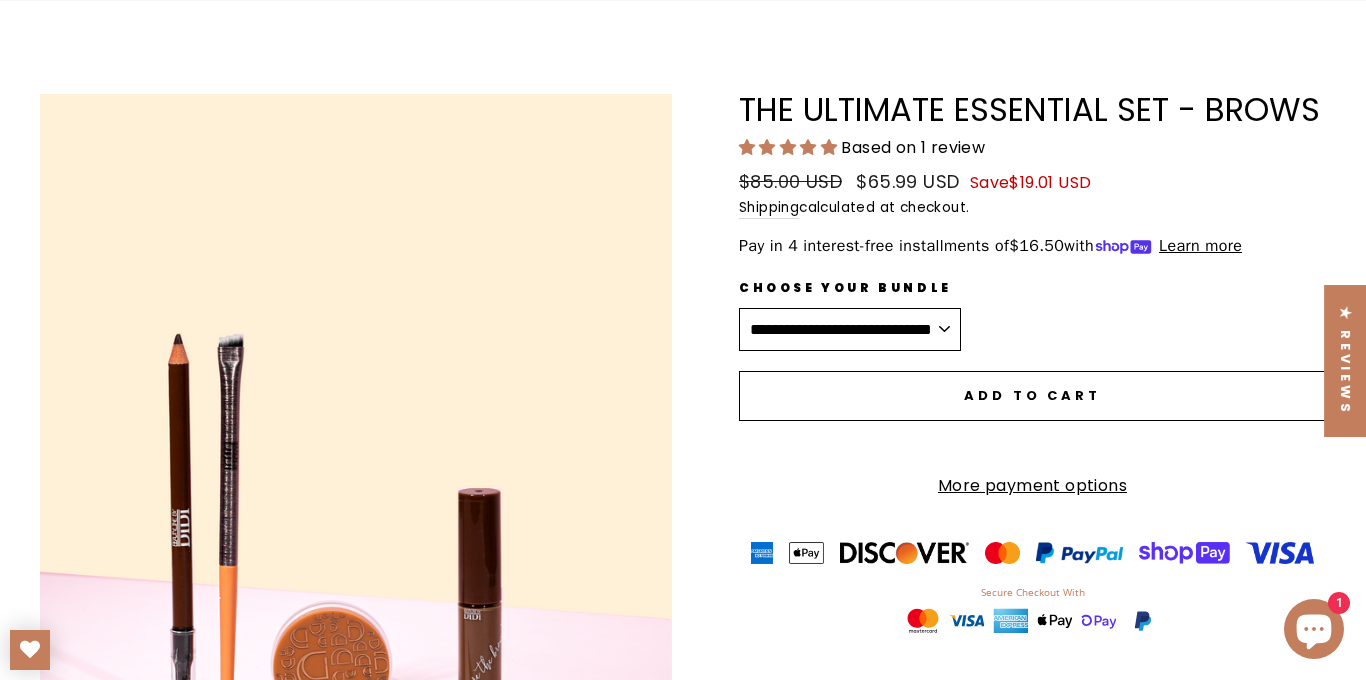 scroll, scrollTop: 203, scrollLeft: 0, axis: vertical 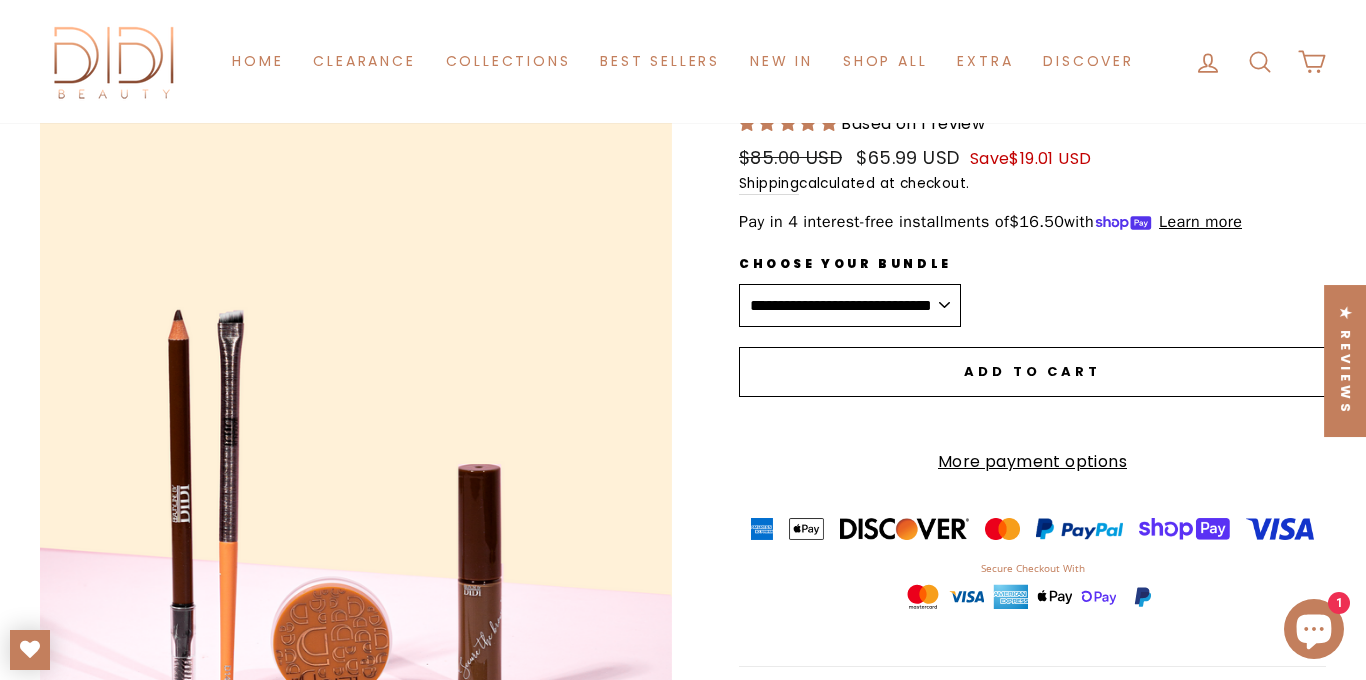 click on "**********" at bounding box center (850, 306) 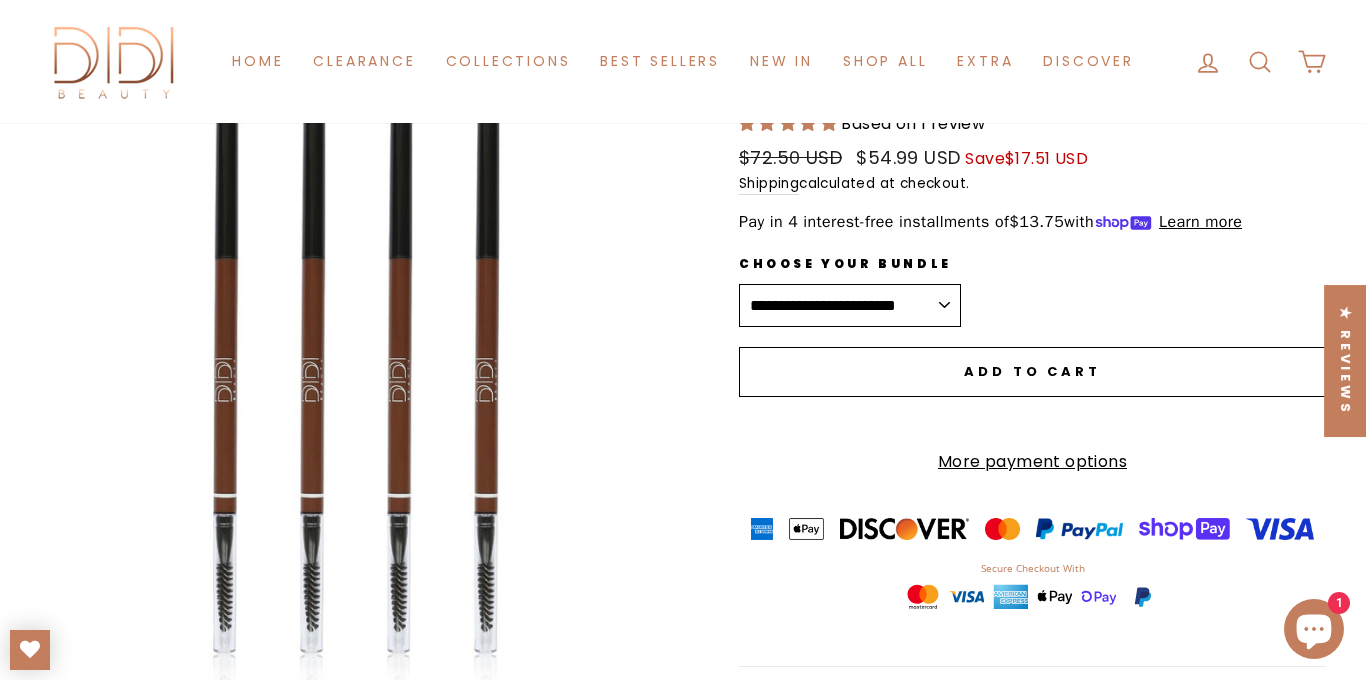 click on "Close (esc)" at bounding box center [356, 386] 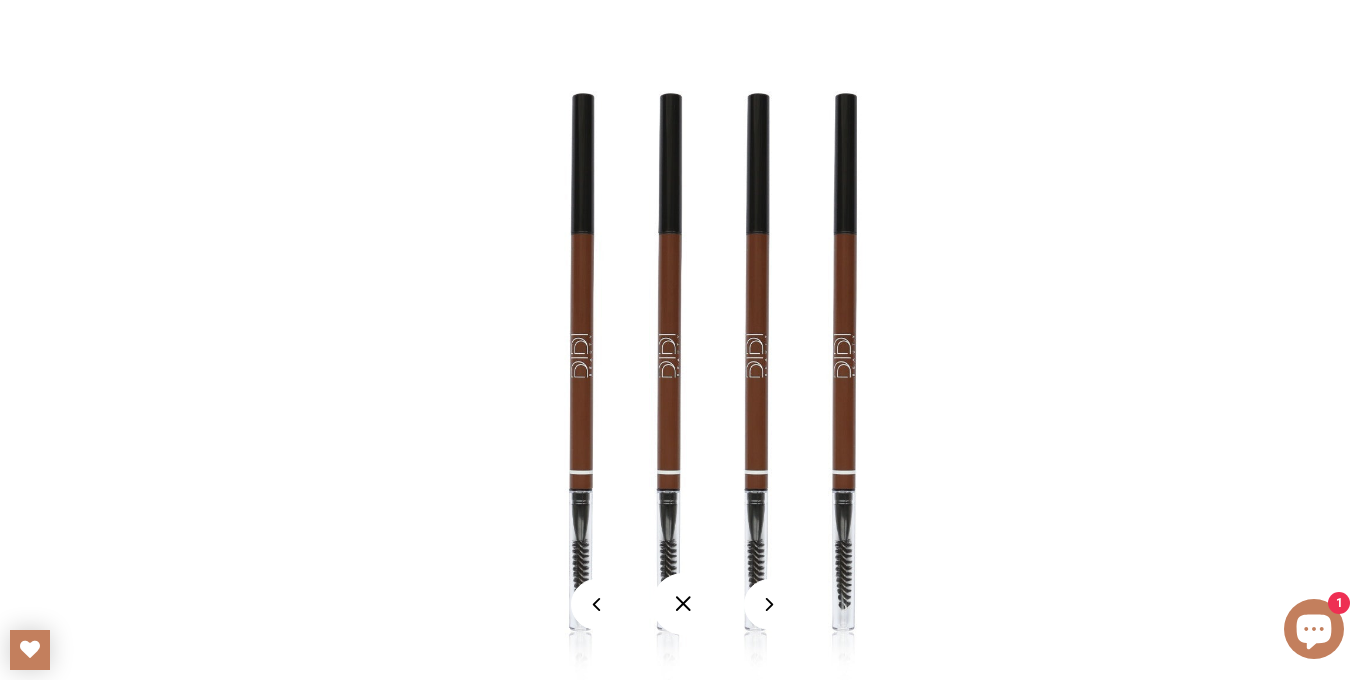 click at bounding box center [683, 604] 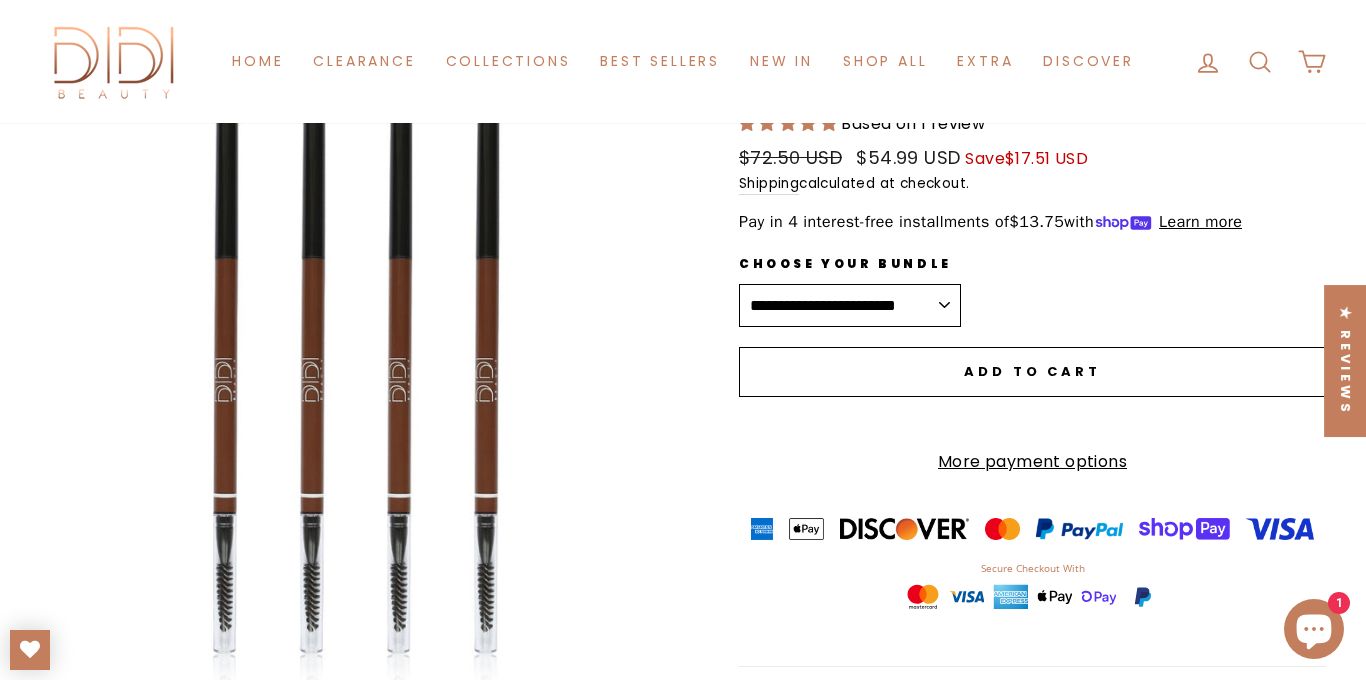 click on "**********" at bounding box center [850, 306] 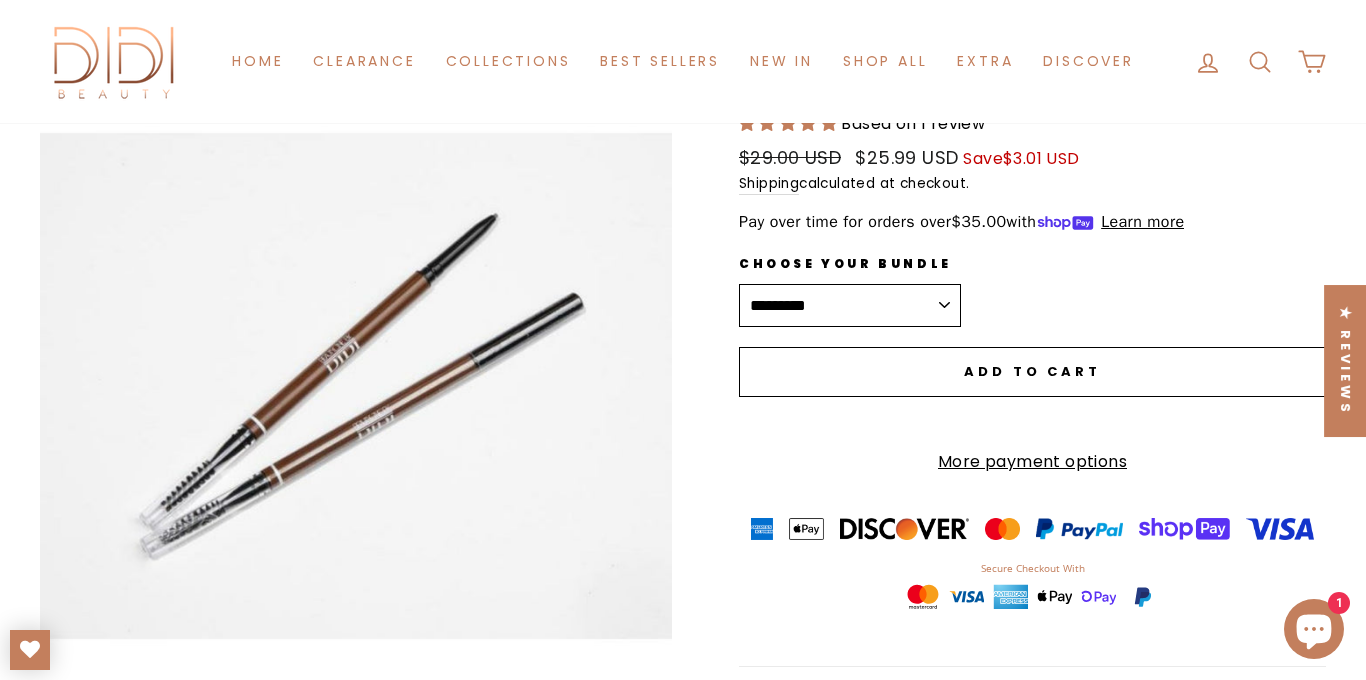 click on "Close (esc)" at bounding box center [356, 386] 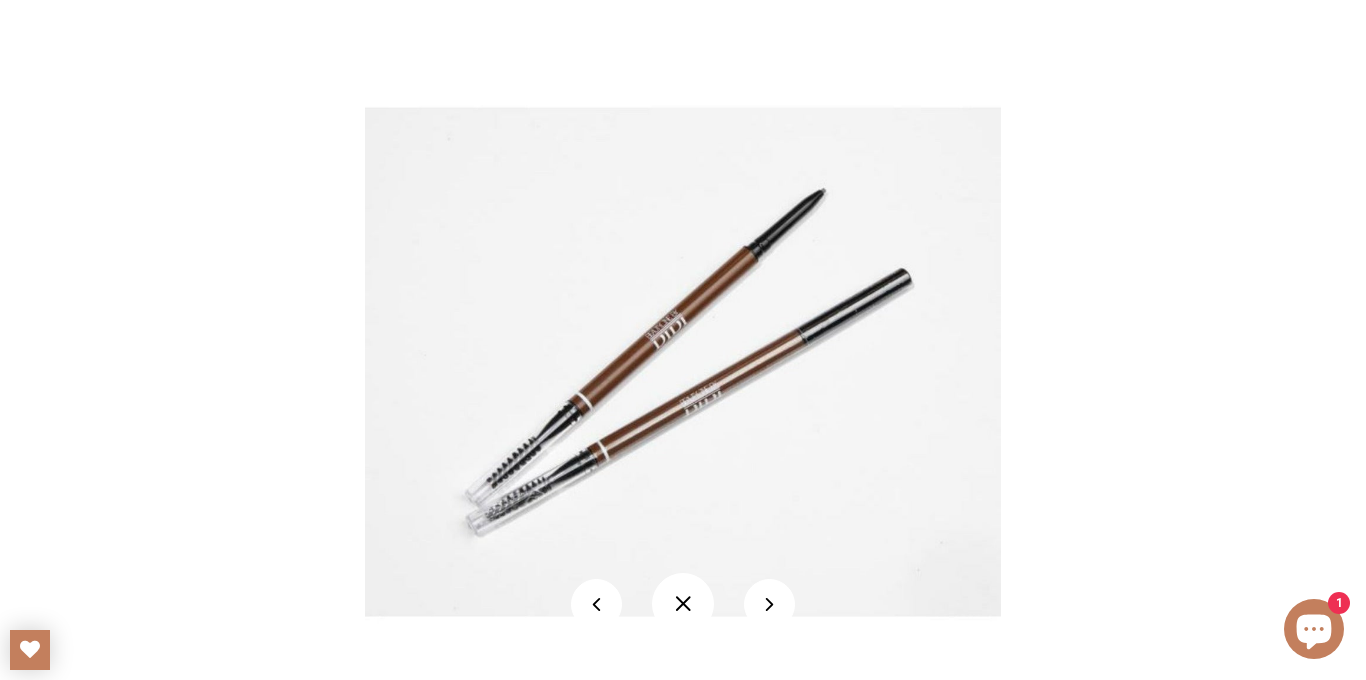 click at bounding box center [1048, 384] 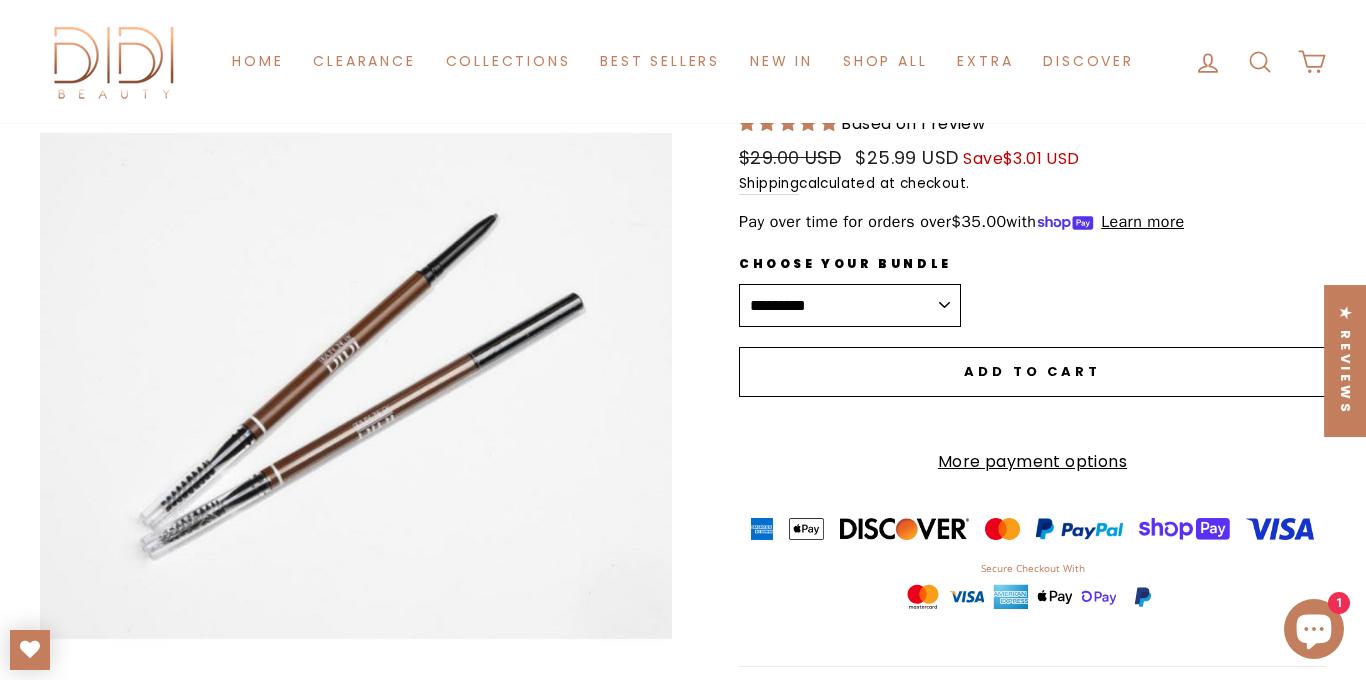 click on "**********" at bounding box center [850, 306] 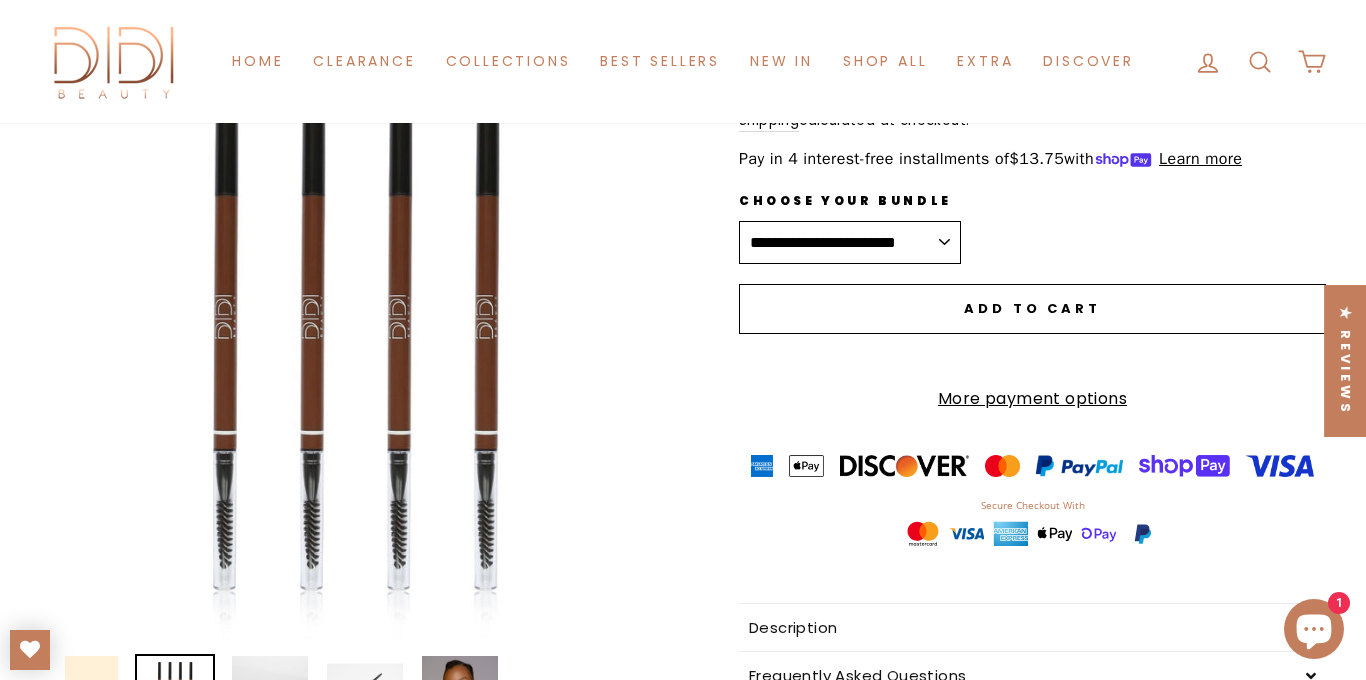 scroll, scrollTop: 267, scrollLeft: 0, axis: vertical 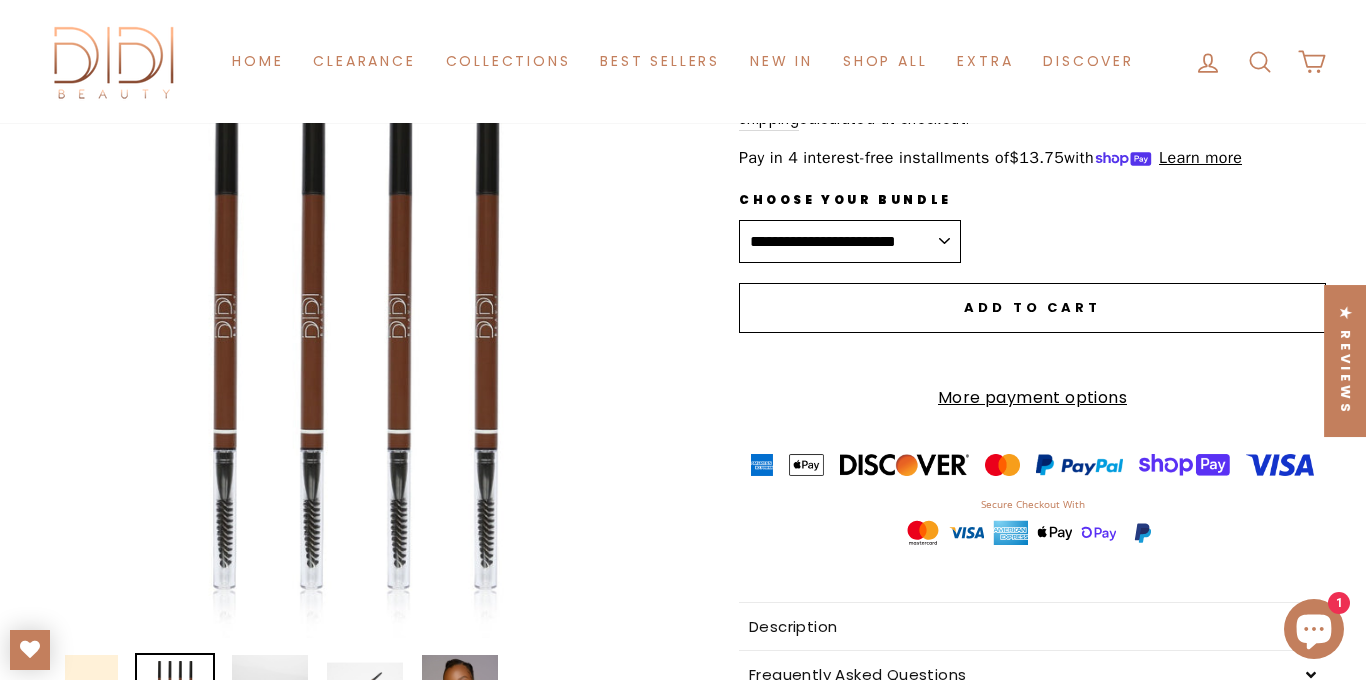 click on "**********" at bounding box center [850, 242] 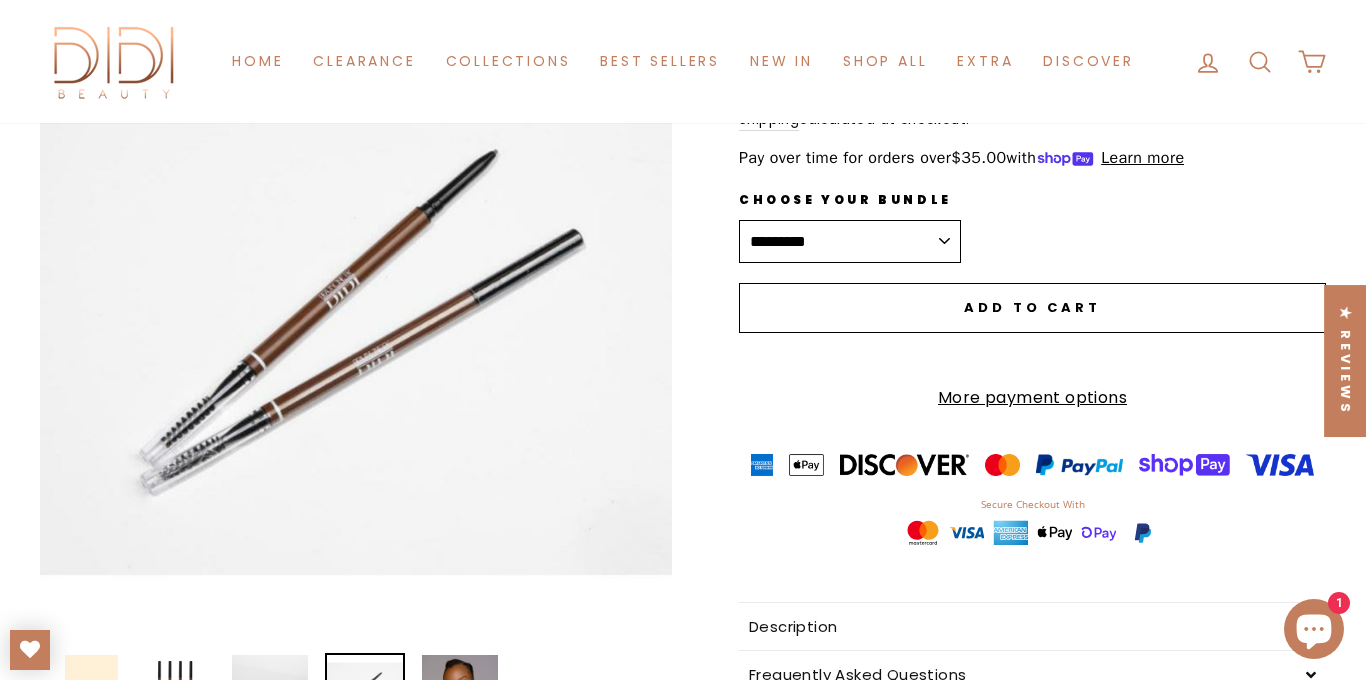 click on "Close (esc)" at bounding box center (356, 322) 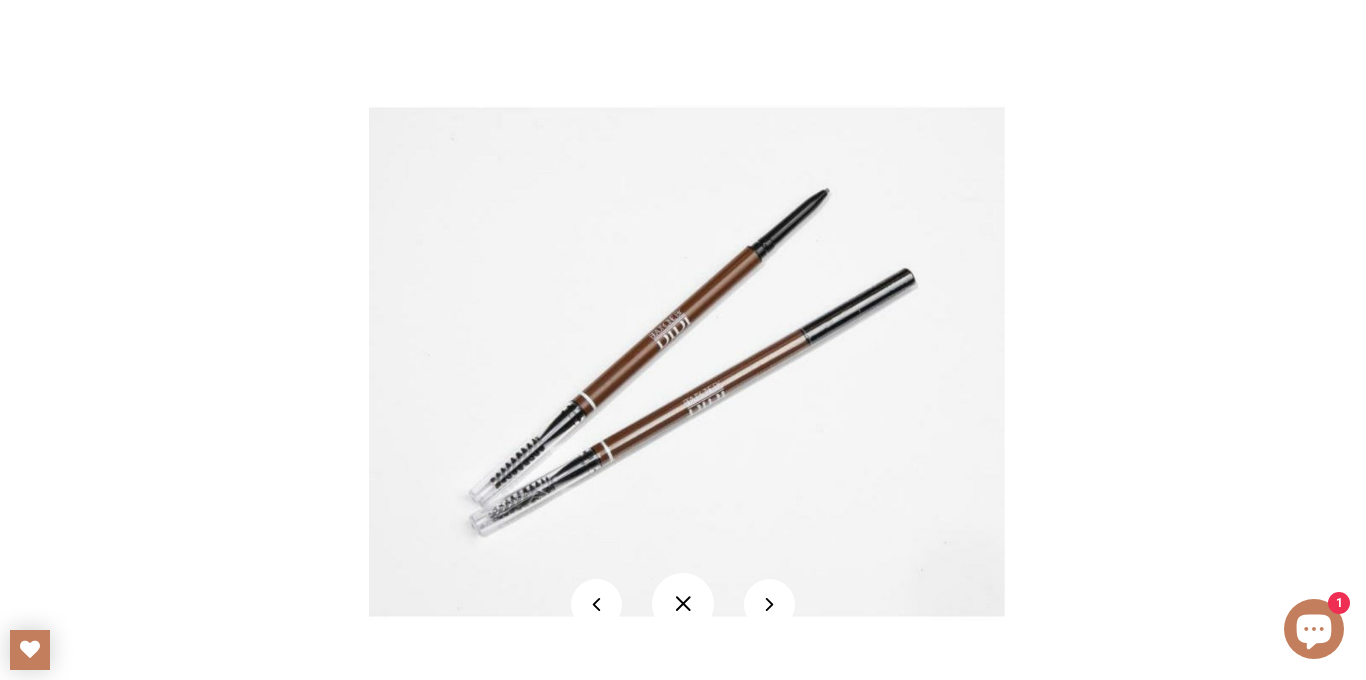 click at bounding box center (683, 604) 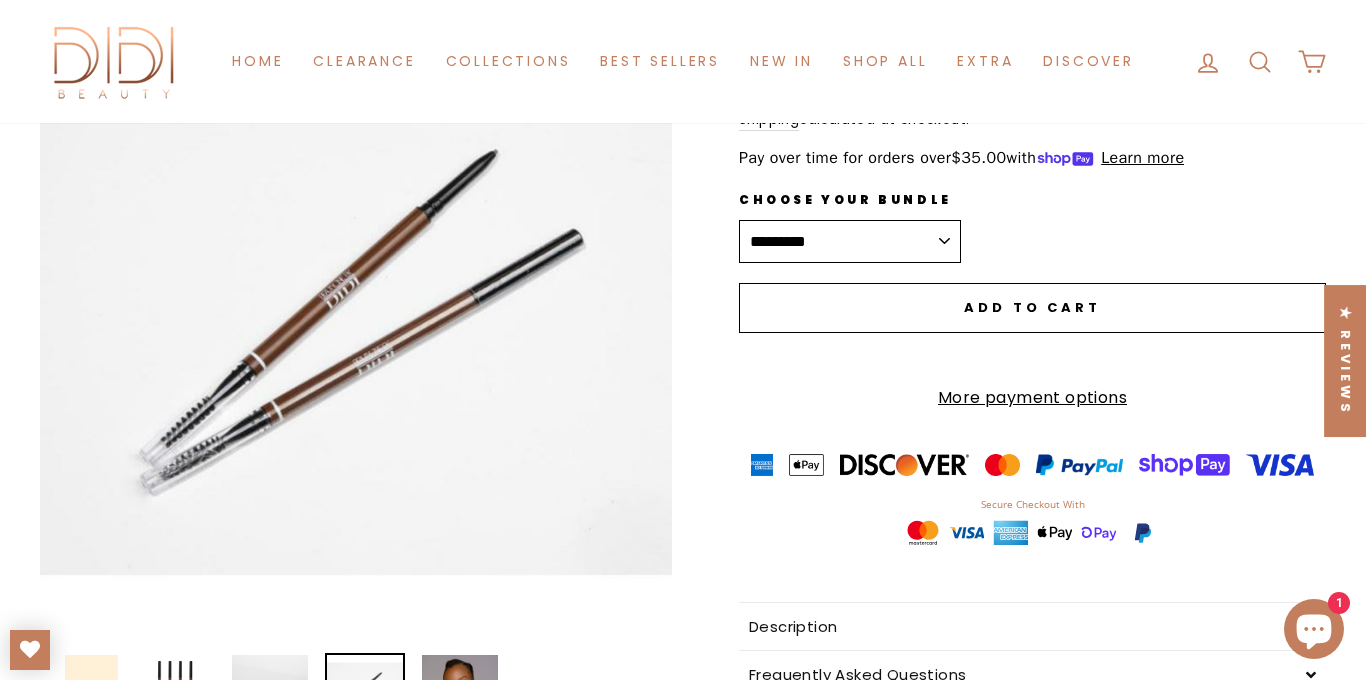 click on "**********" at bounding box center [850, 242] 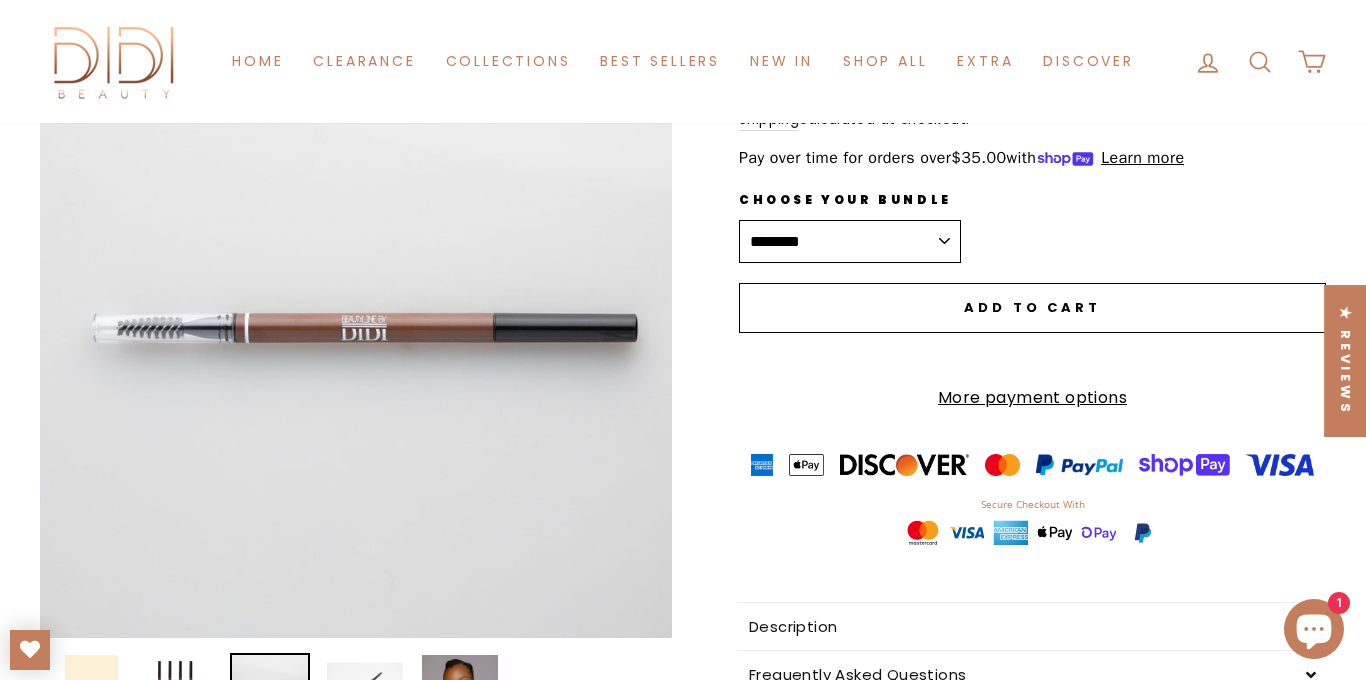 click on "Close (esc)" at bounding box center (356, 322) 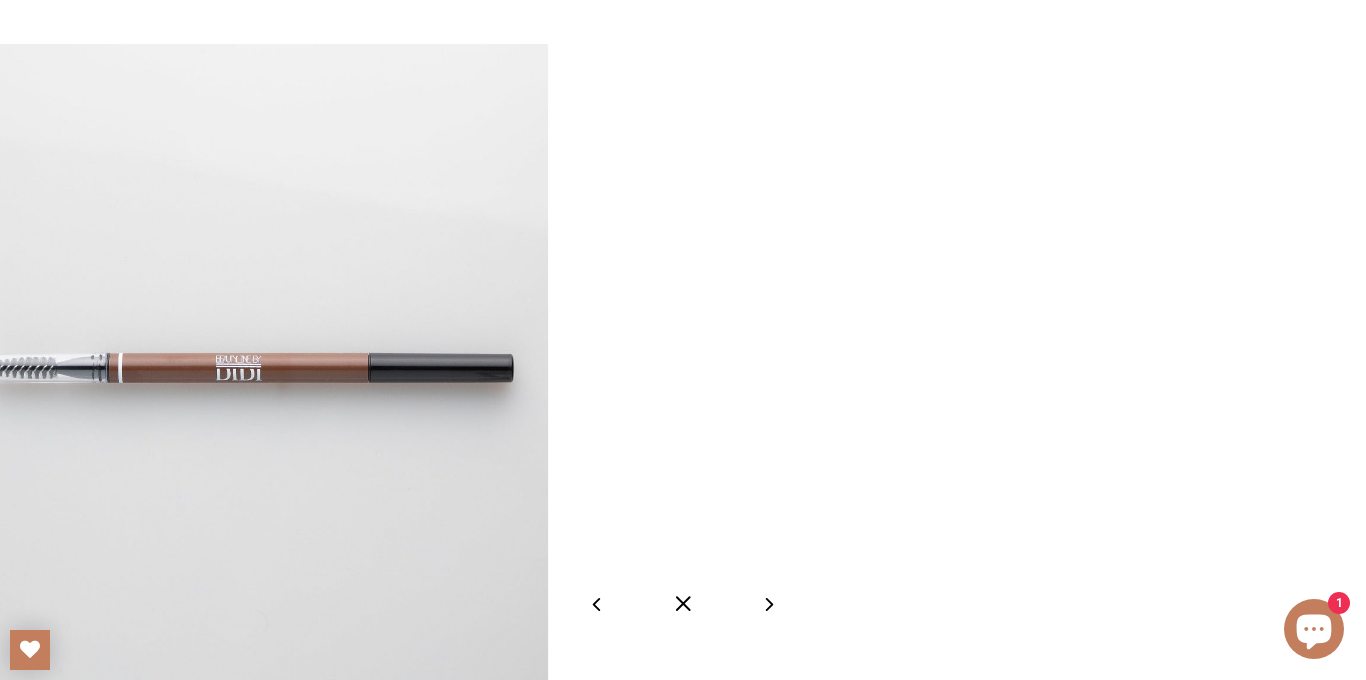 click at bounding box center [683, 604] 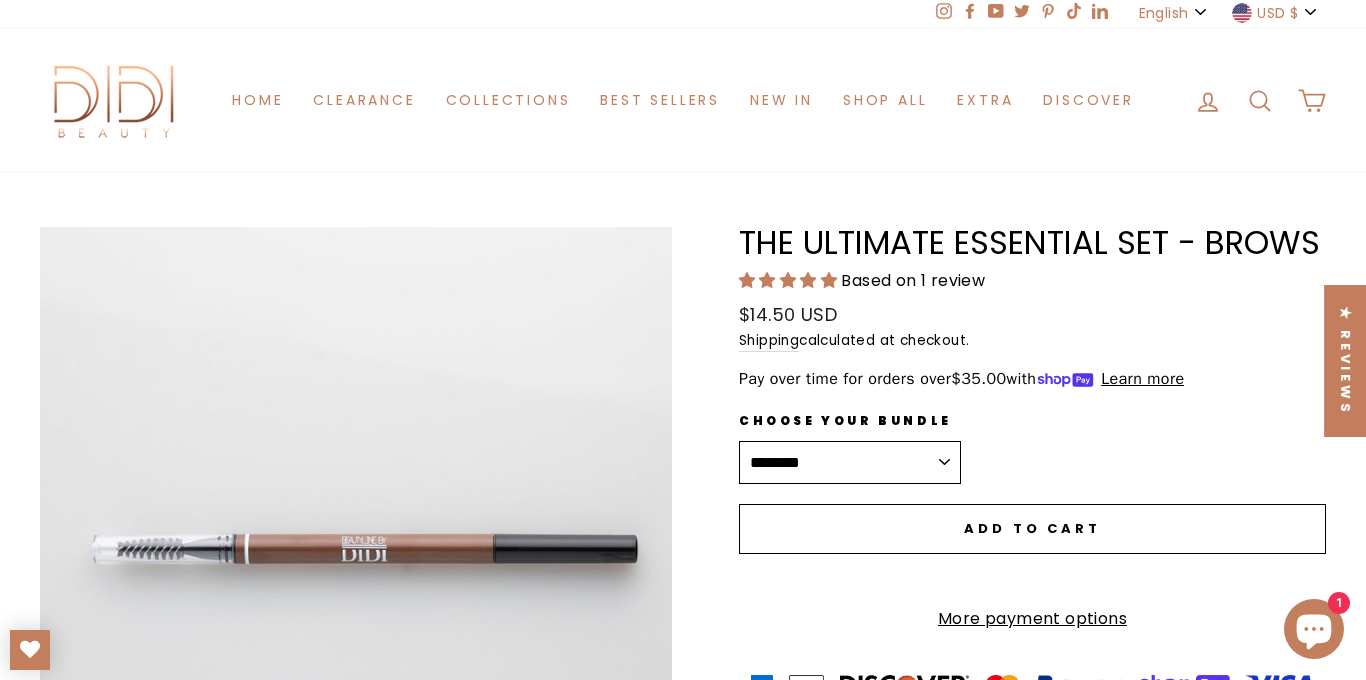 scroll, scrollTop: 0, scrollLeft: 0, axis: both 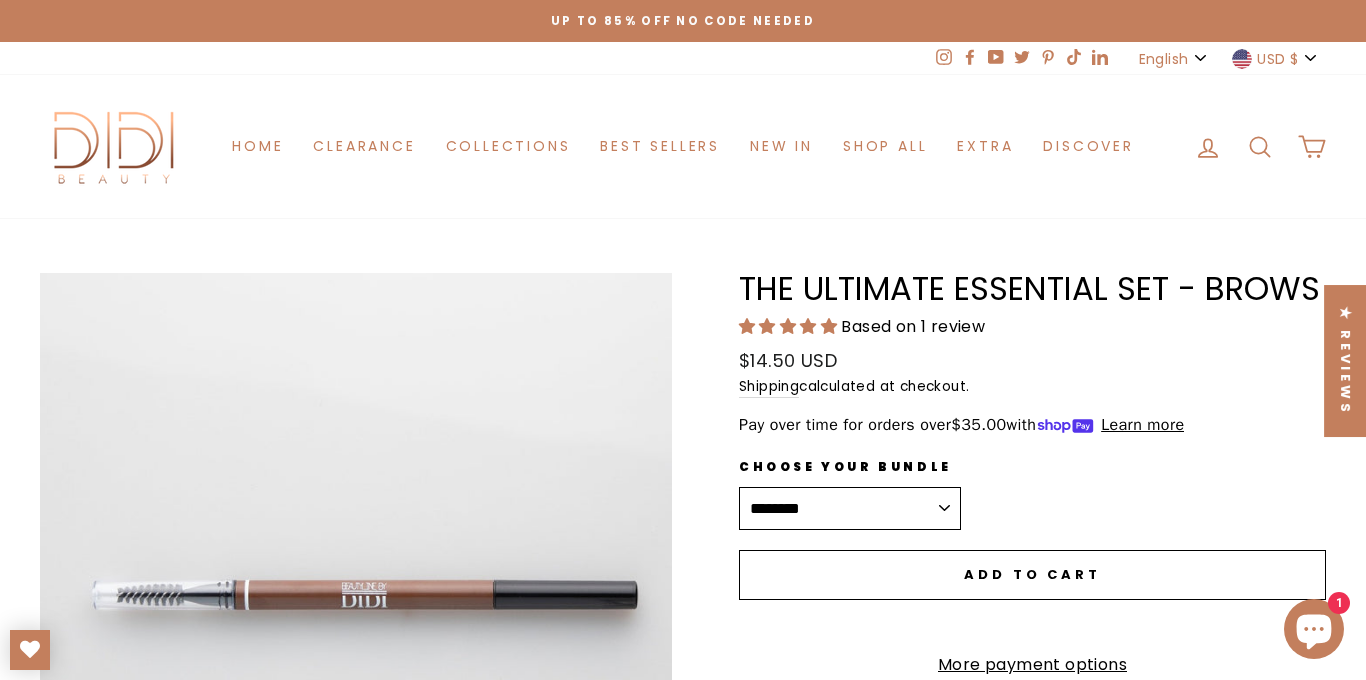 click 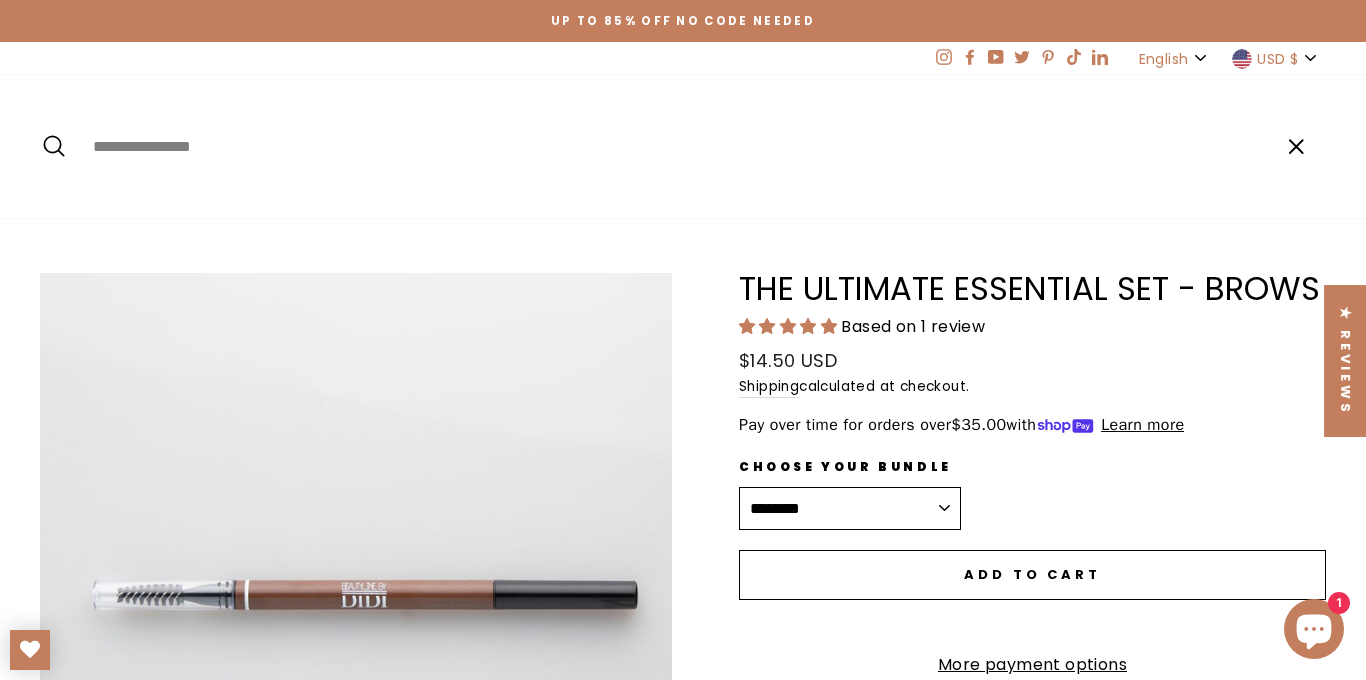 paste on "**********" 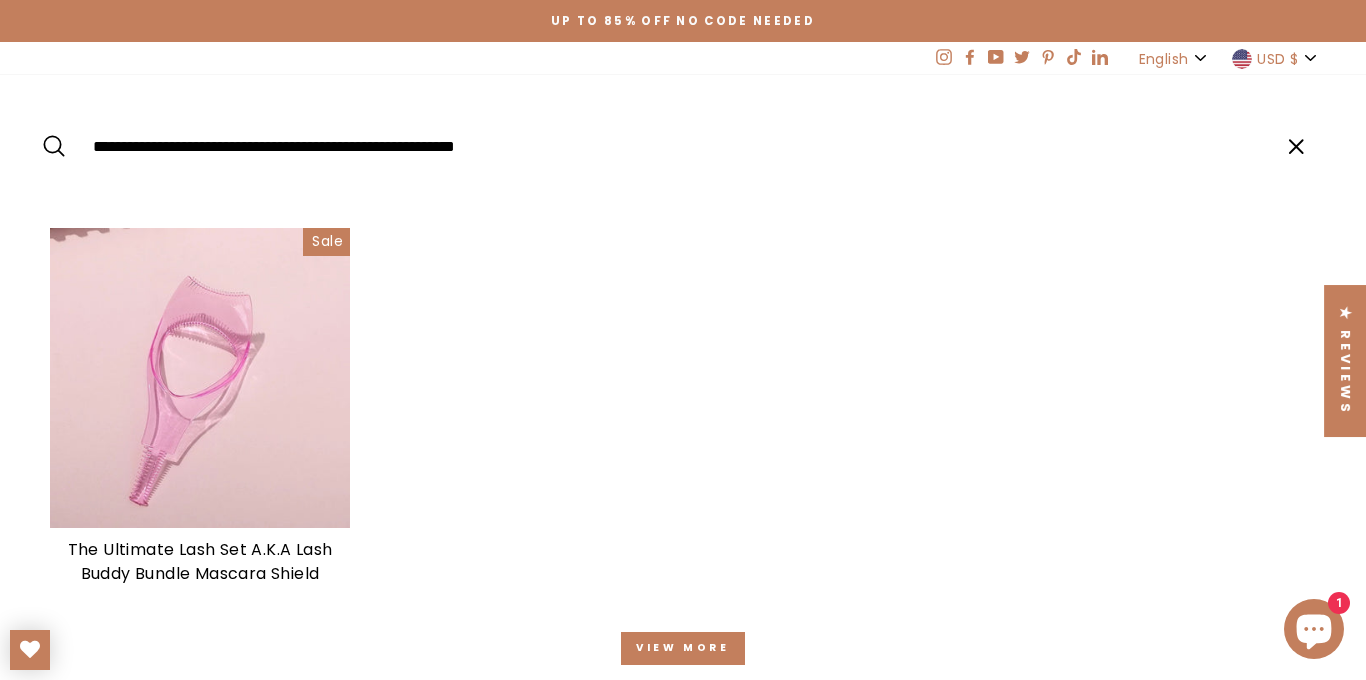 type on "**********" 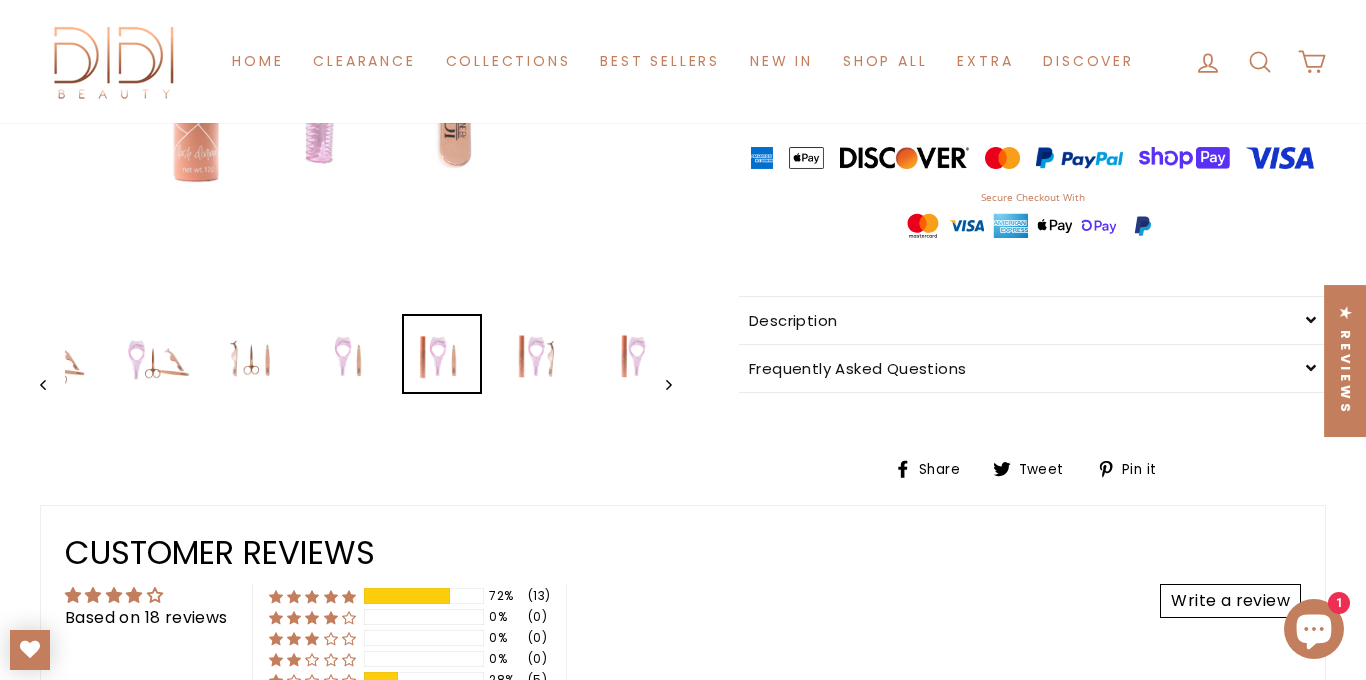 scroll, scrollTop: 629, scrollLeft: 0, axis: vertical 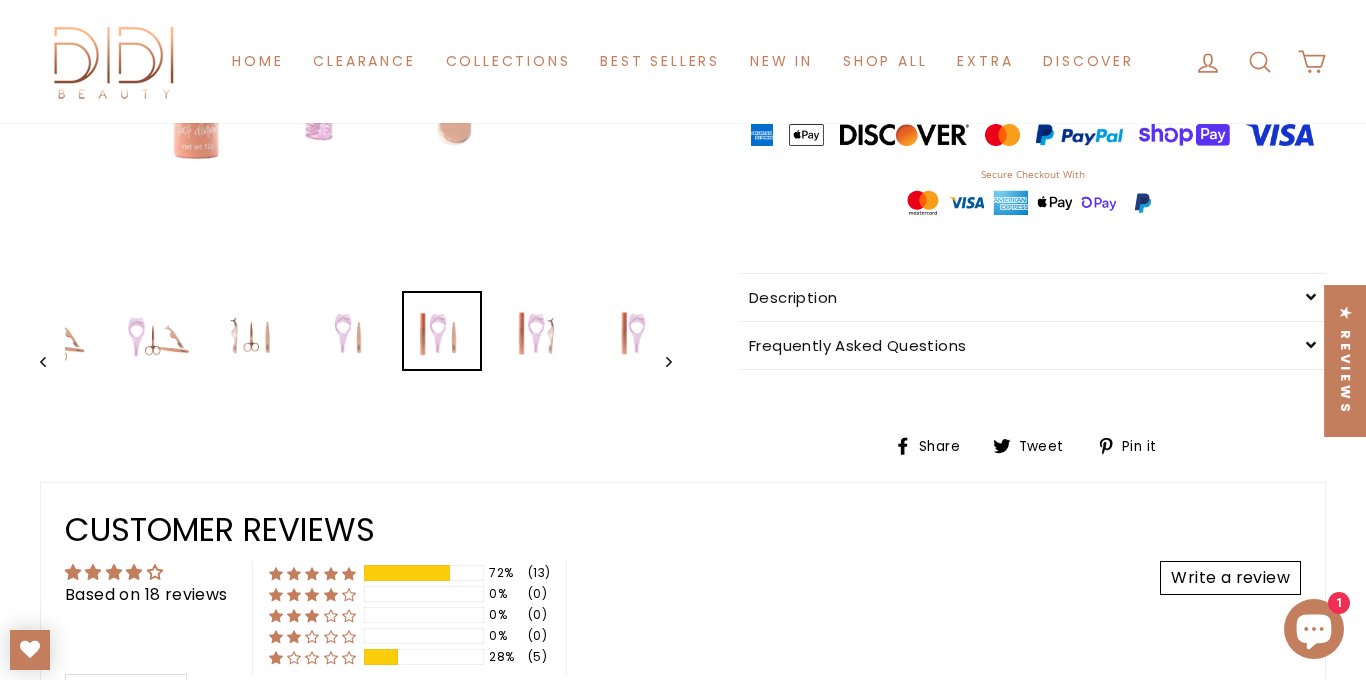 click 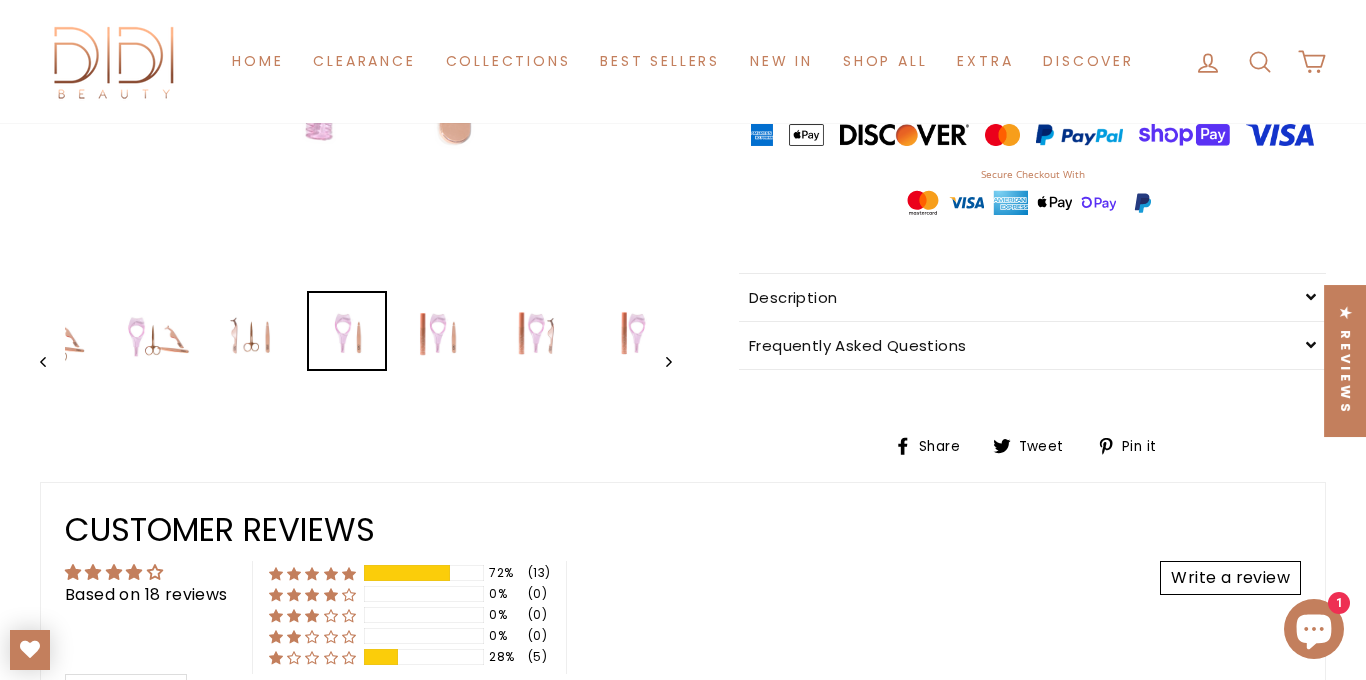 click 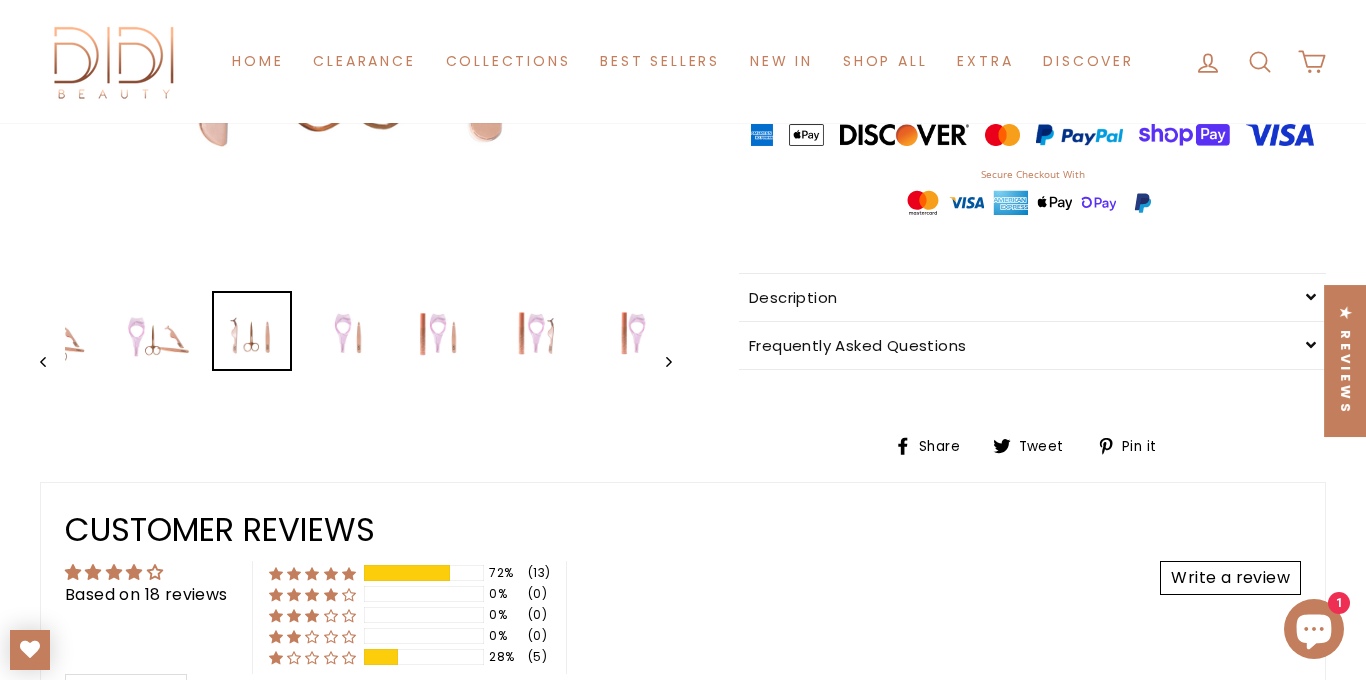 click 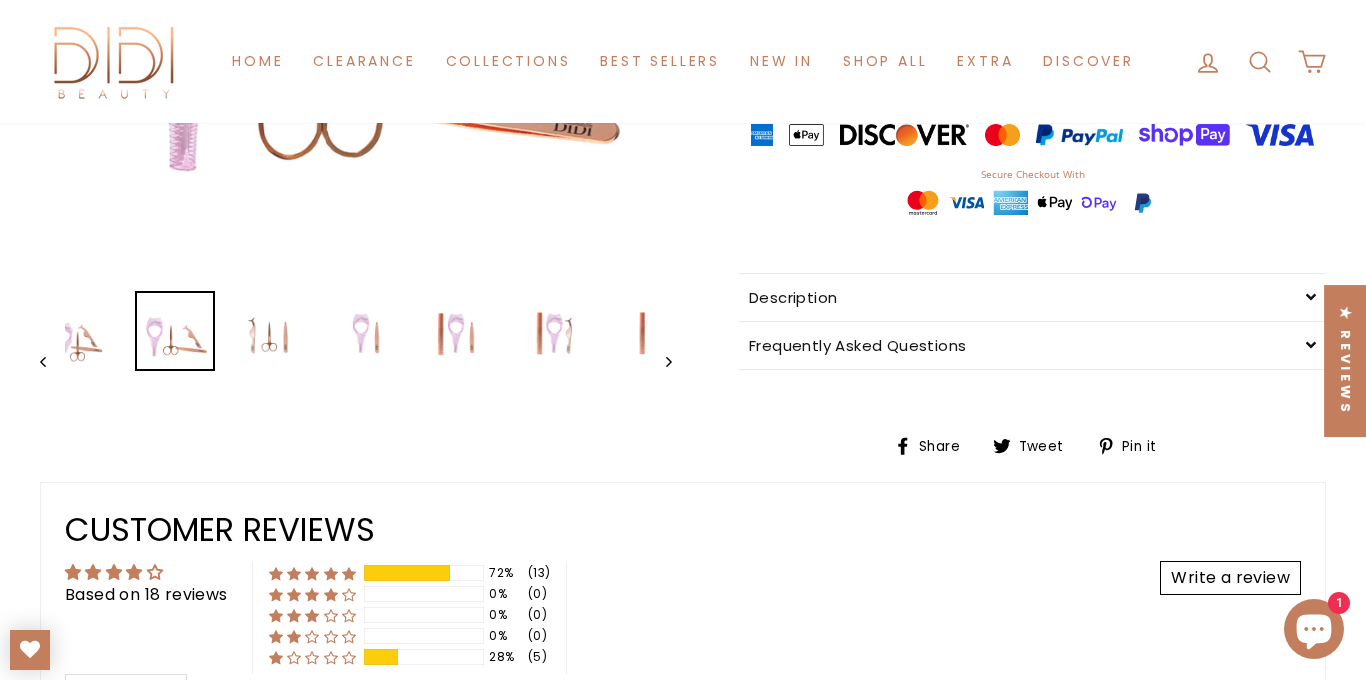 click 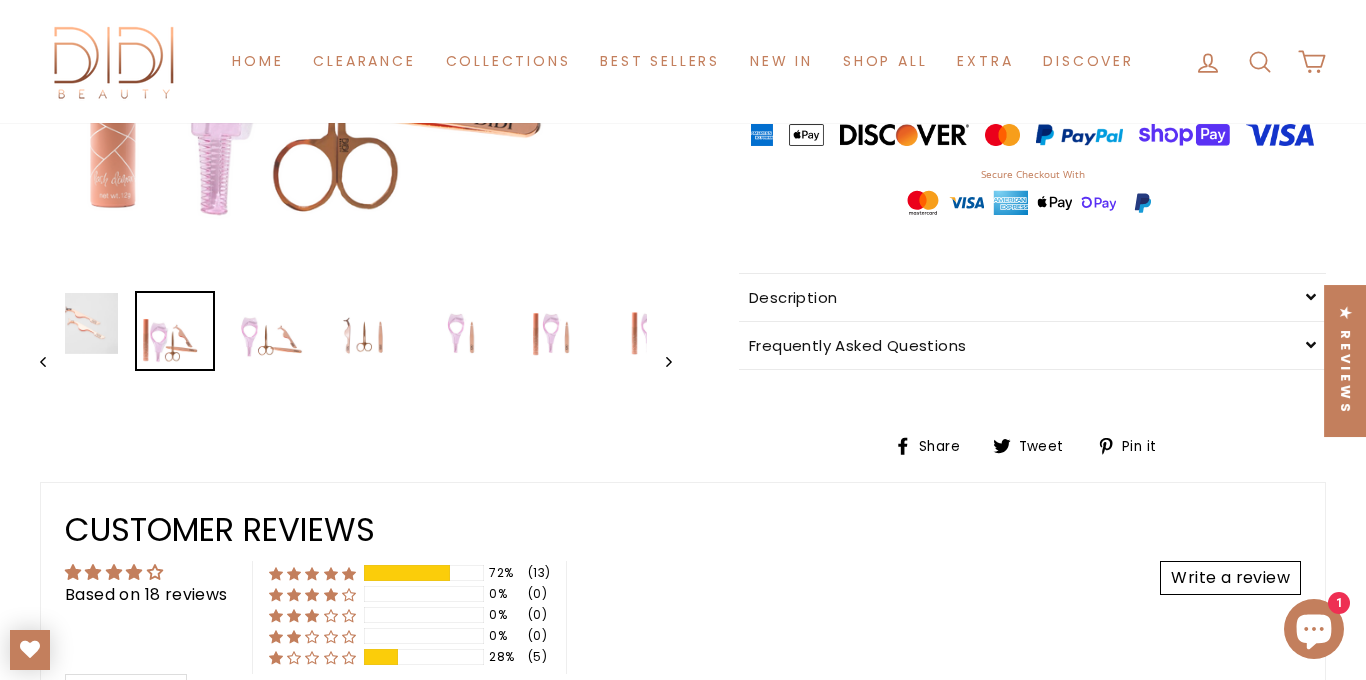 click 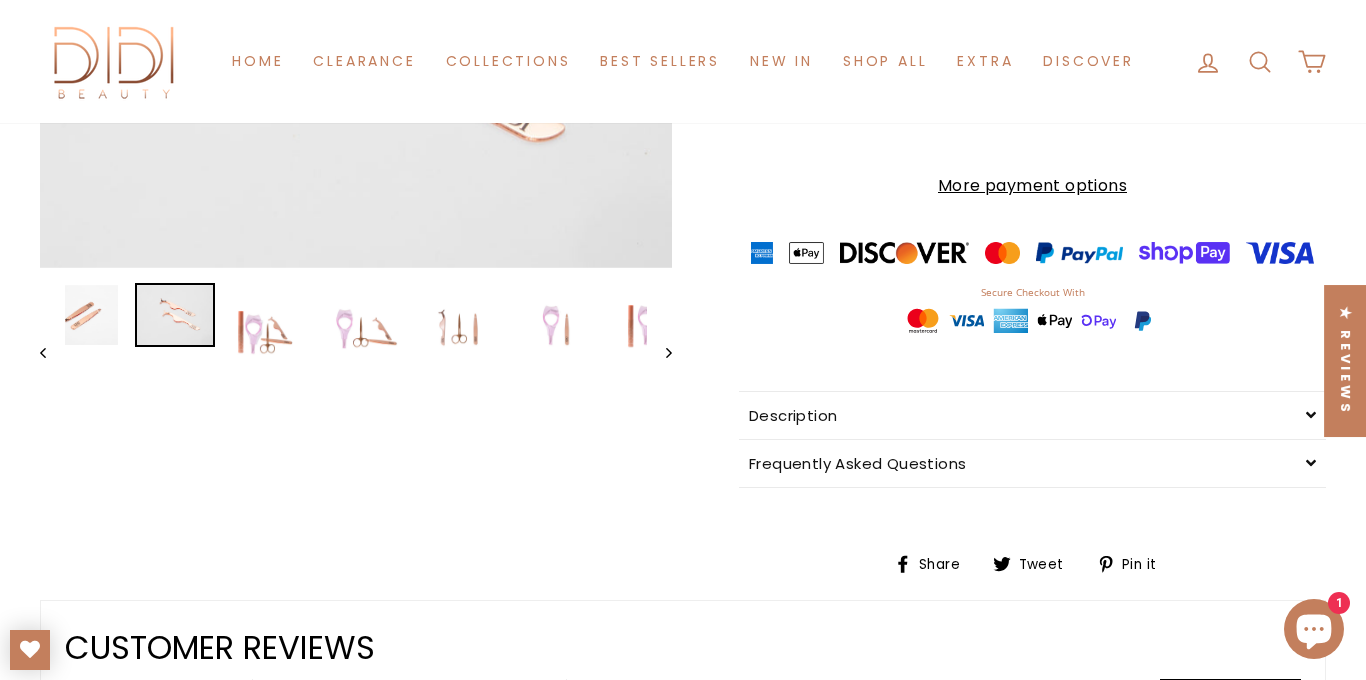 scroll, scrollTop: 508, scrollLeft: 0, axis: vertical 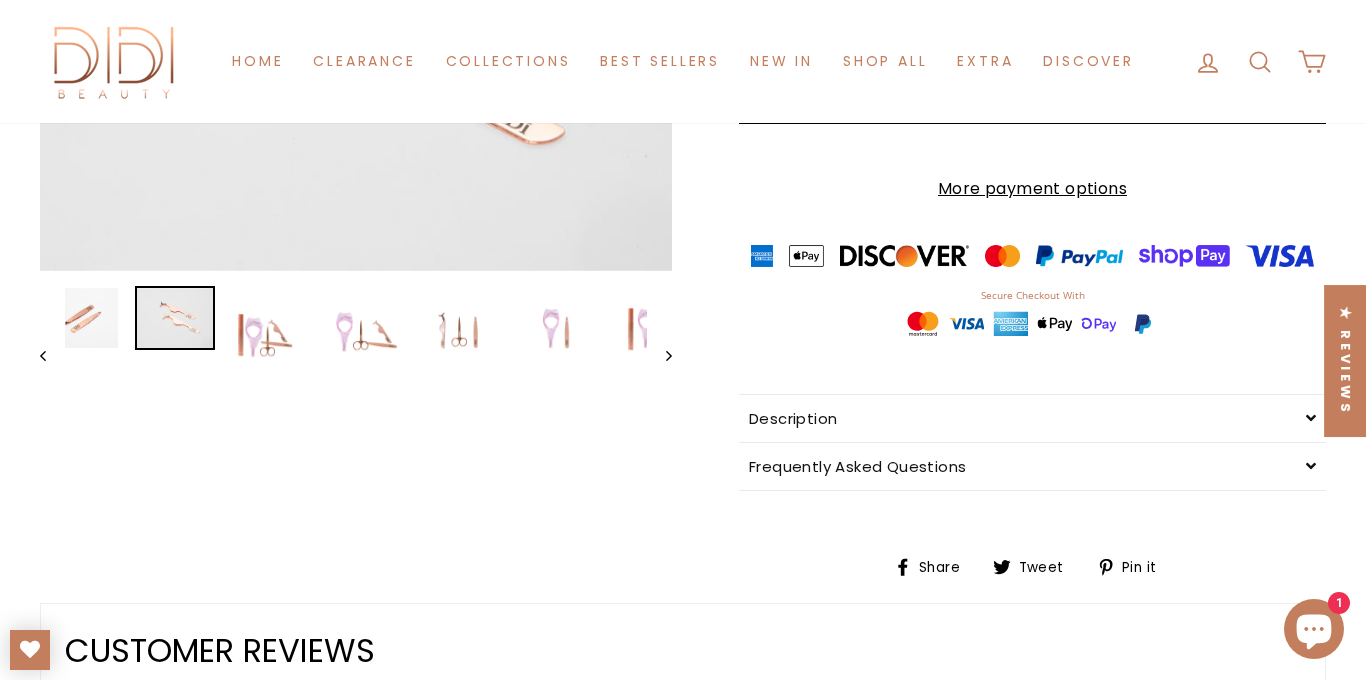 click 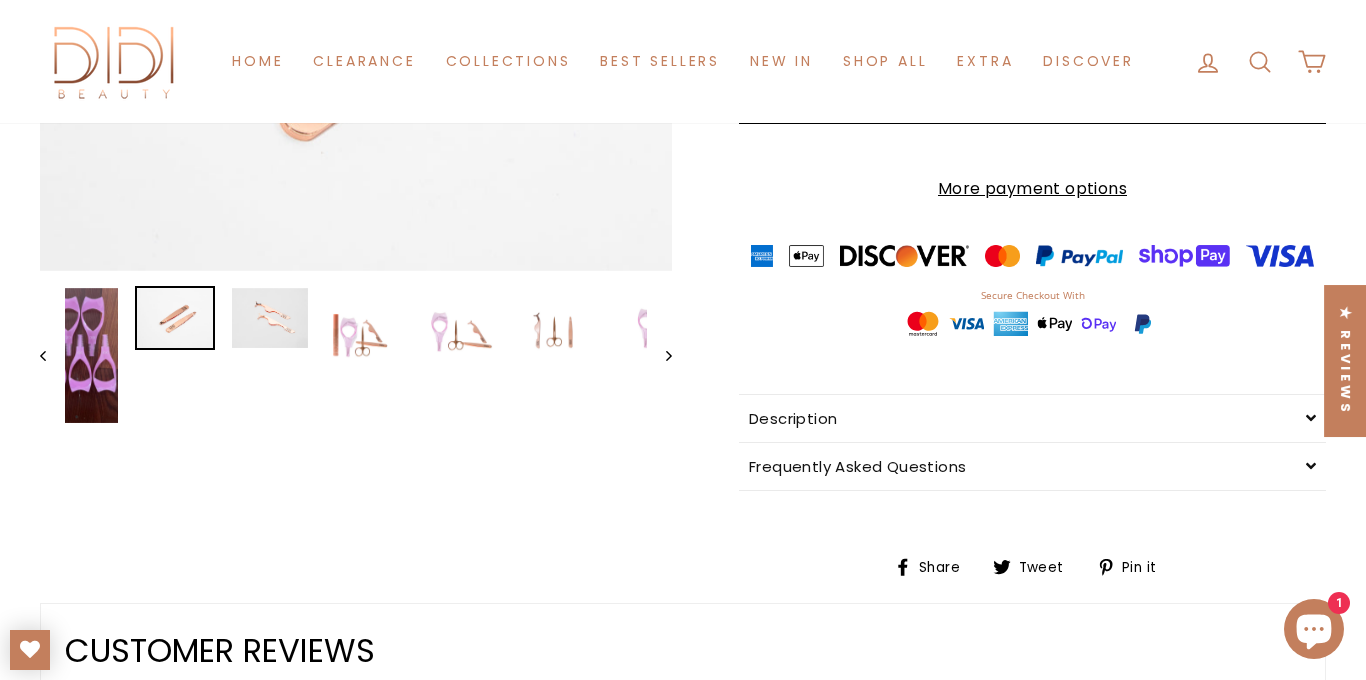 click 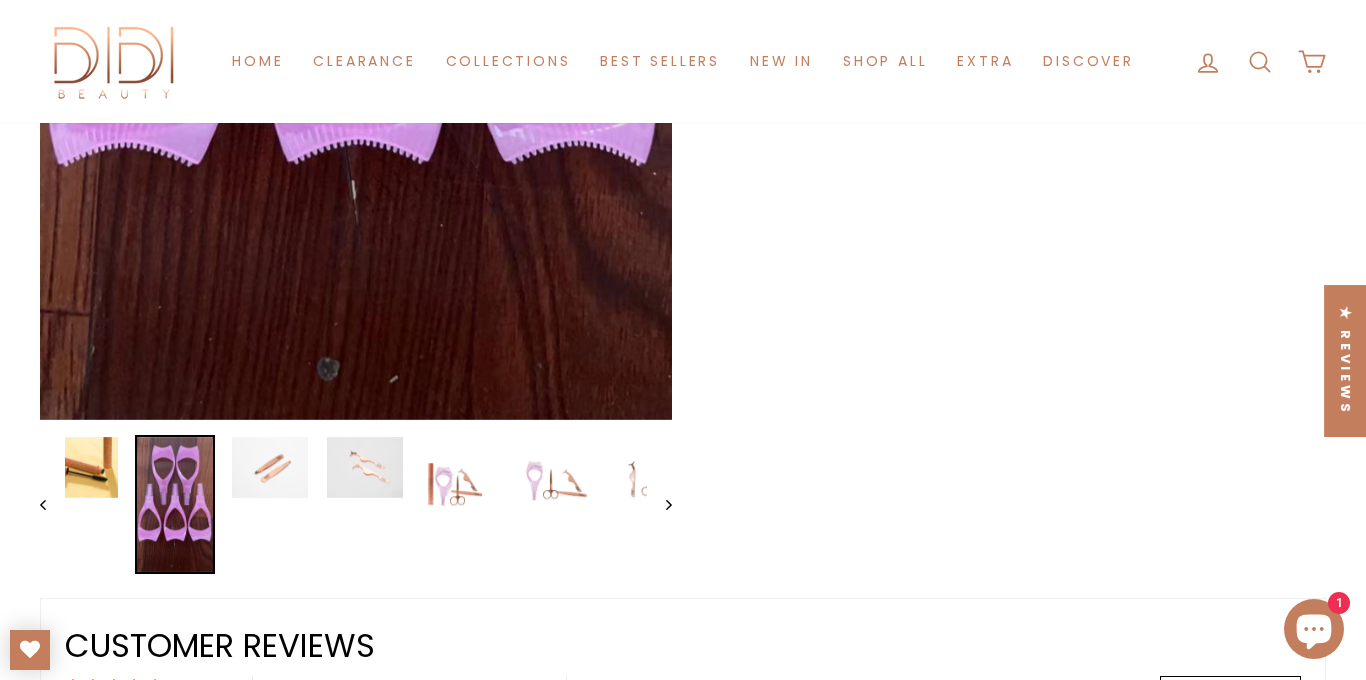 scroll, scrollTop: 980, scrollLeft: 0, axis: vertical 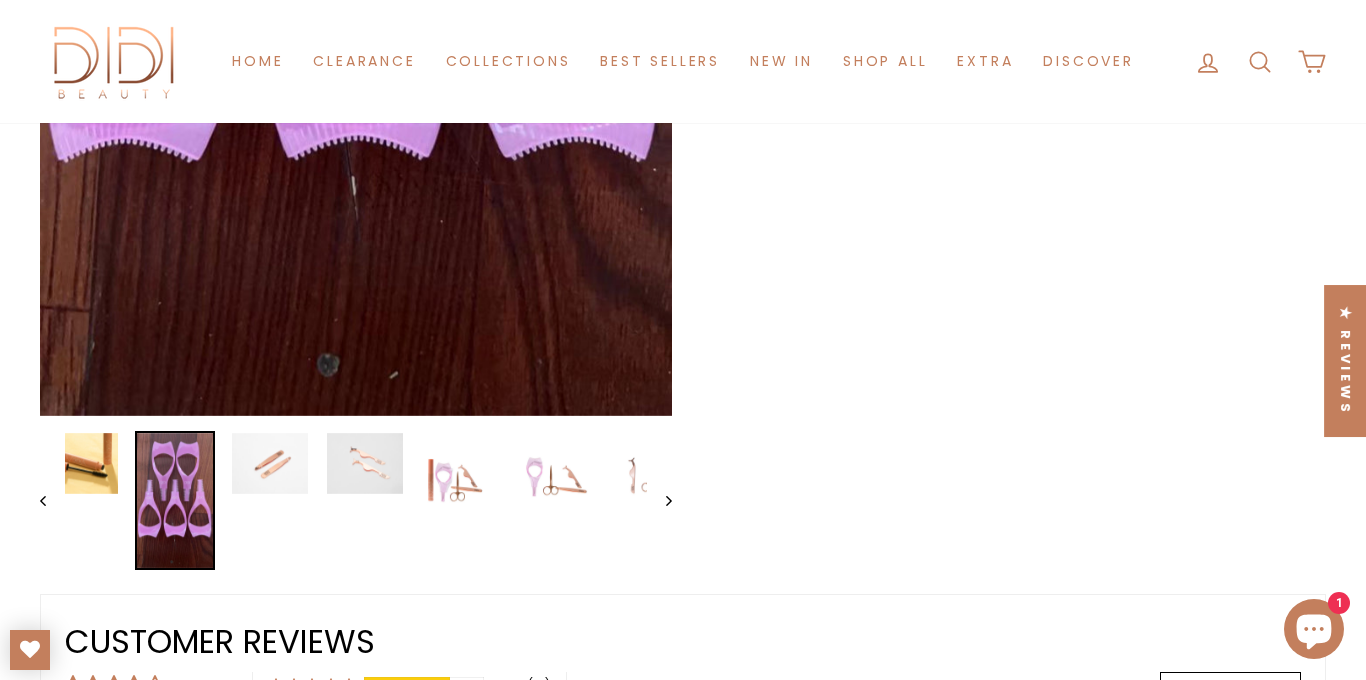 click 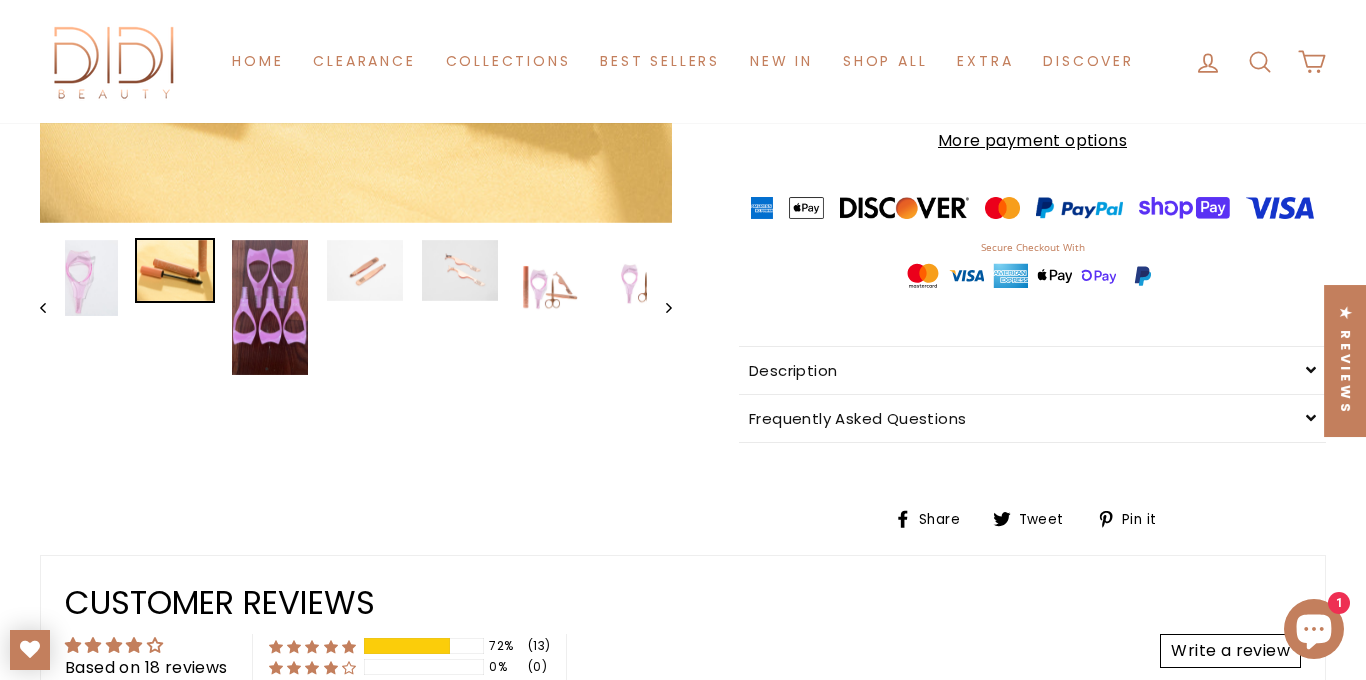 scroll, scrollTop: 494, scrollLeft: 0, axis: vertical 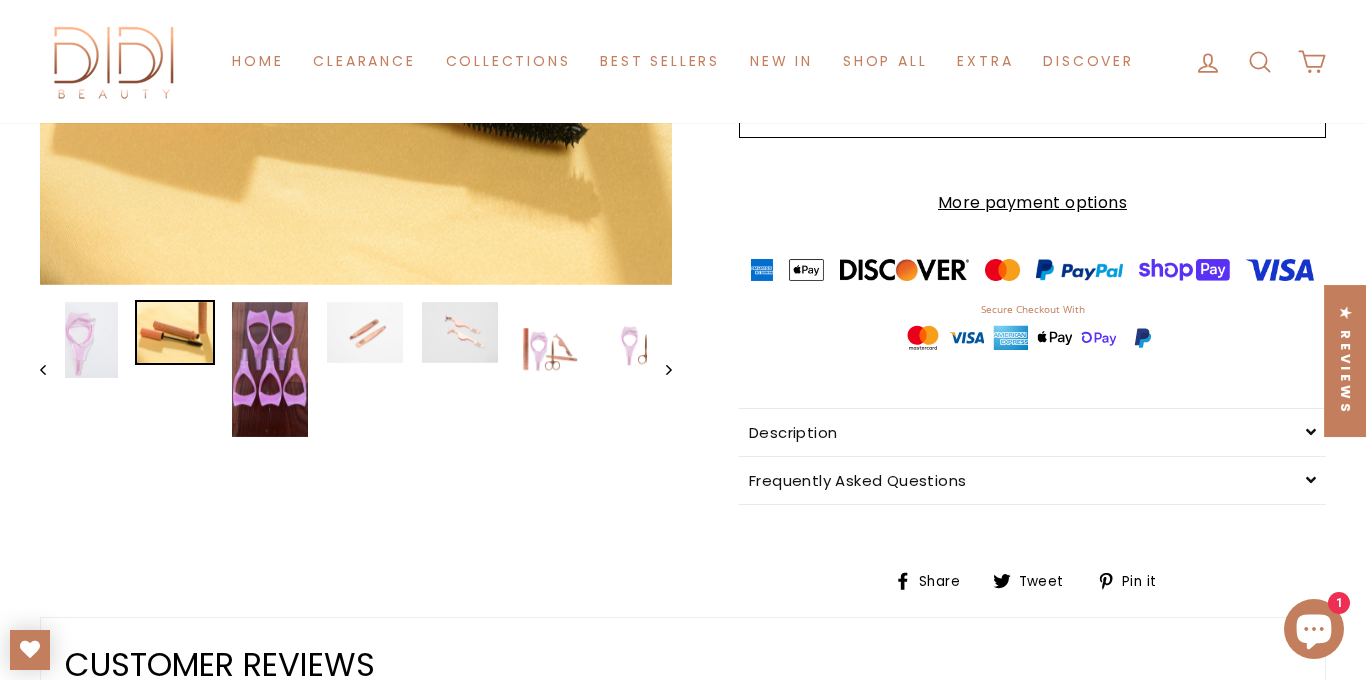 click on "Previous" at bounding box center [52, 369] 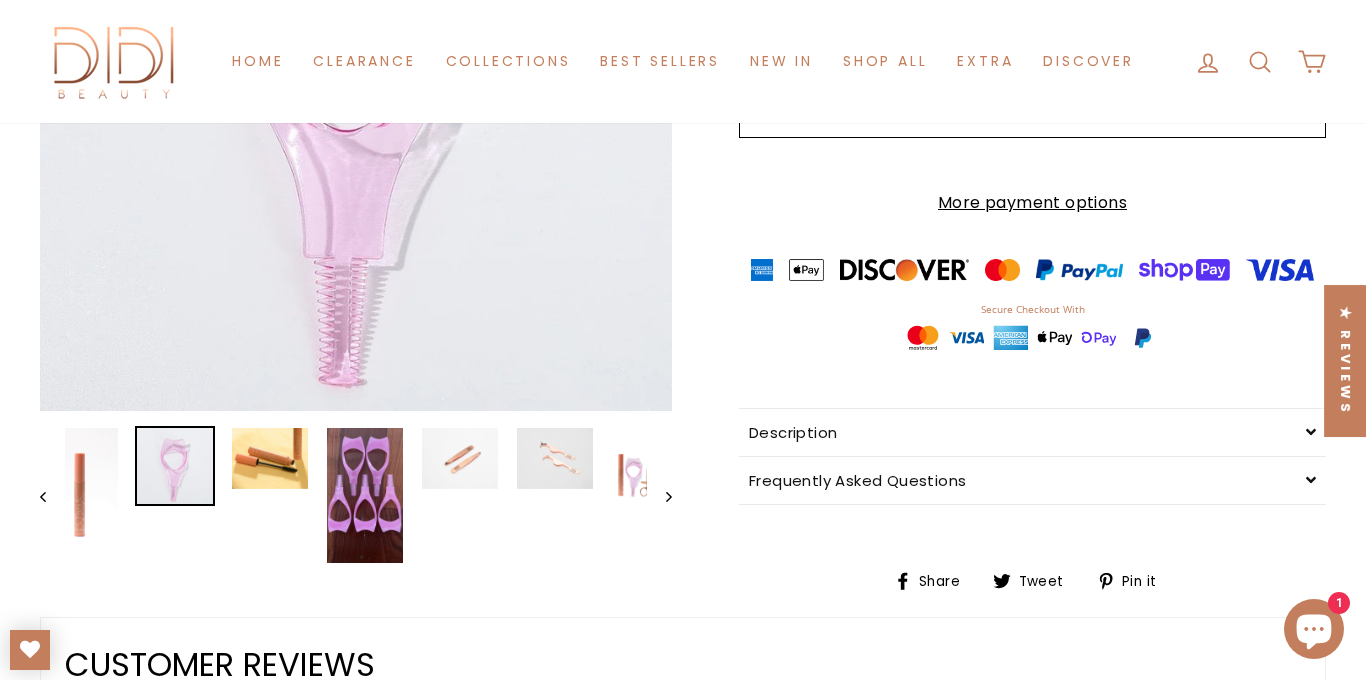 click 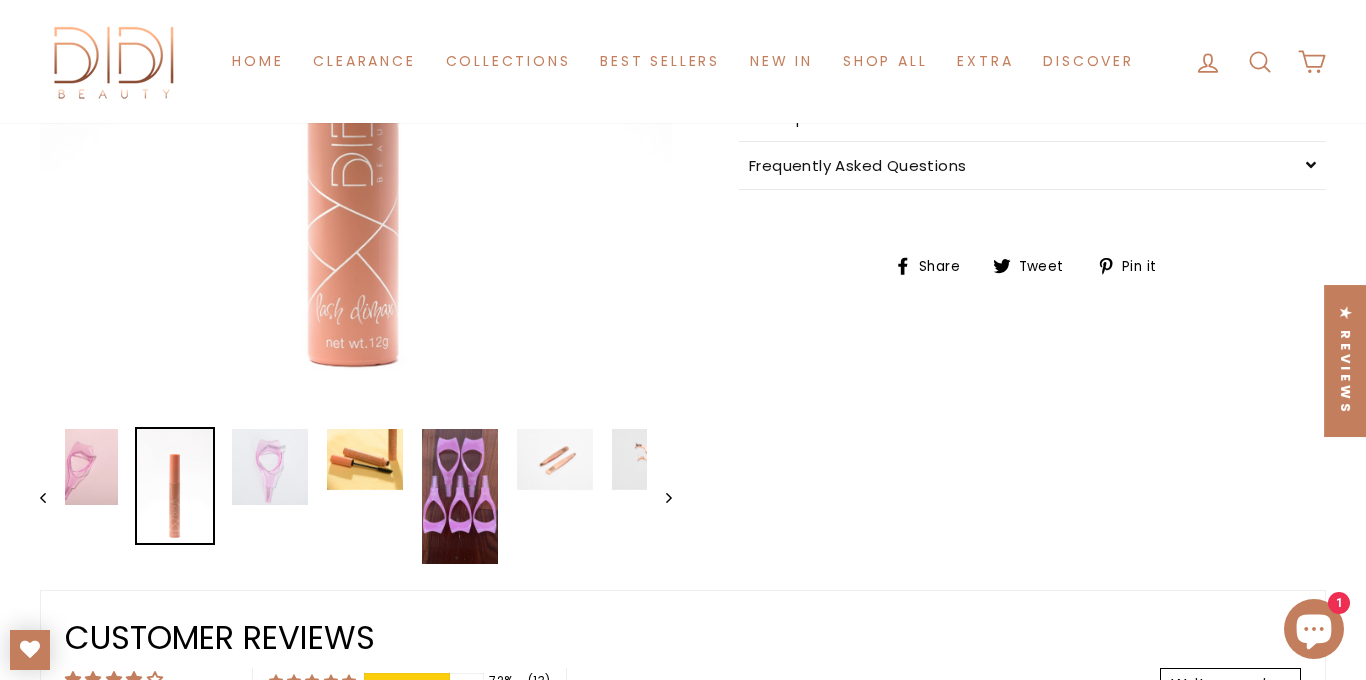 scroll, scrollTop: 812, scrollLeft: 0, axis: vertical 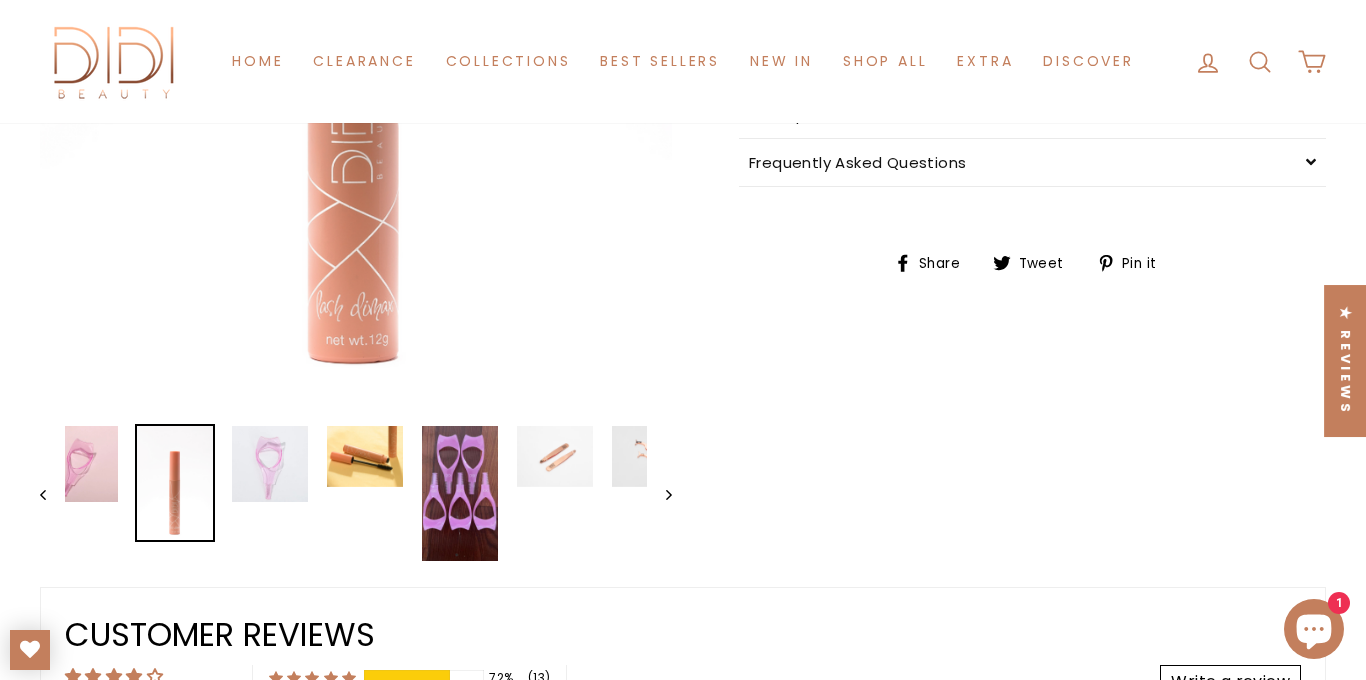 click 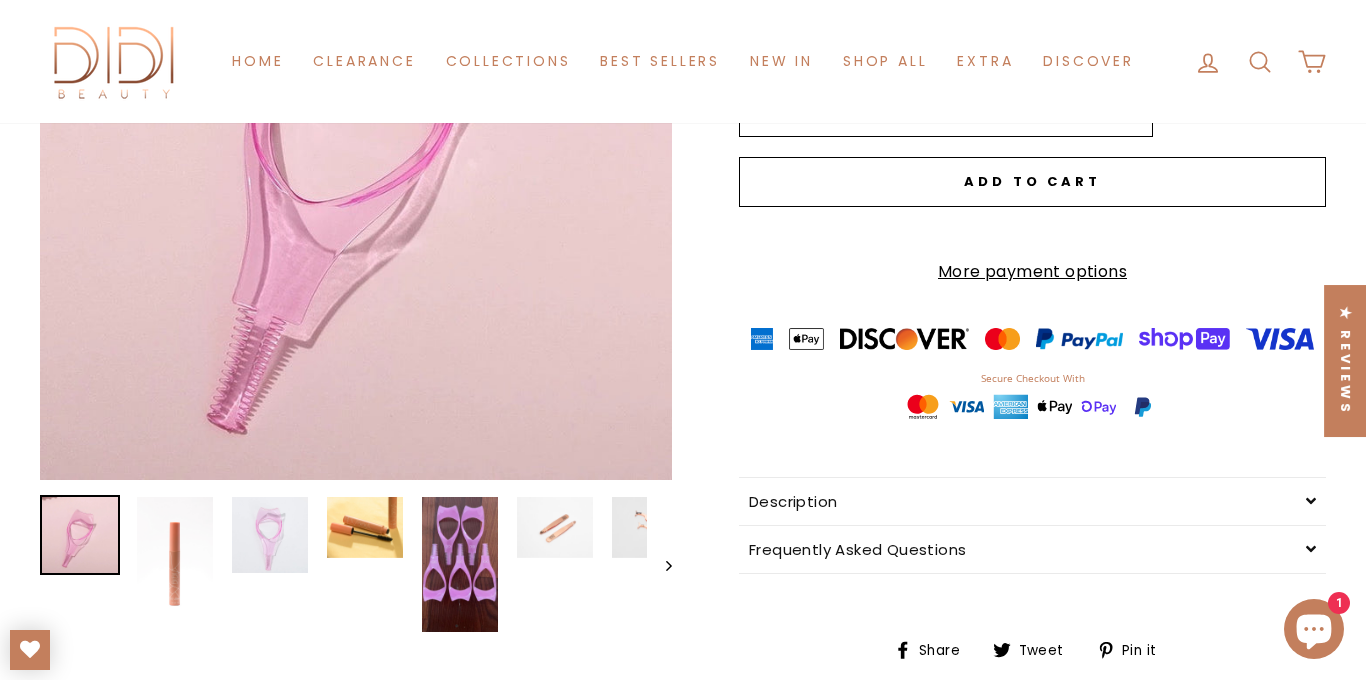 scroll, scrollTop: 413, scrollLeft: 0, axis: vertical 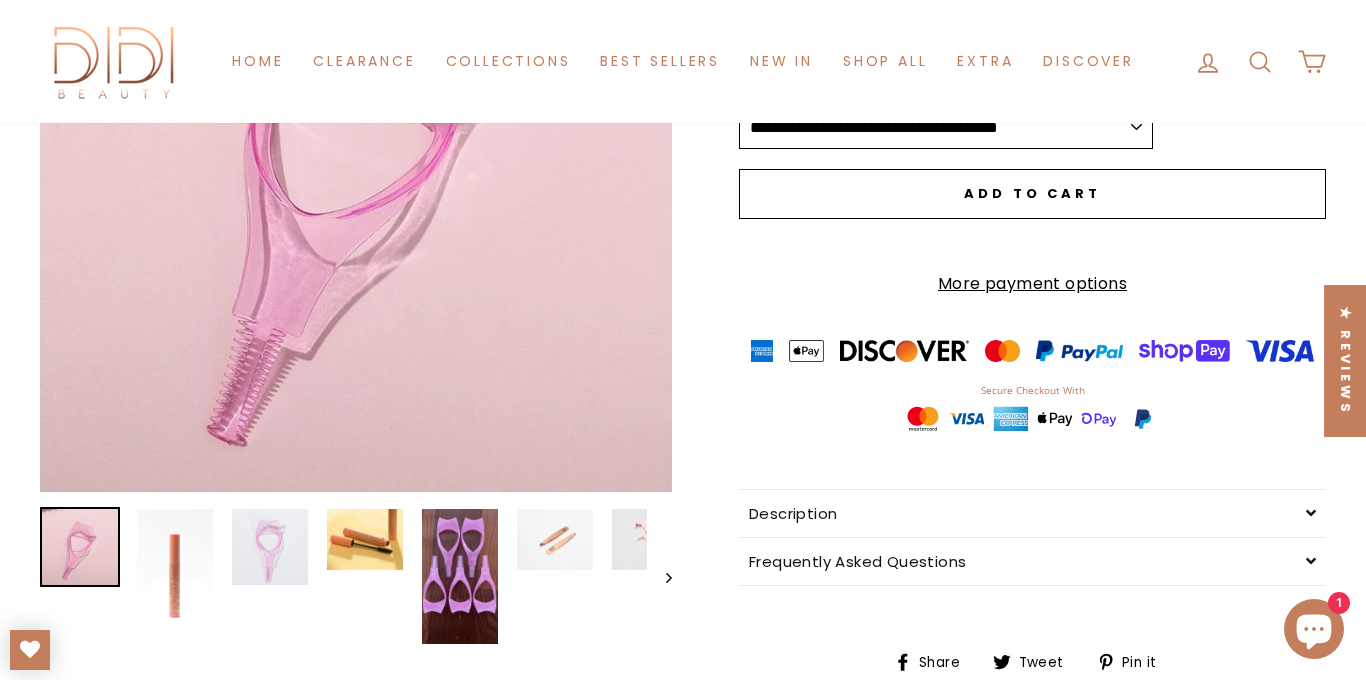 click on "Close (esc)" at bounding box center (356, 176) 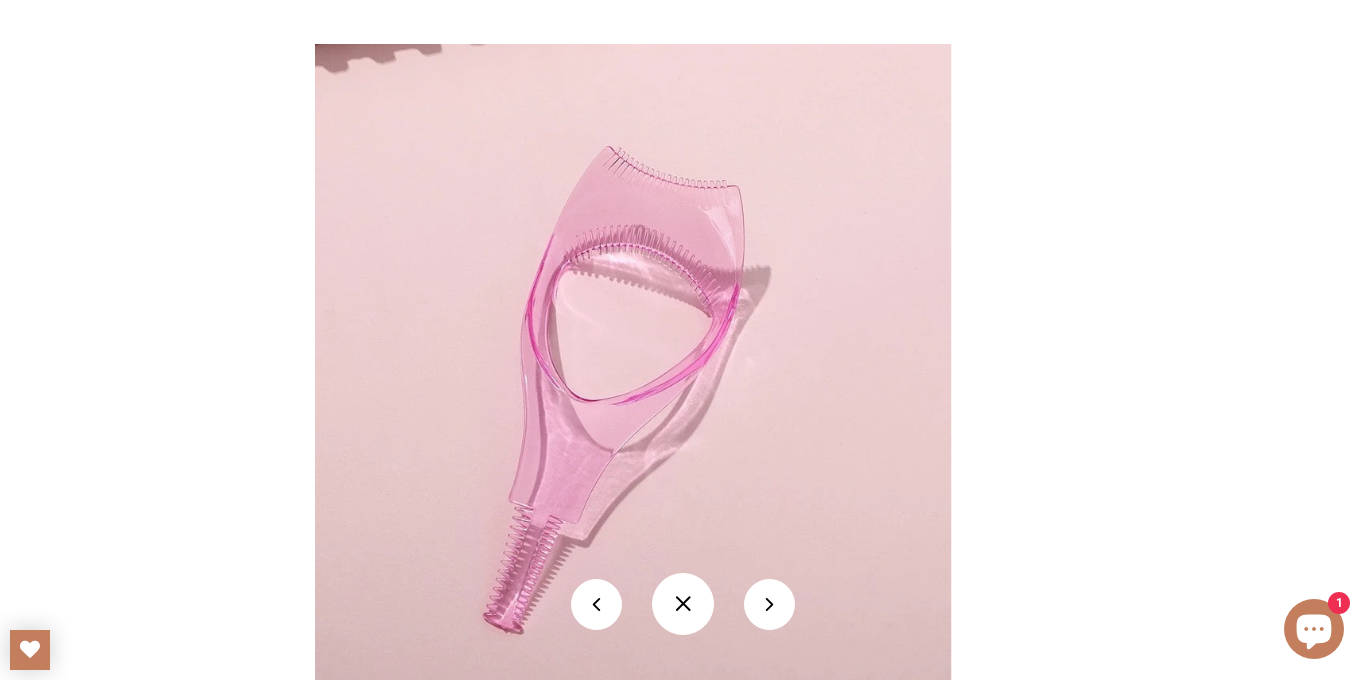 click at bounding box center [683, 604] 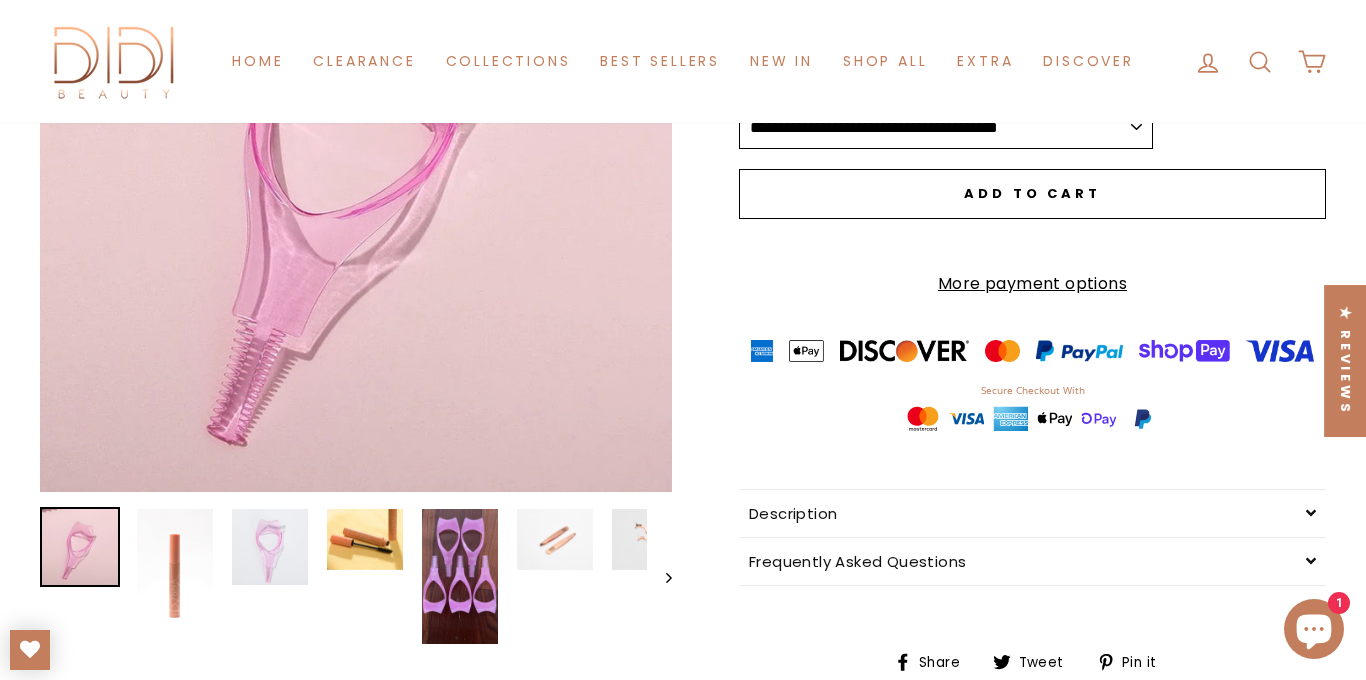 scroll, scrollTop: 319, scrollLeft: 0, axis: vertical 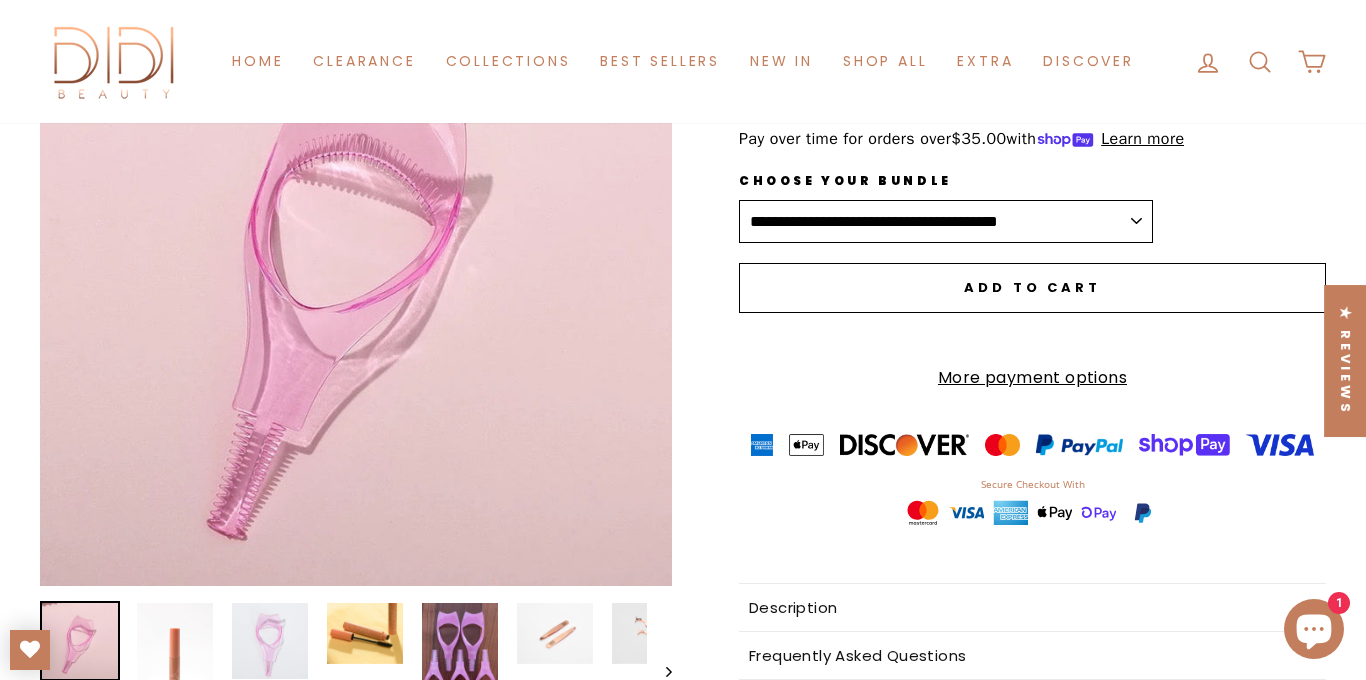 click on "**********" at bounding box center [946, 222] 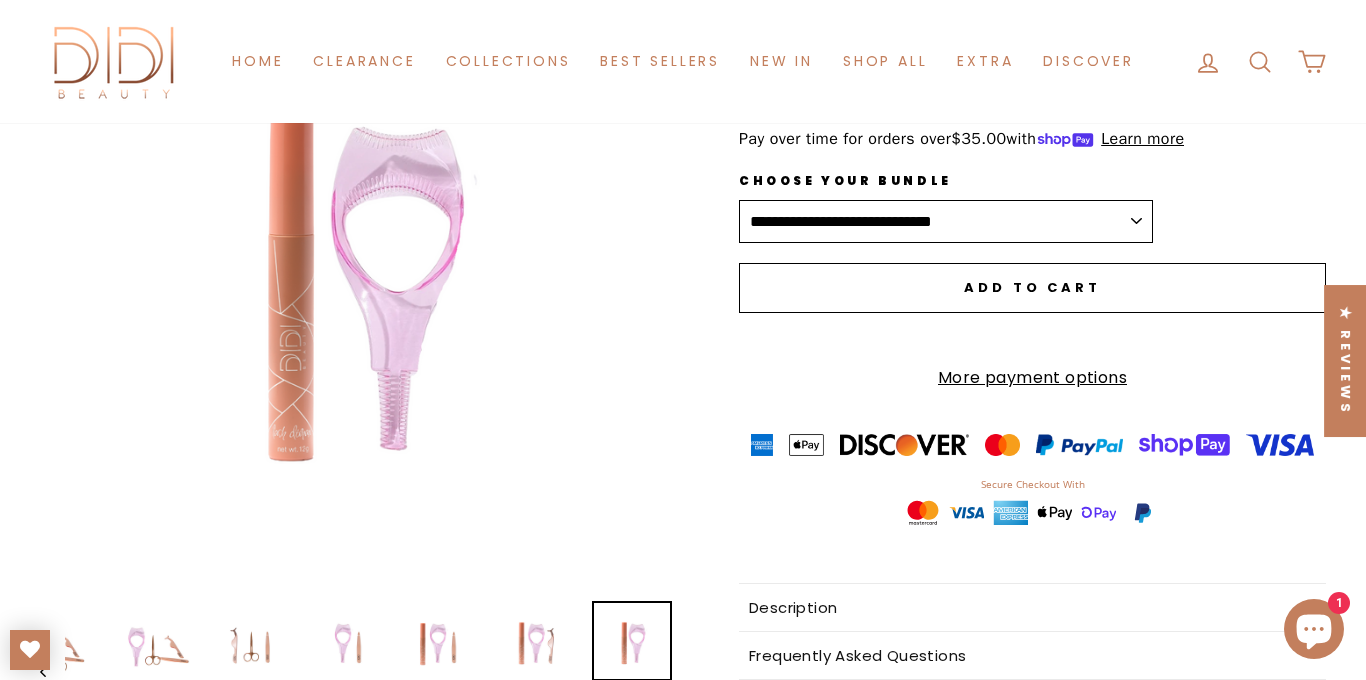 click on "**********" at bounding box center [946, 222] 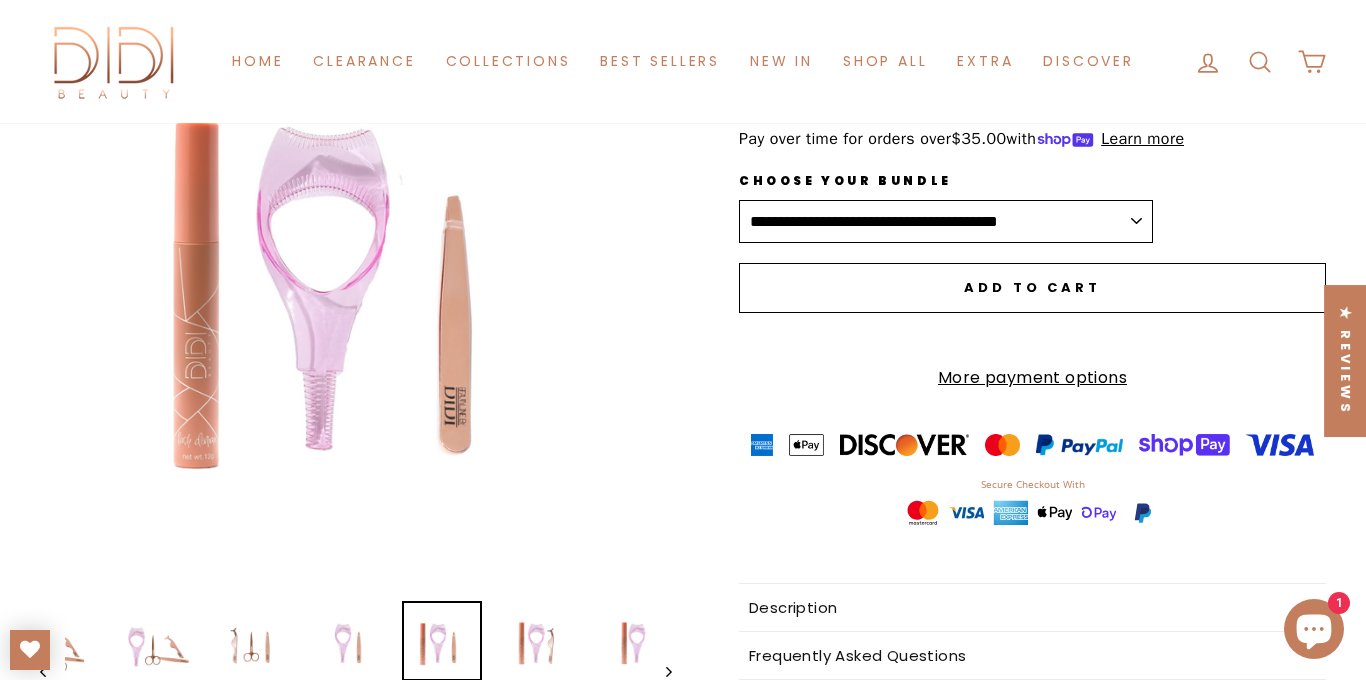 click on "Close (esc)" at bounding box center (356, 270) 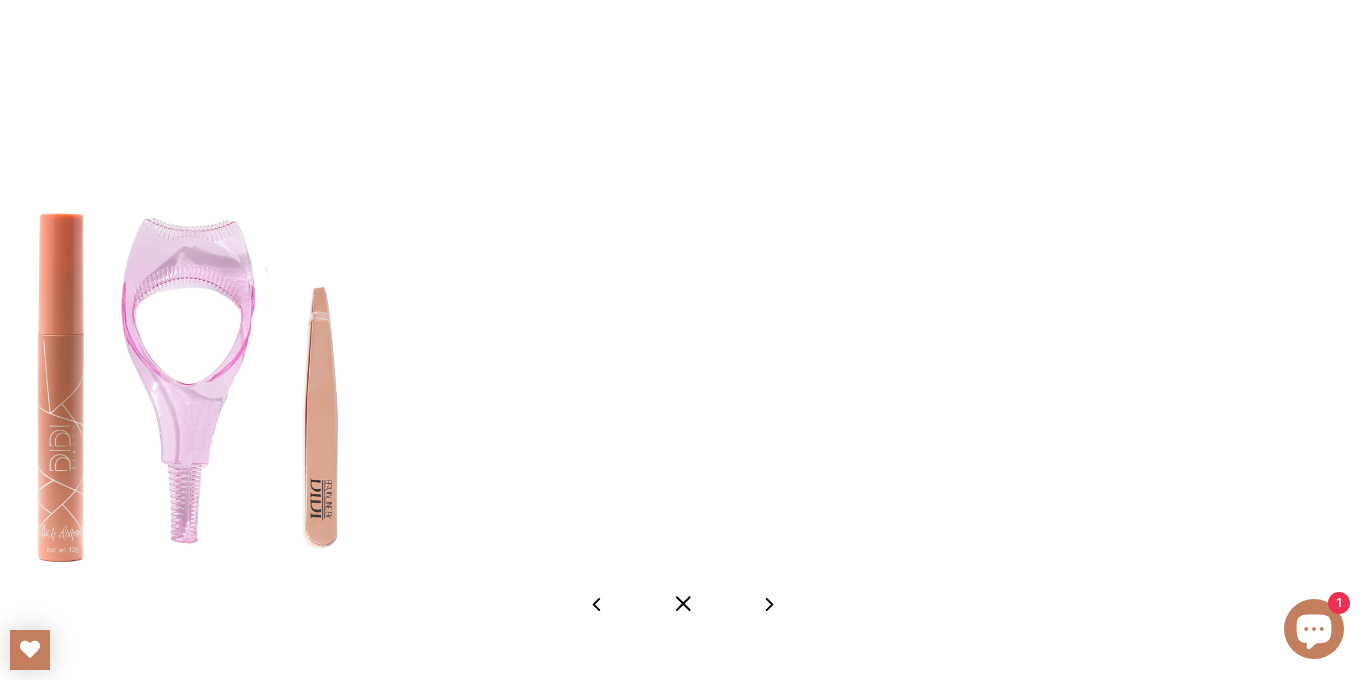 click at bounding box center [683, 604] 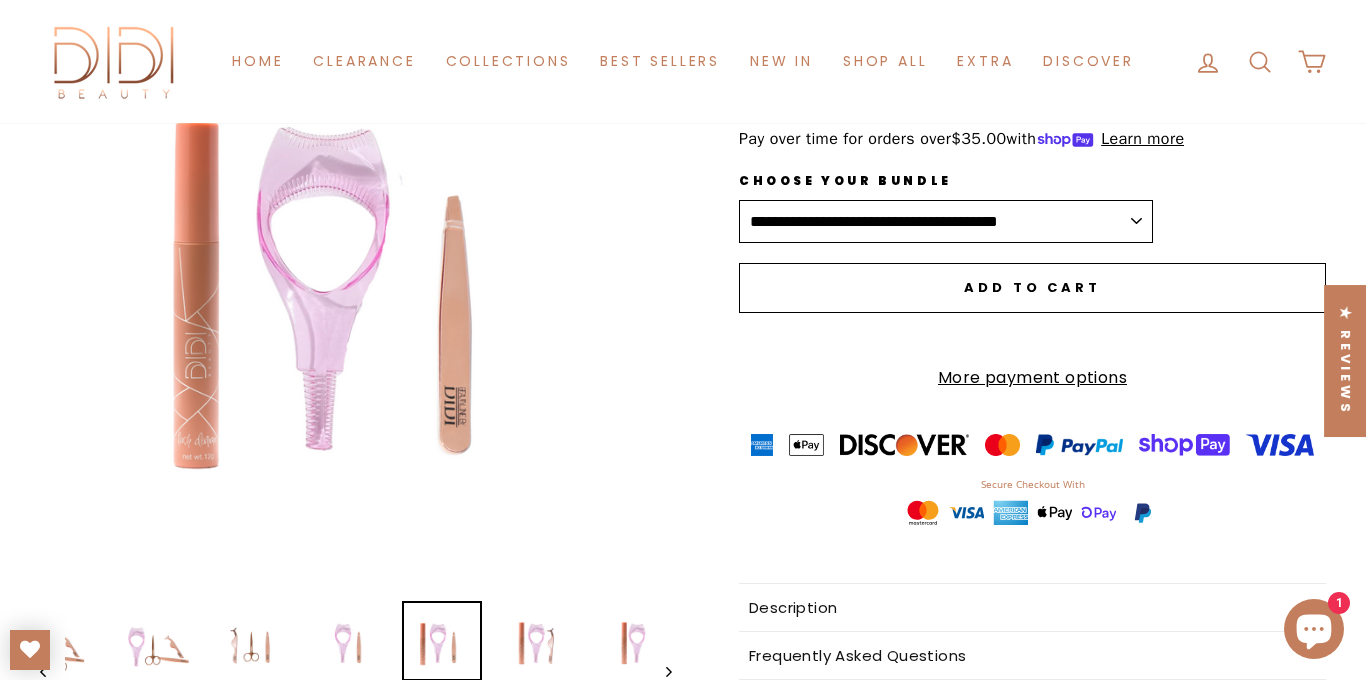 click on "**********" at bounding box center (946, 222) 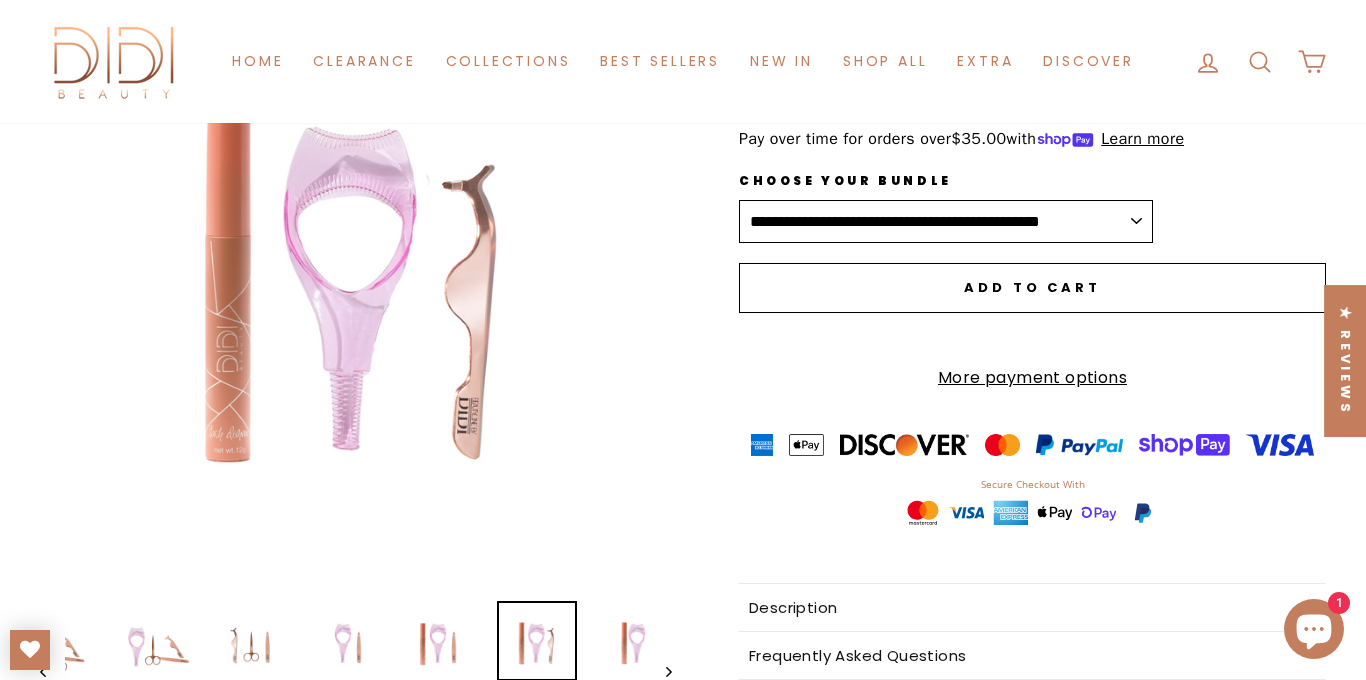 click on "Close (esc)" at bounding box center [356, 270] 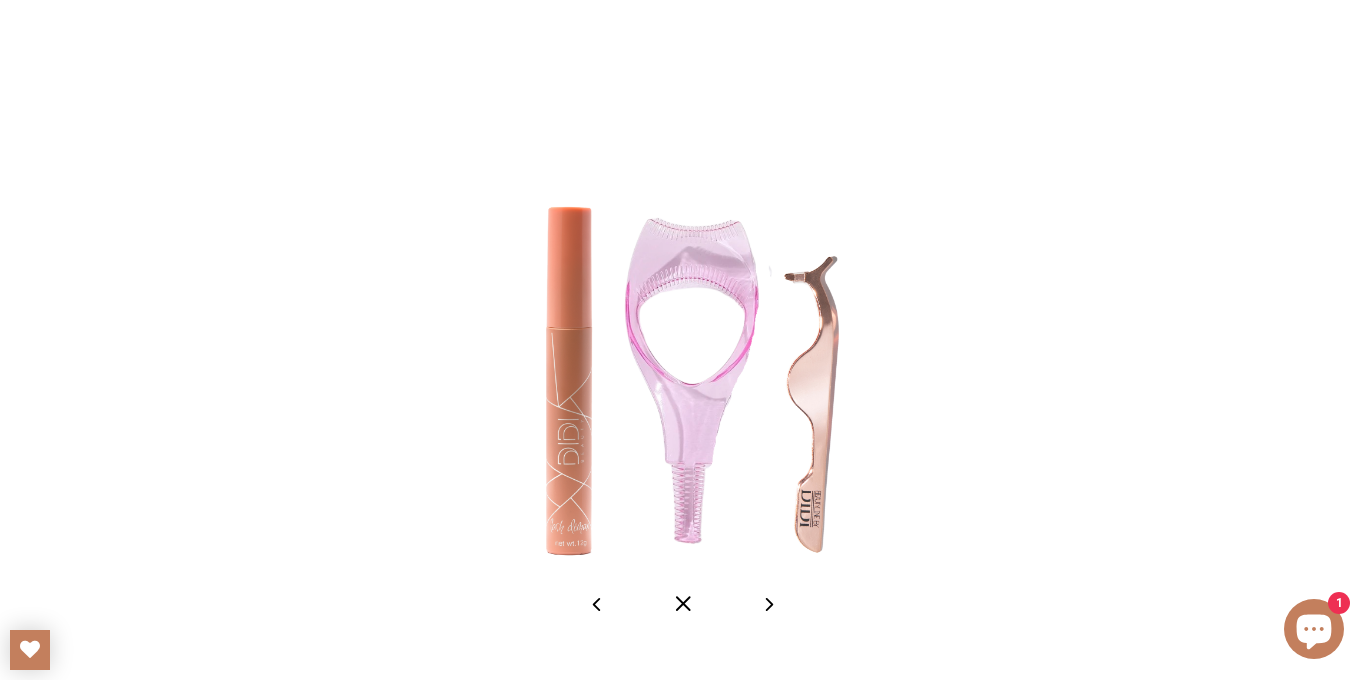 click at bounding box center [683, 604] 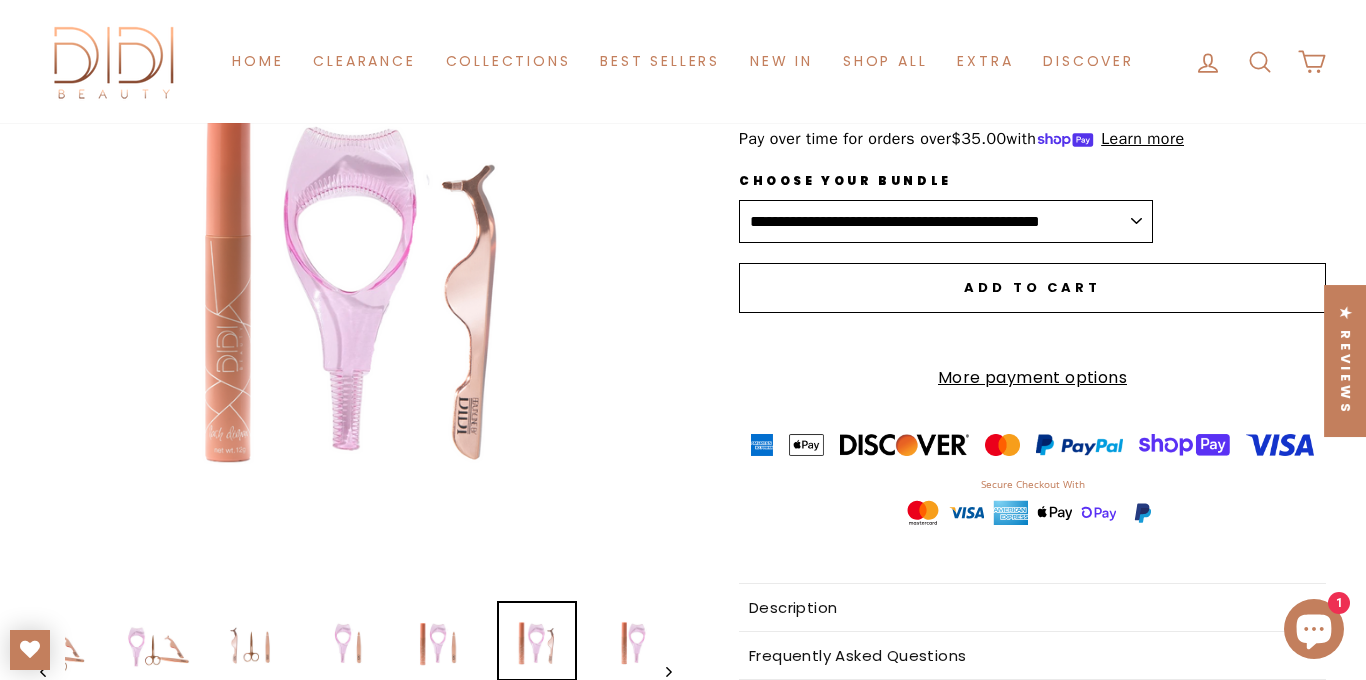 click on "**********" at bounding box center (946, 222) 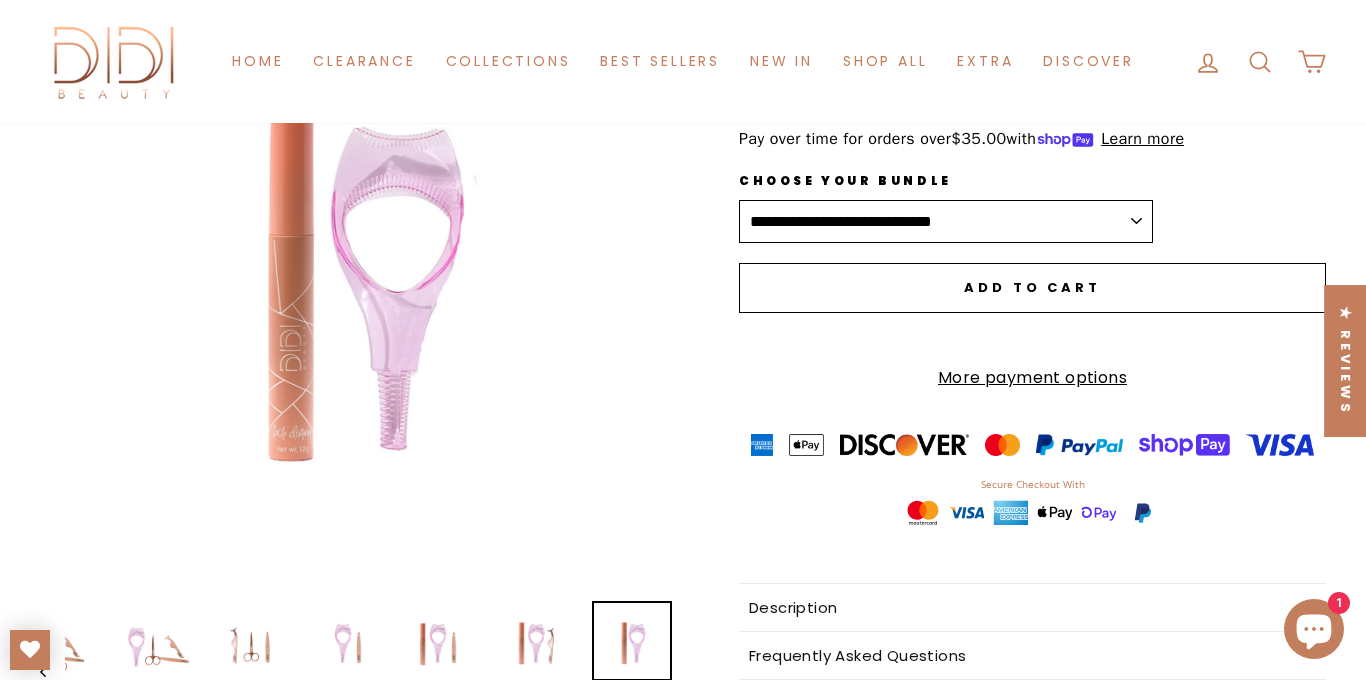 click on "**********" at bounding box center [946, 222] 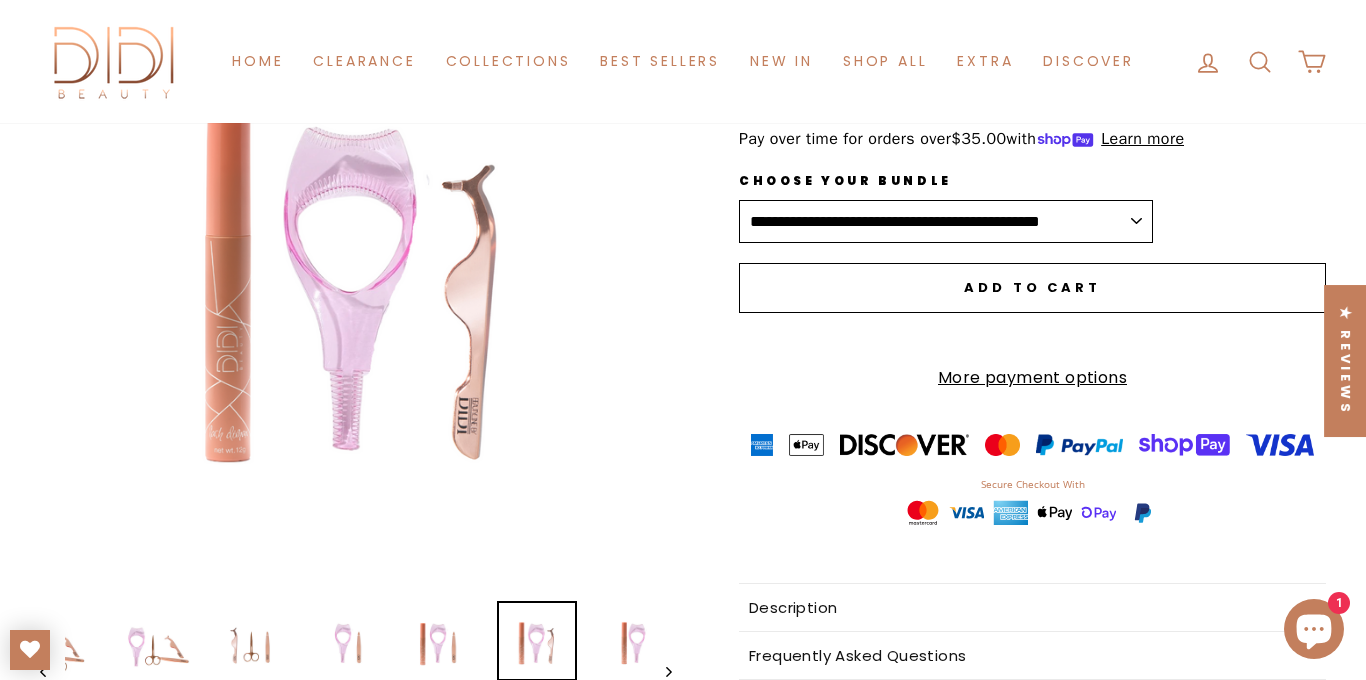 click on "**********" at bounding box center [946, 222] 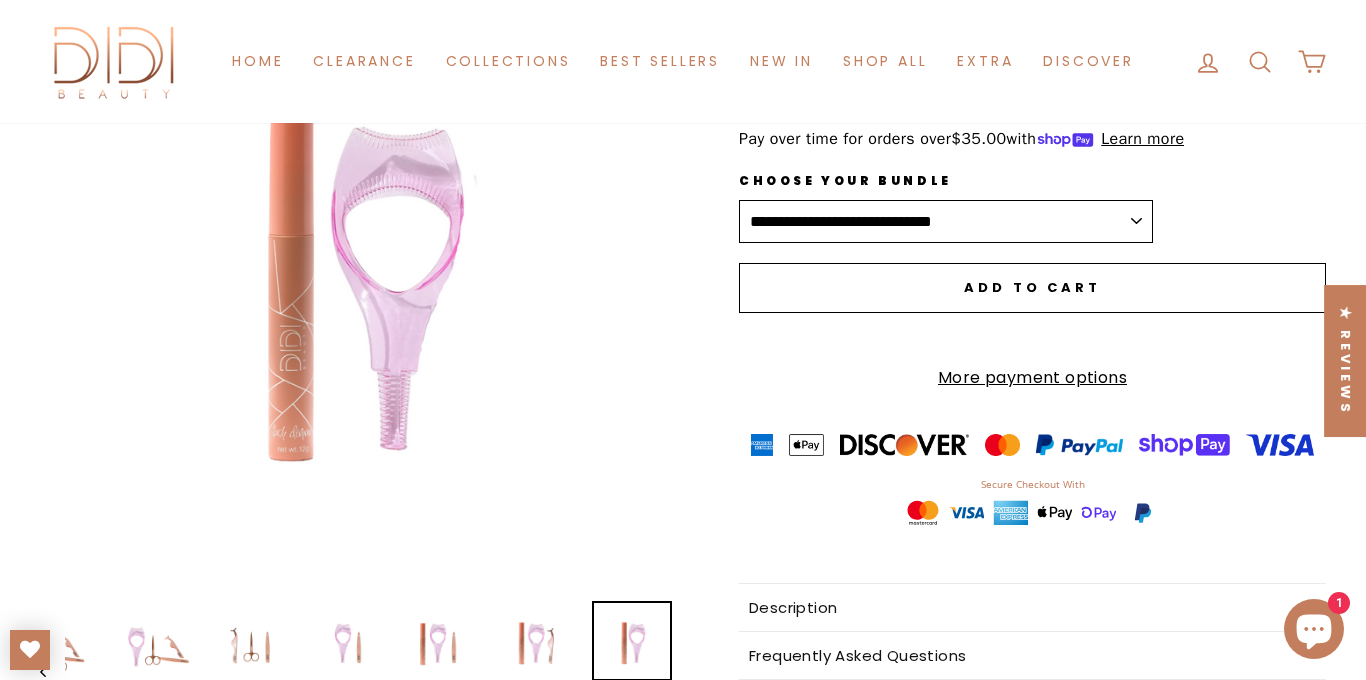 click on "Close (esc)" at bounding box center (356, 270) 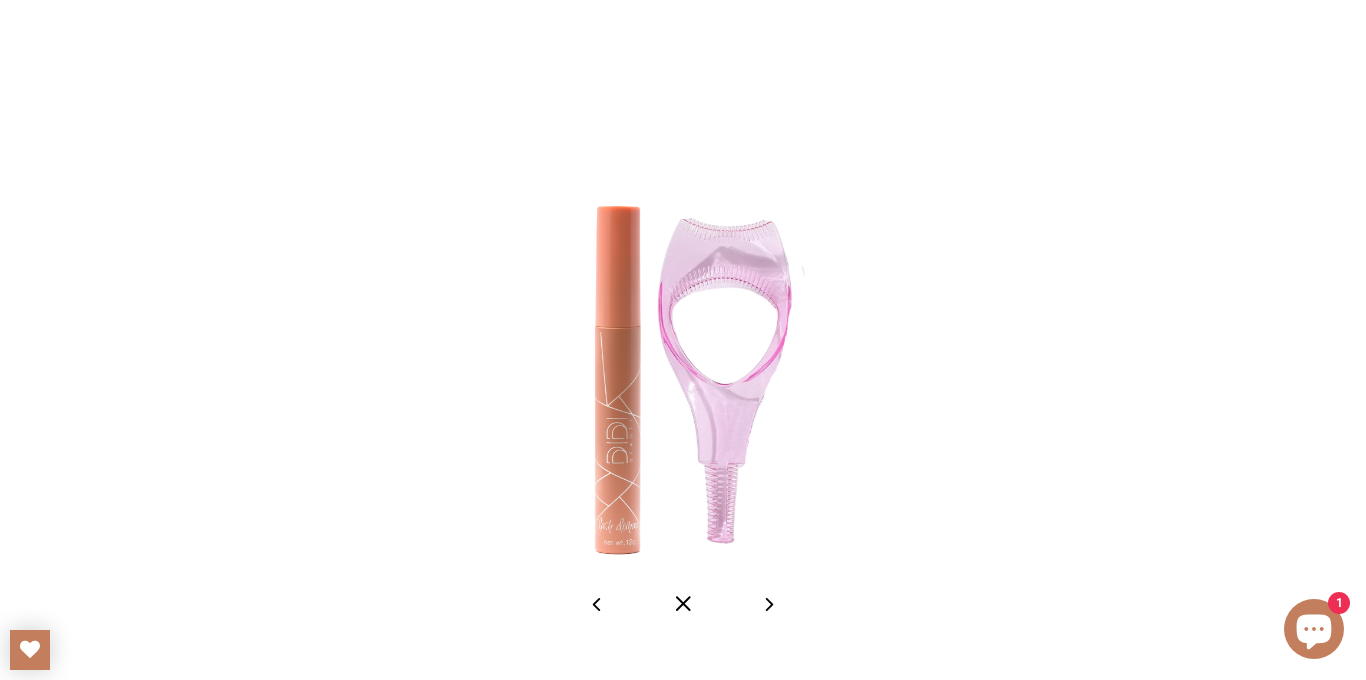 click at bounding box center [683, 604] 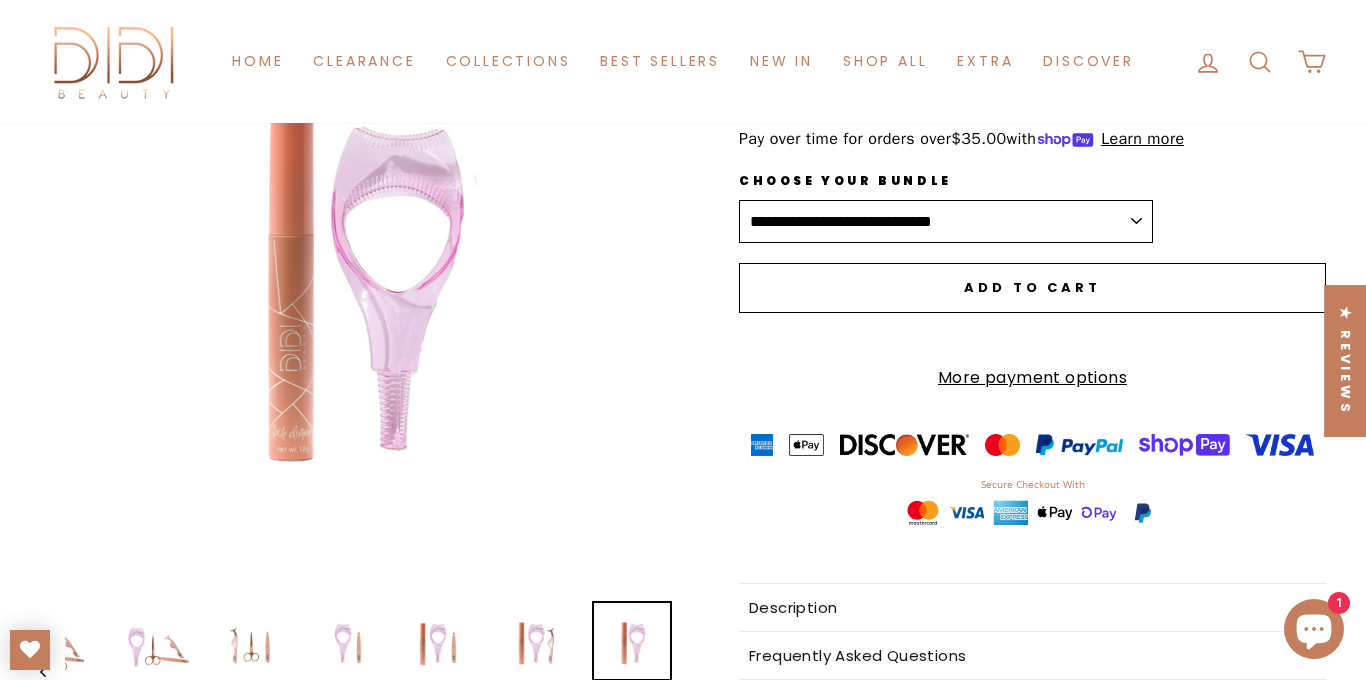 click on "**********" at bounding box center [946, 222] 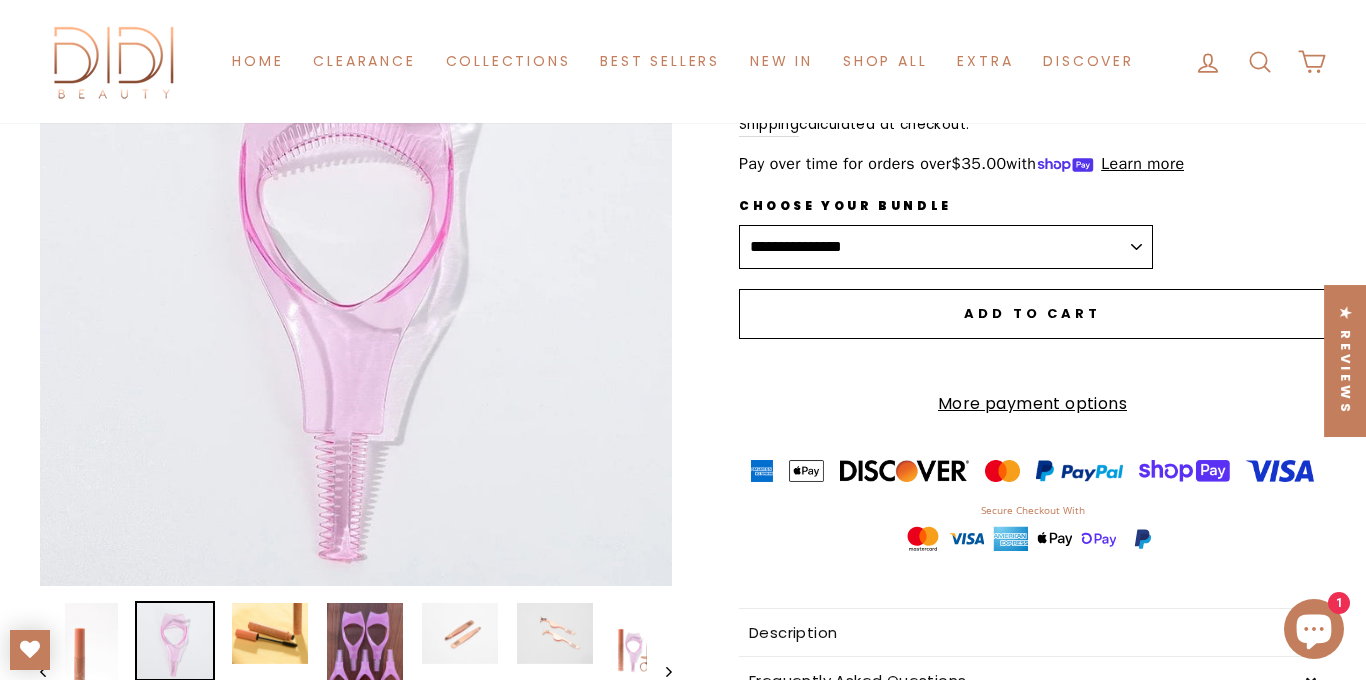 click on "Close (esc)" at bounding box center (356, 270) 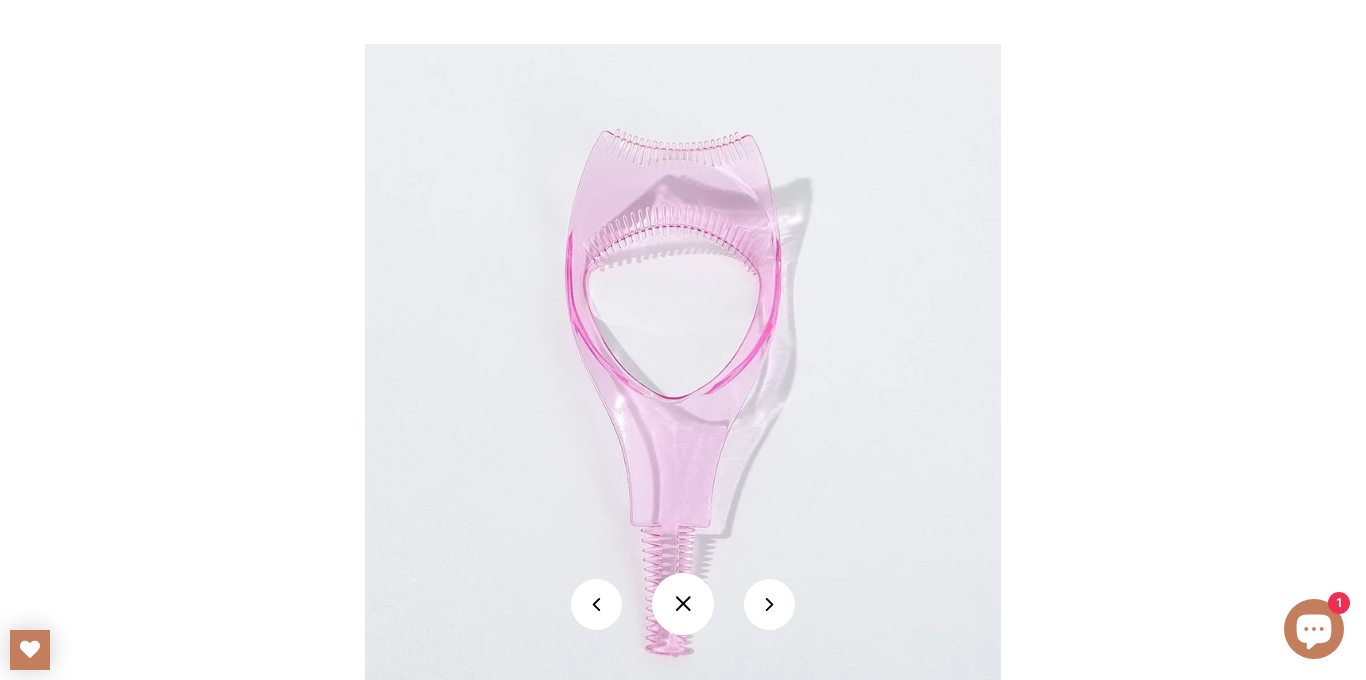 click at bounding box center [683, 362] 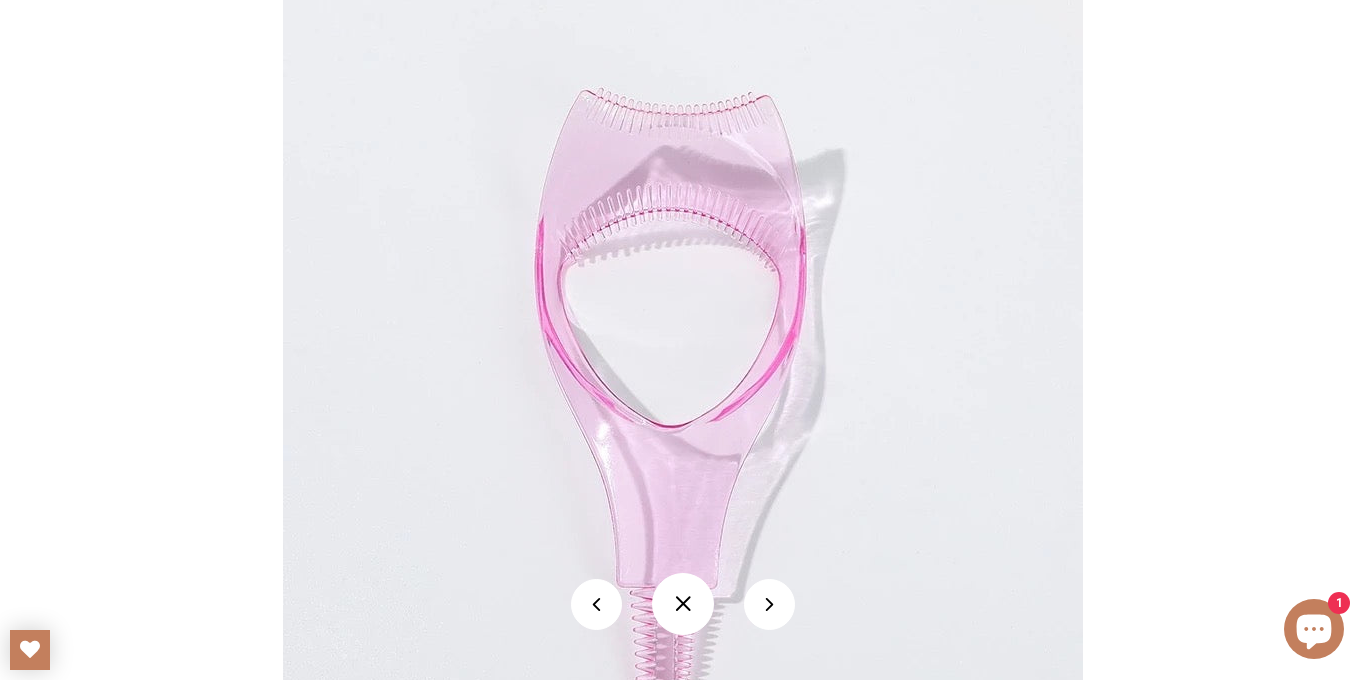 click at bounding box center [683, 381] 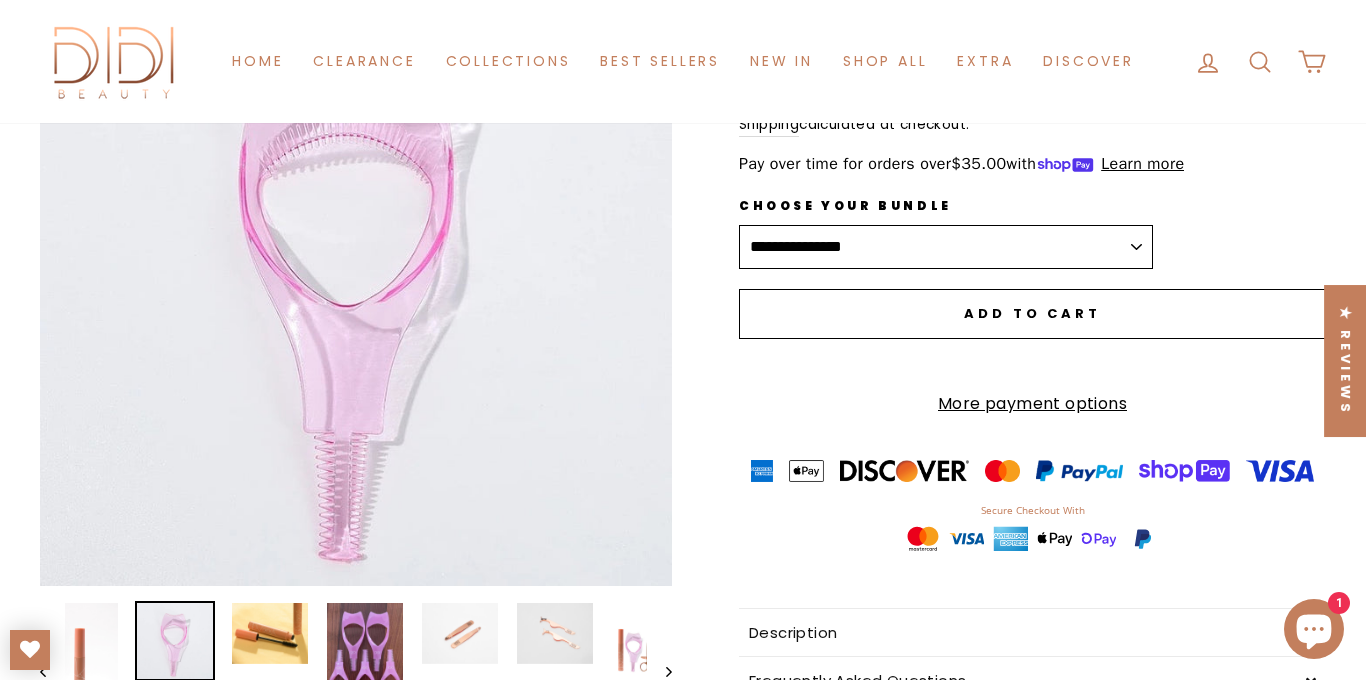 click on "**********" at bounding box center [946, 247] 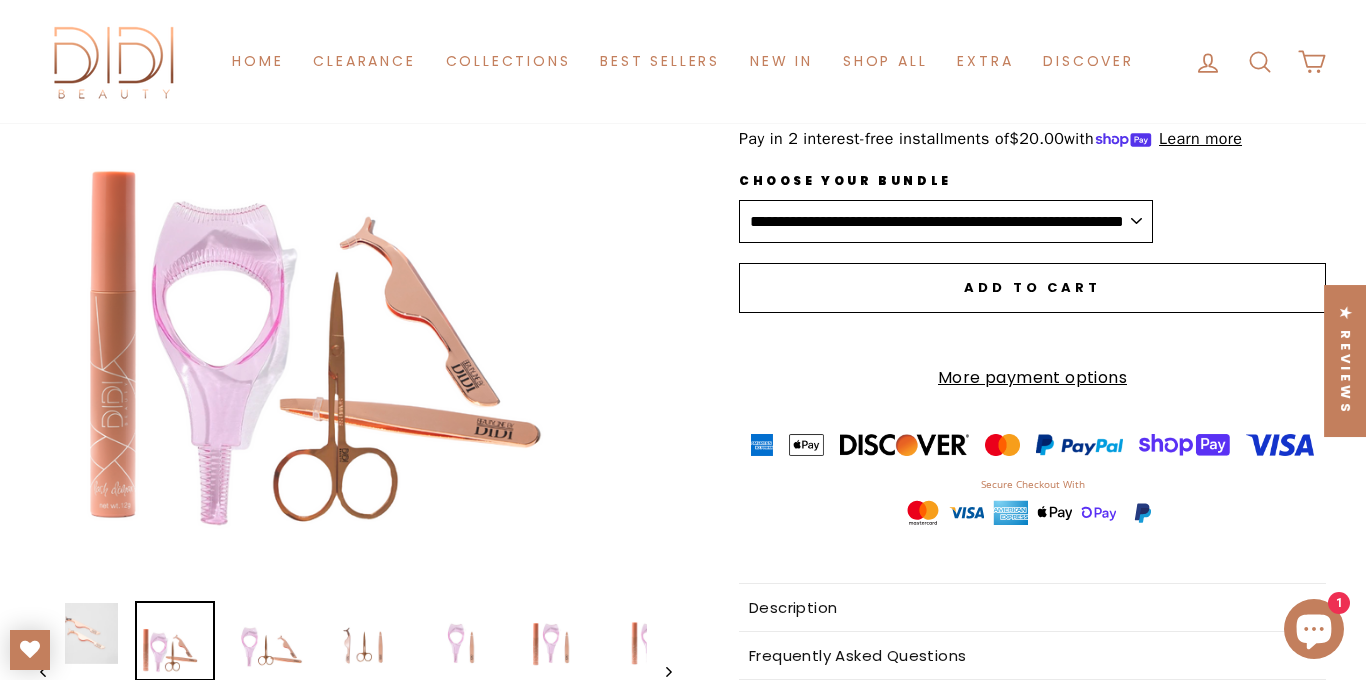 click on "Close (esc)" at bounding box center (356, 270) 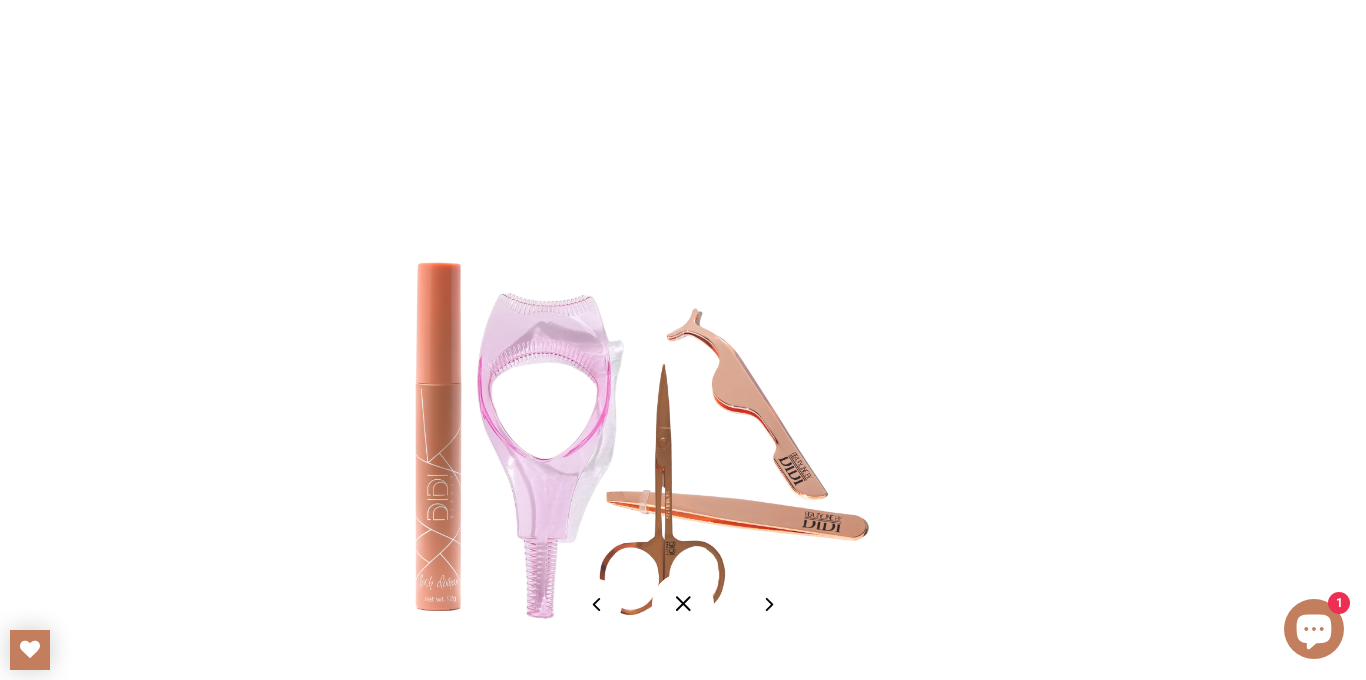 click at bounding box center [683, 604] 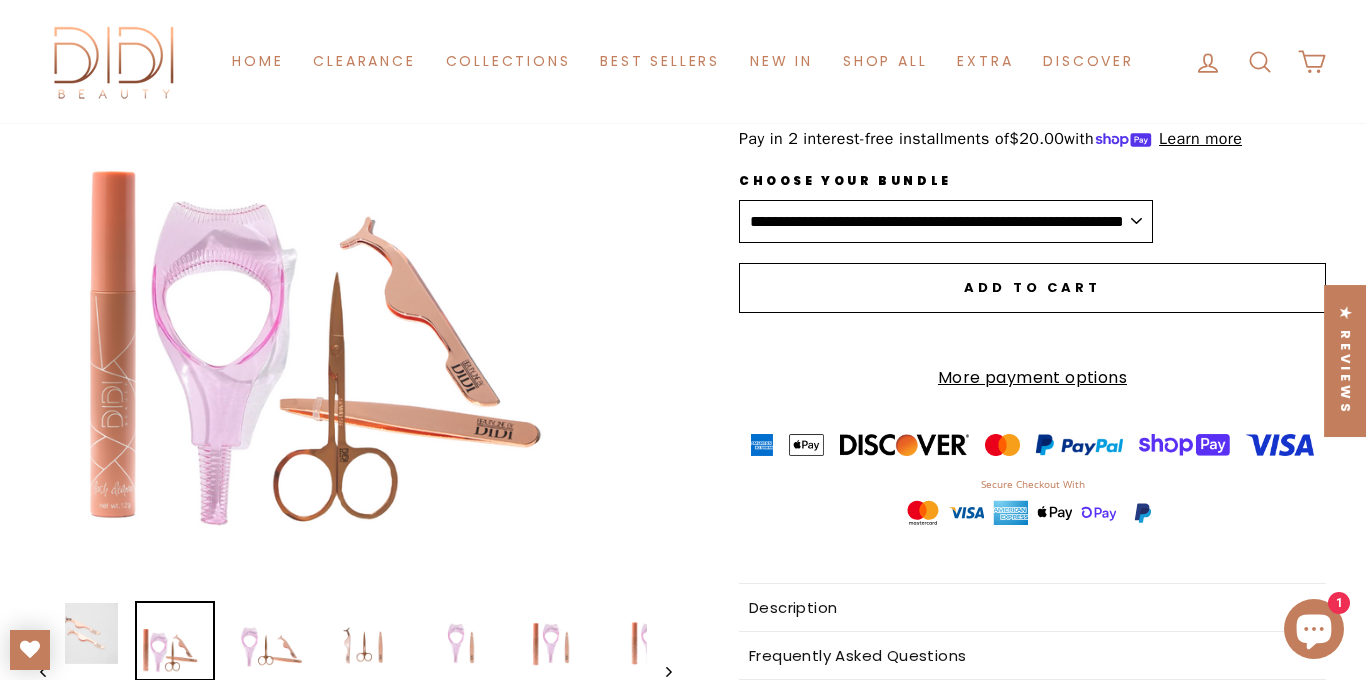 click on "**********" at bounding box center [946, 222] 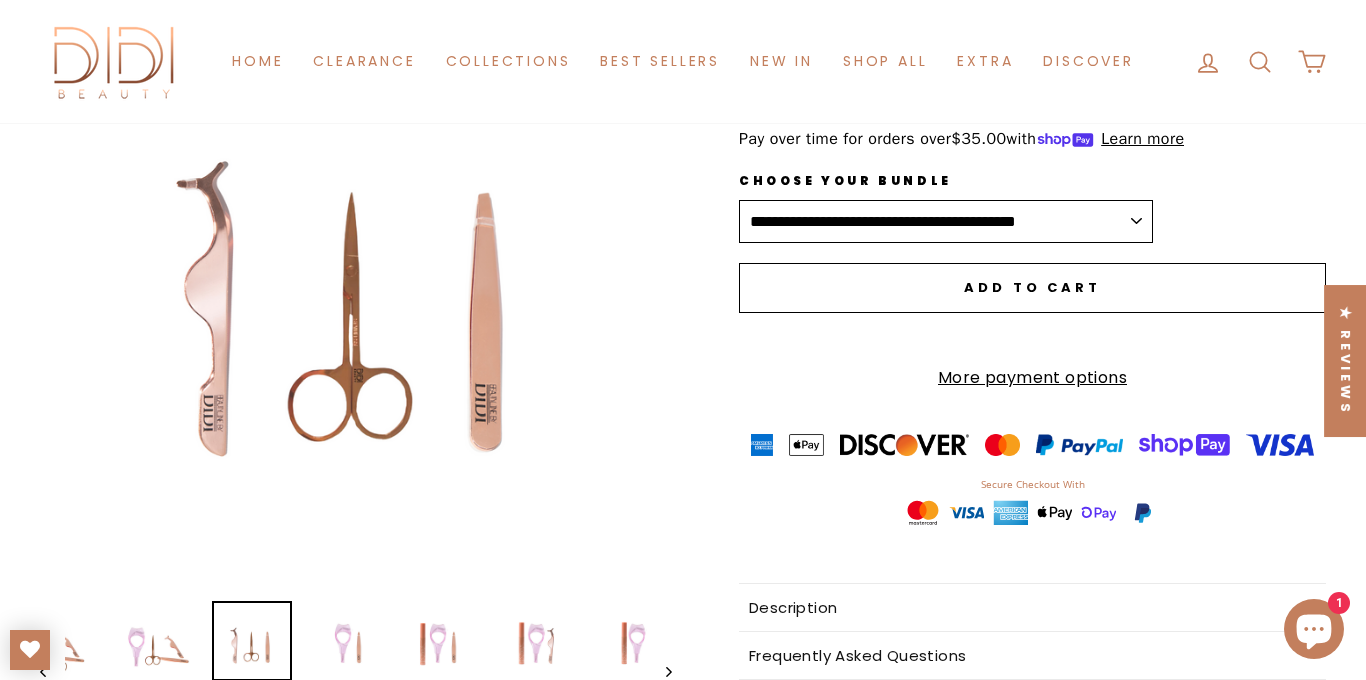 click on "Close (esc)" at bounding box center (356, 270) 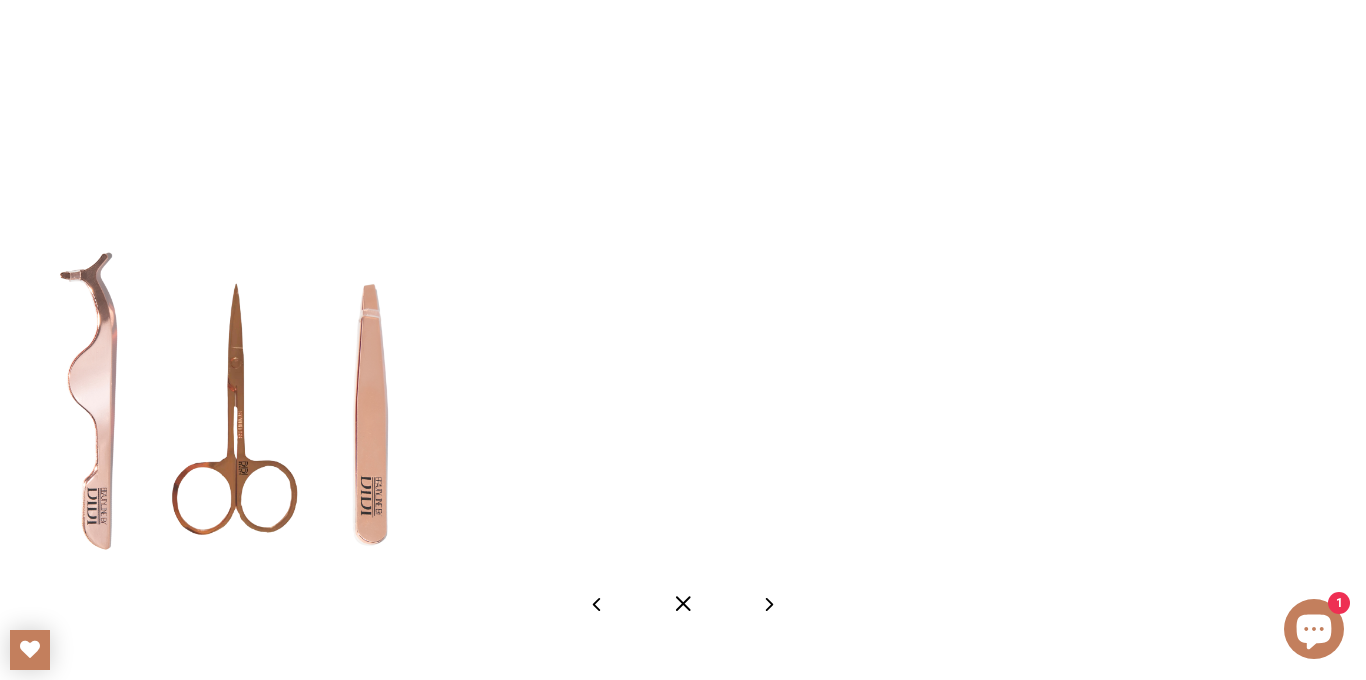 click at bounding box center [683, 604] 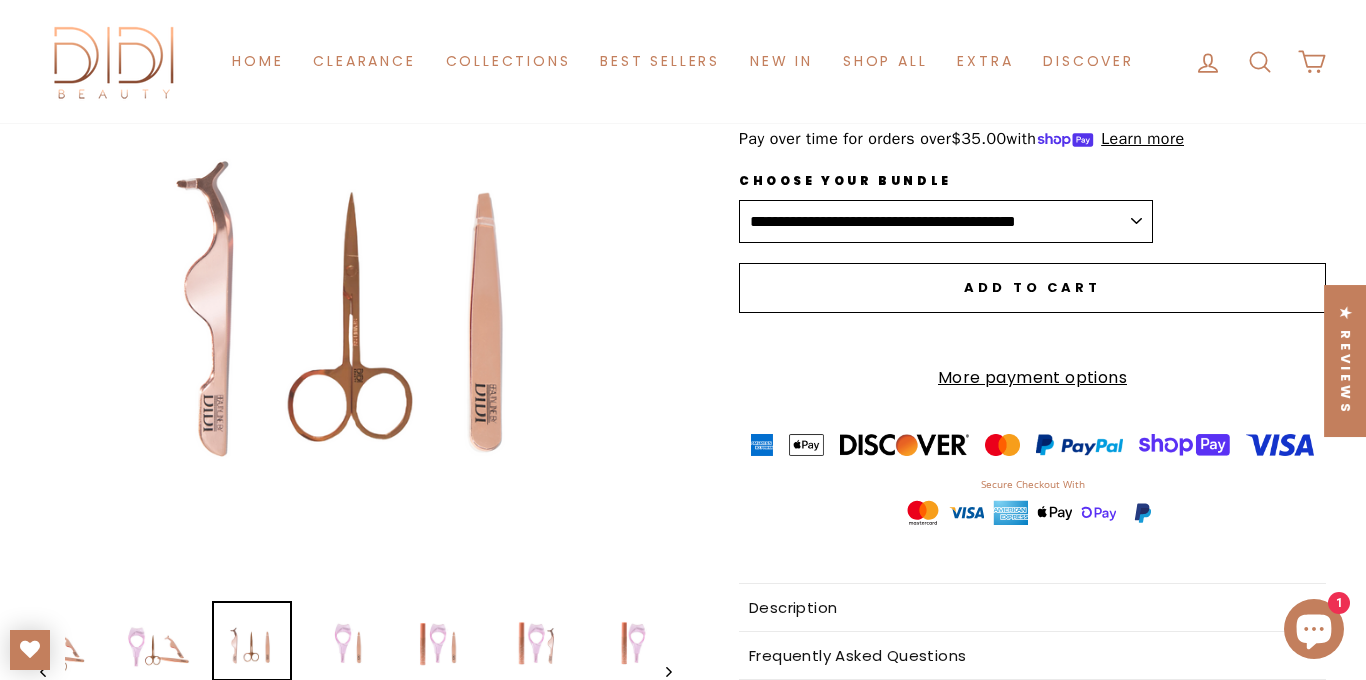 click on "**********" at bounding box center [946, 222] 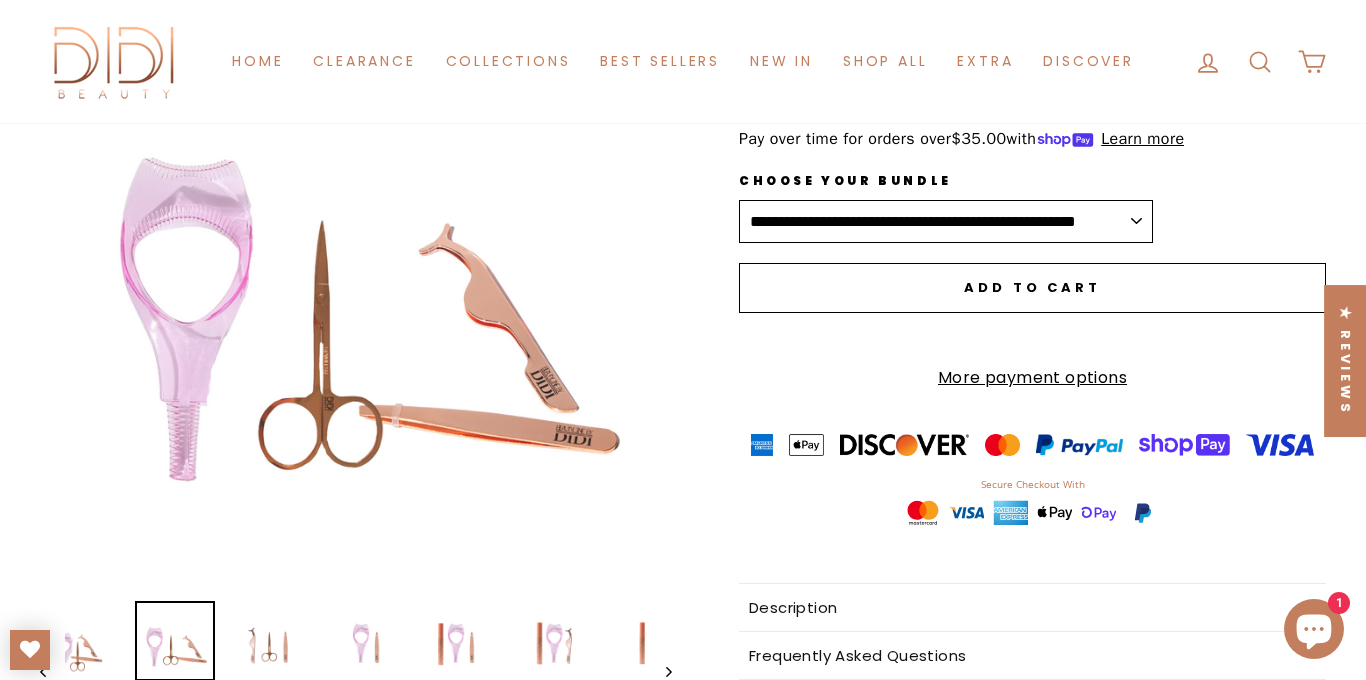 click on "Close (esc)" at bounding box center (356, 270) 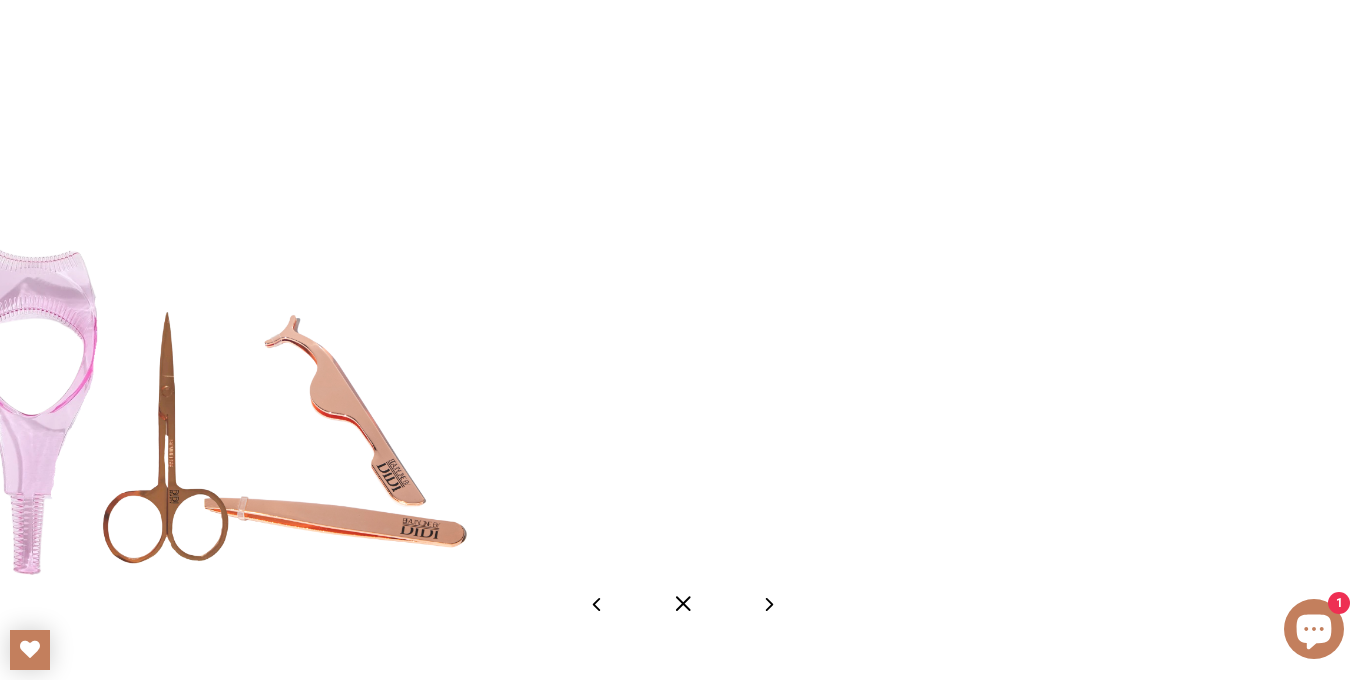 click at bounding box center (683, 604) 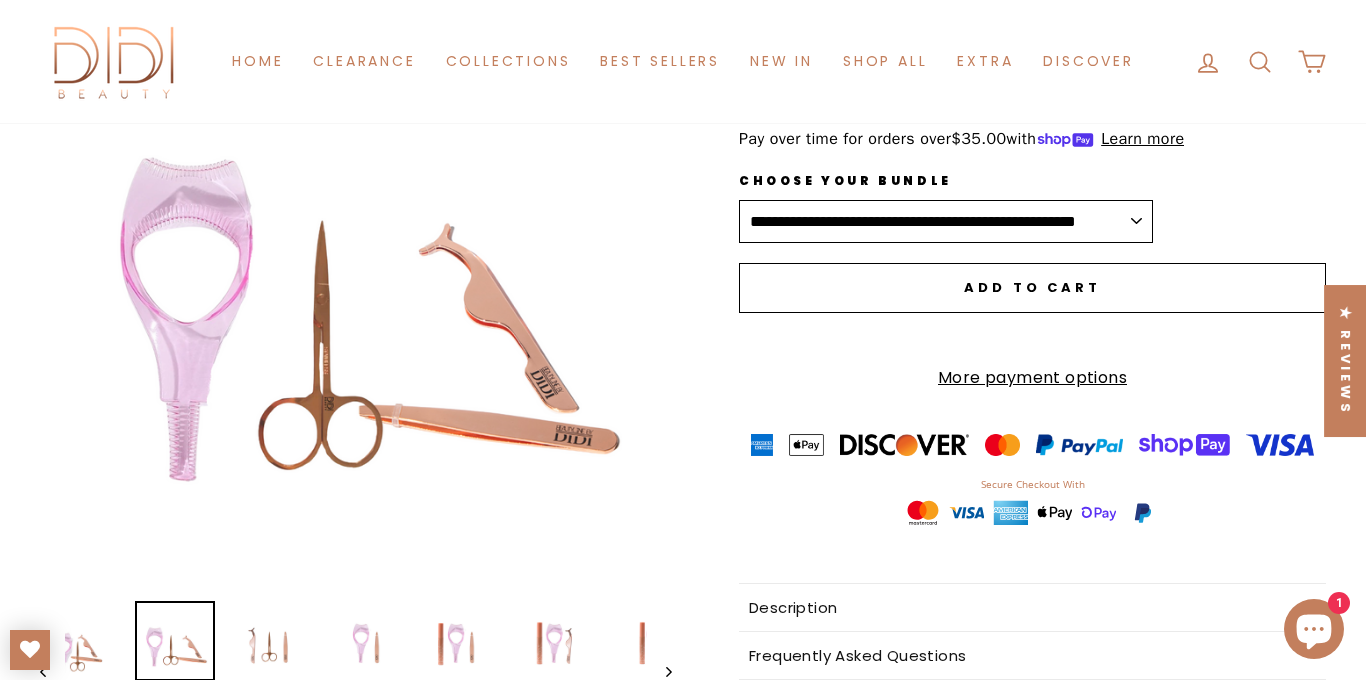 click on "**********" at bounding box center (946, 222) 